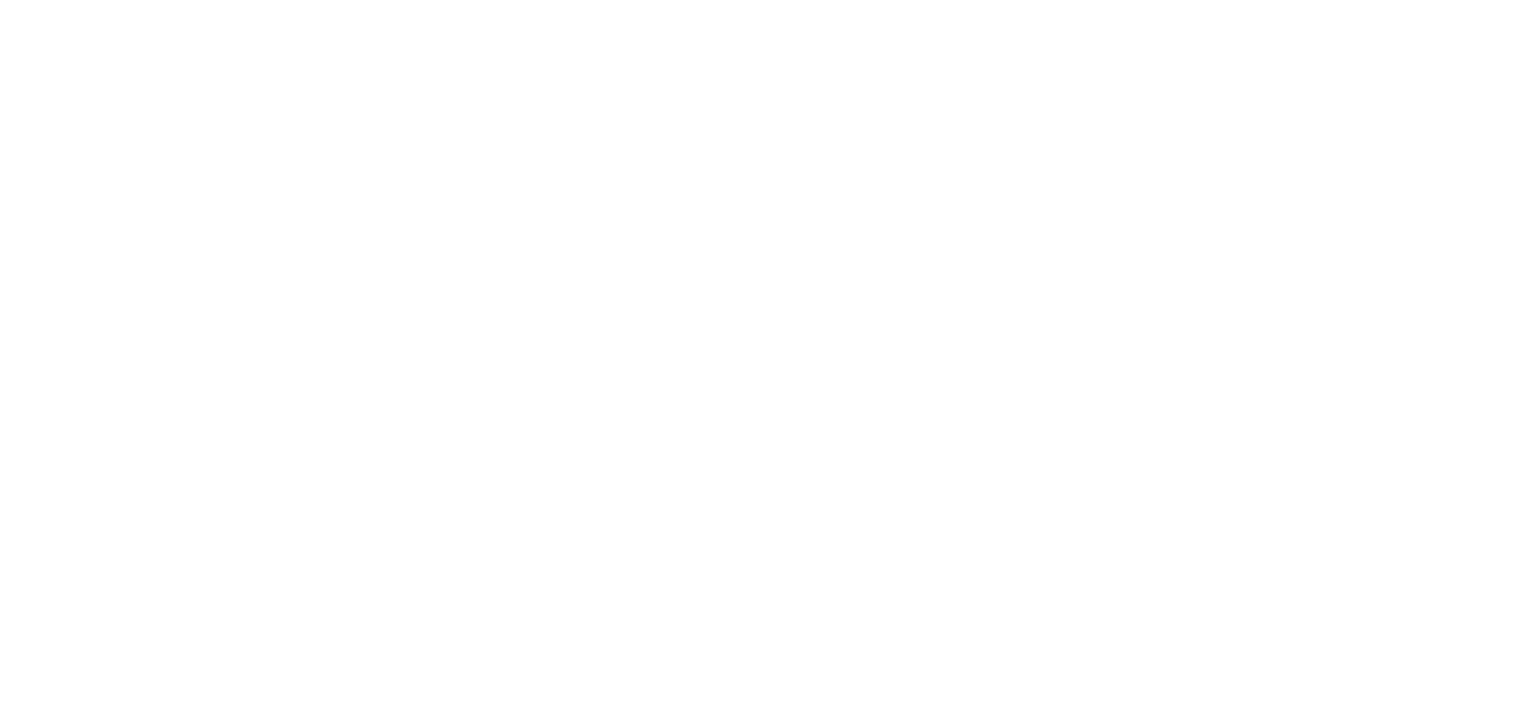 scroll, scrollTop: 0, scrollLeft: 0, axis: both 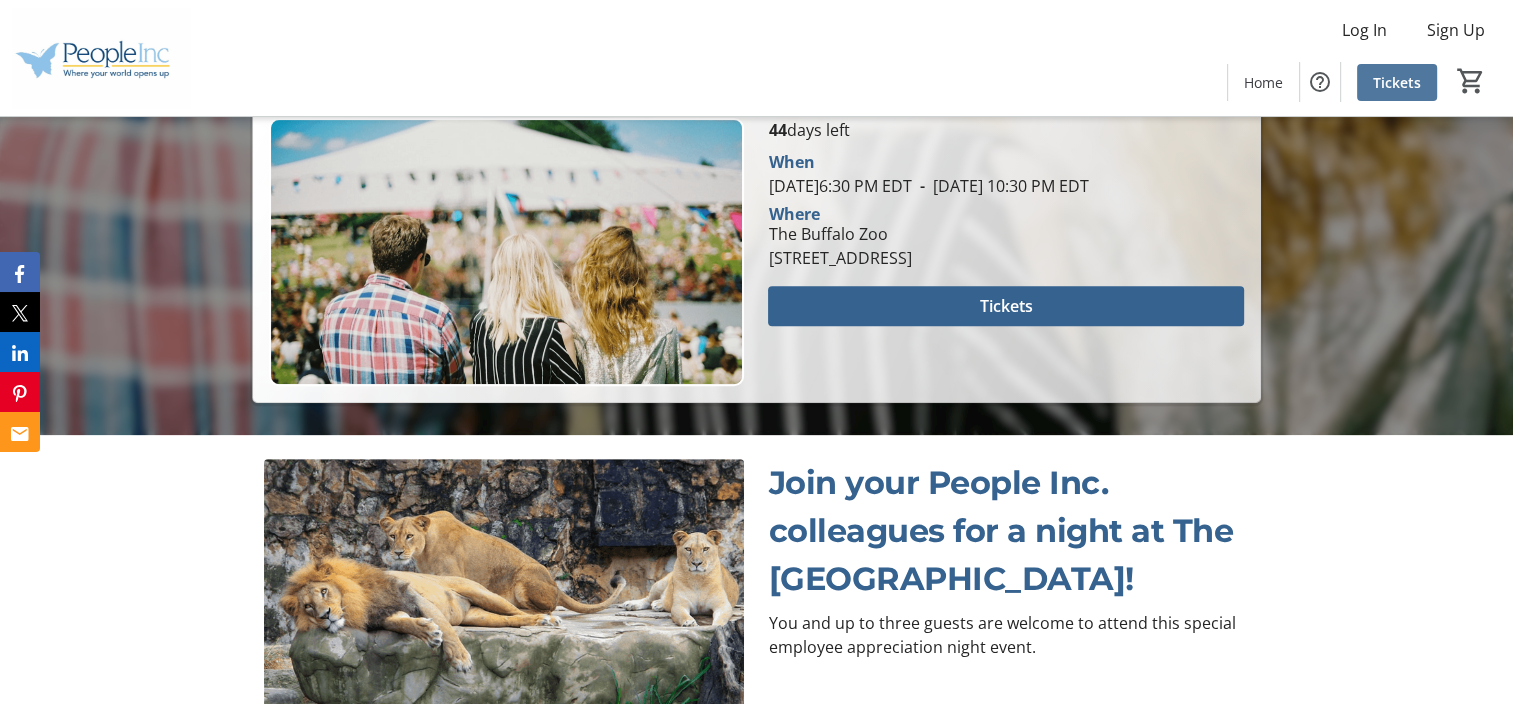 click on "Tickets" 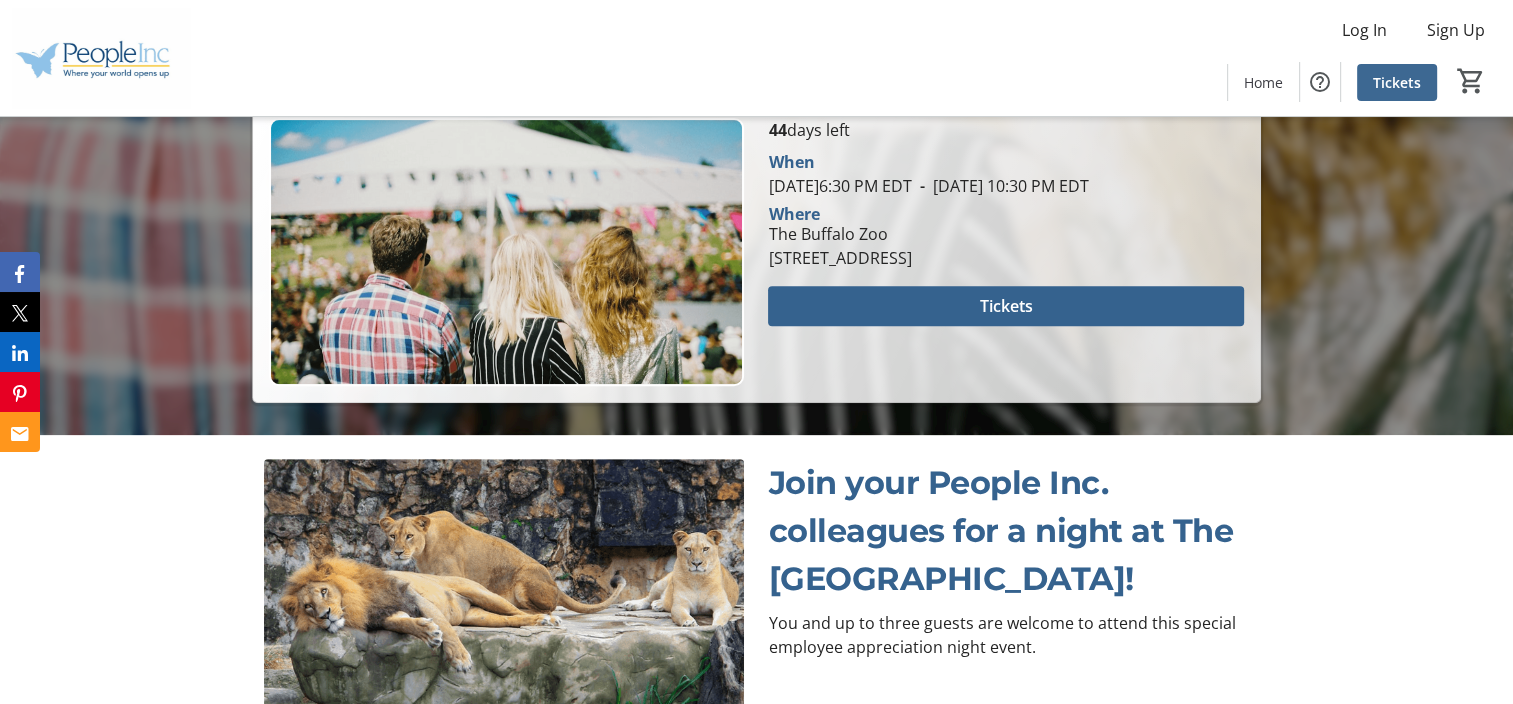 scroll, scrollTop: 0, scrollLeft: 0, axis: both 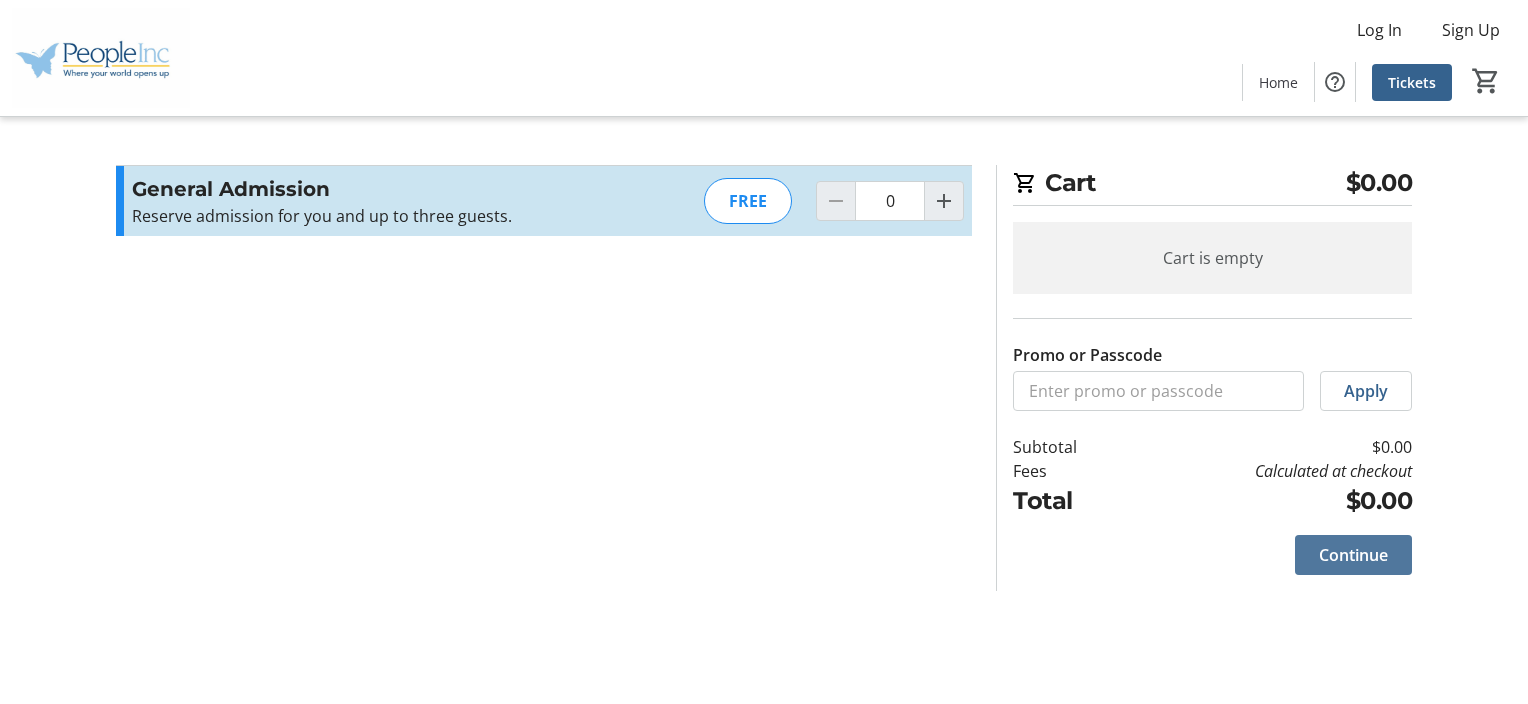 click on "Continue" 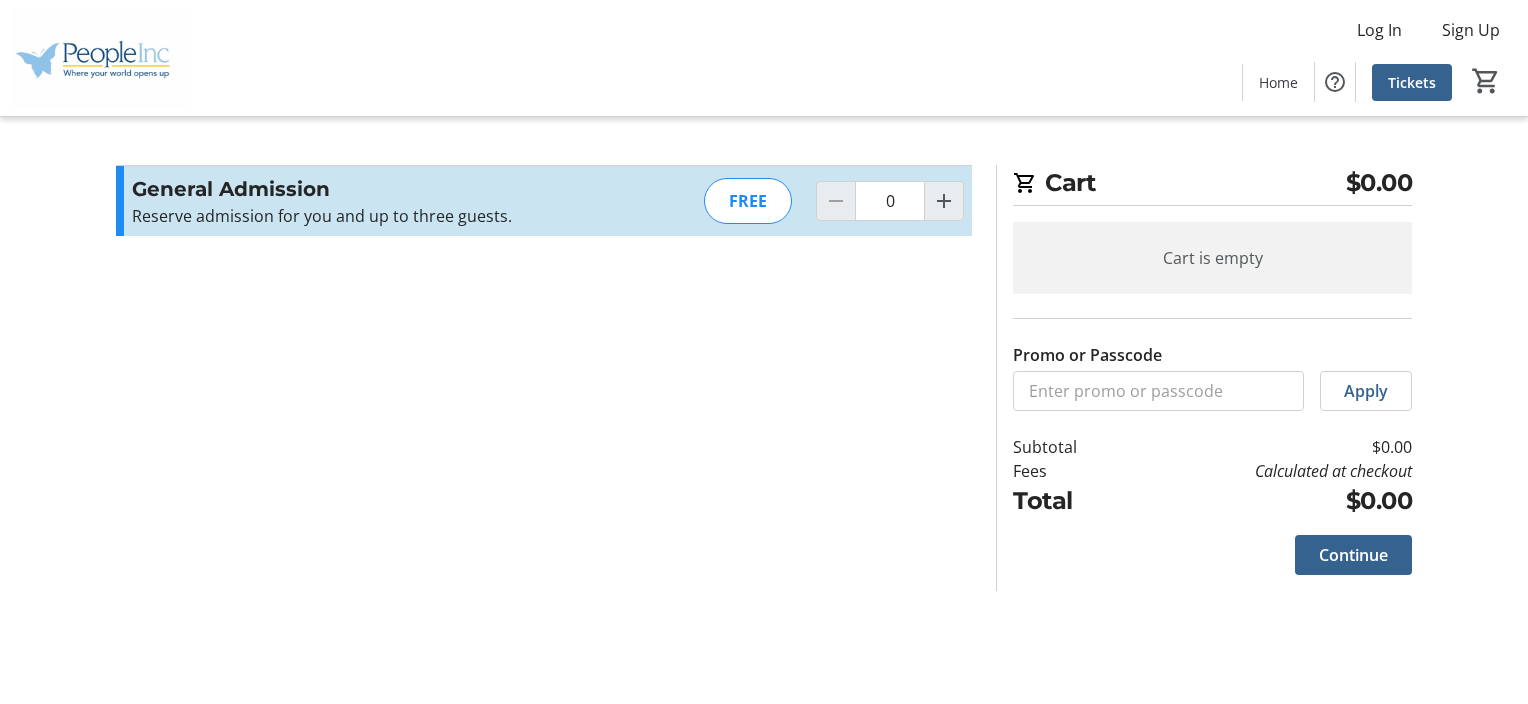 click on "Cart is empty" 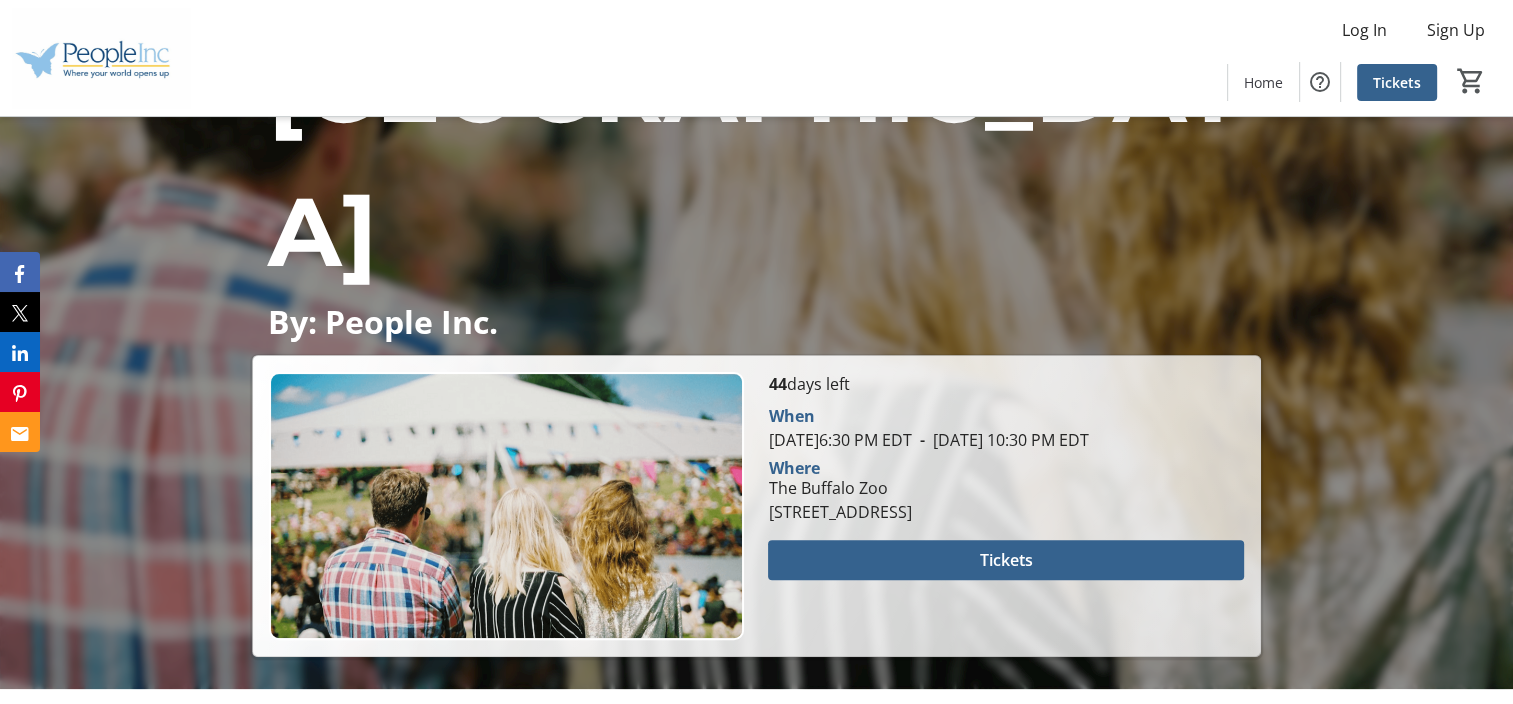 scroll, scrollTop: 787, scrollLeft: 0, axis: vertical 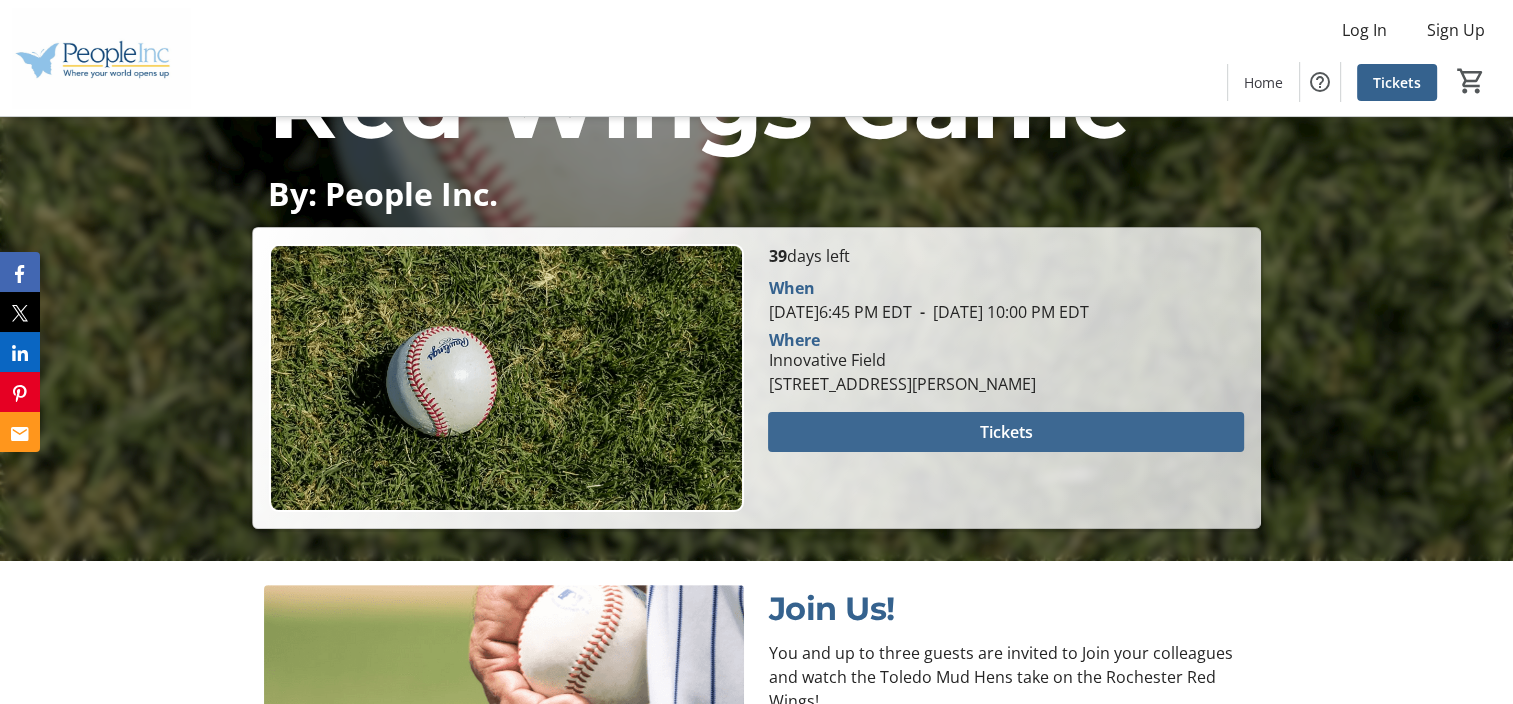 click on "Tickets" at bounding box center (1006, 432) 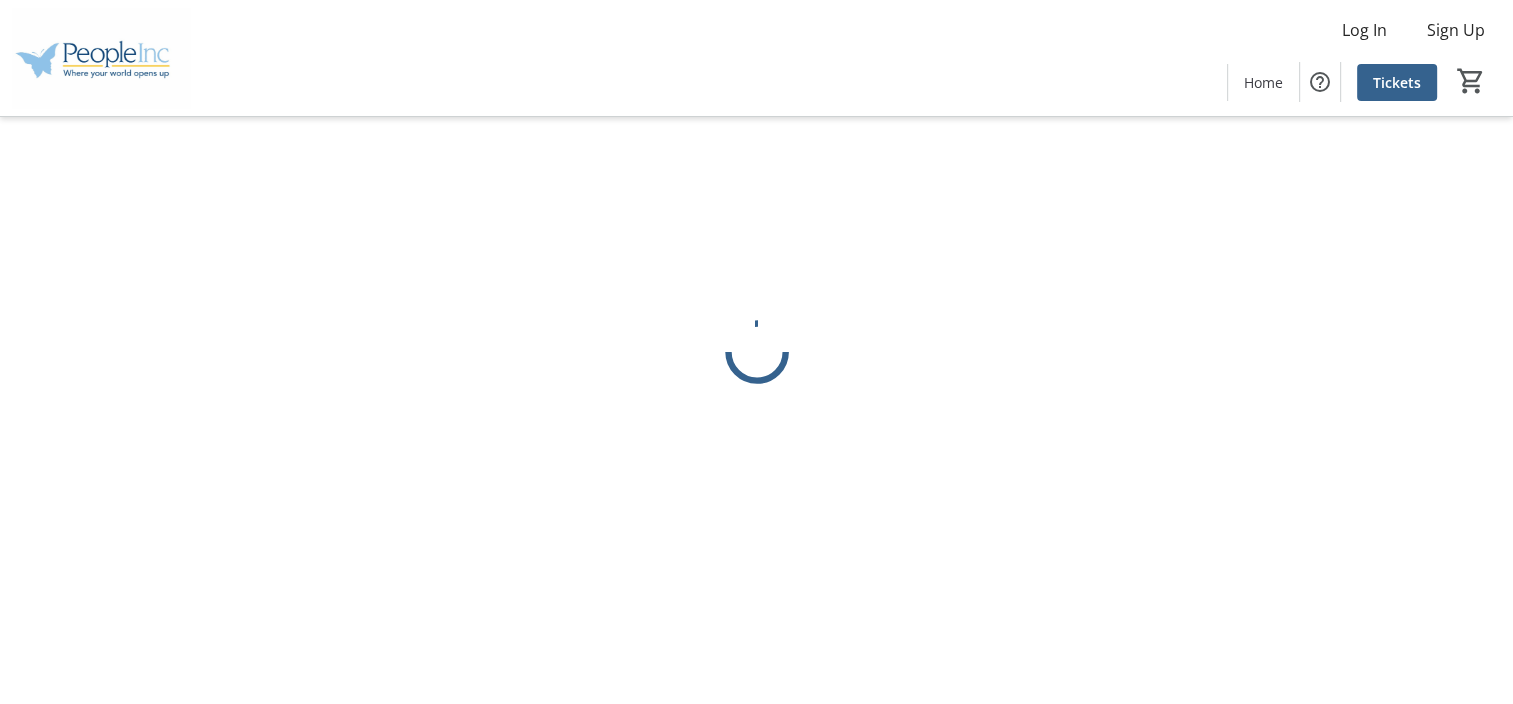 scroll, scrollTop: 0, scrollLeft: 0, axis: both 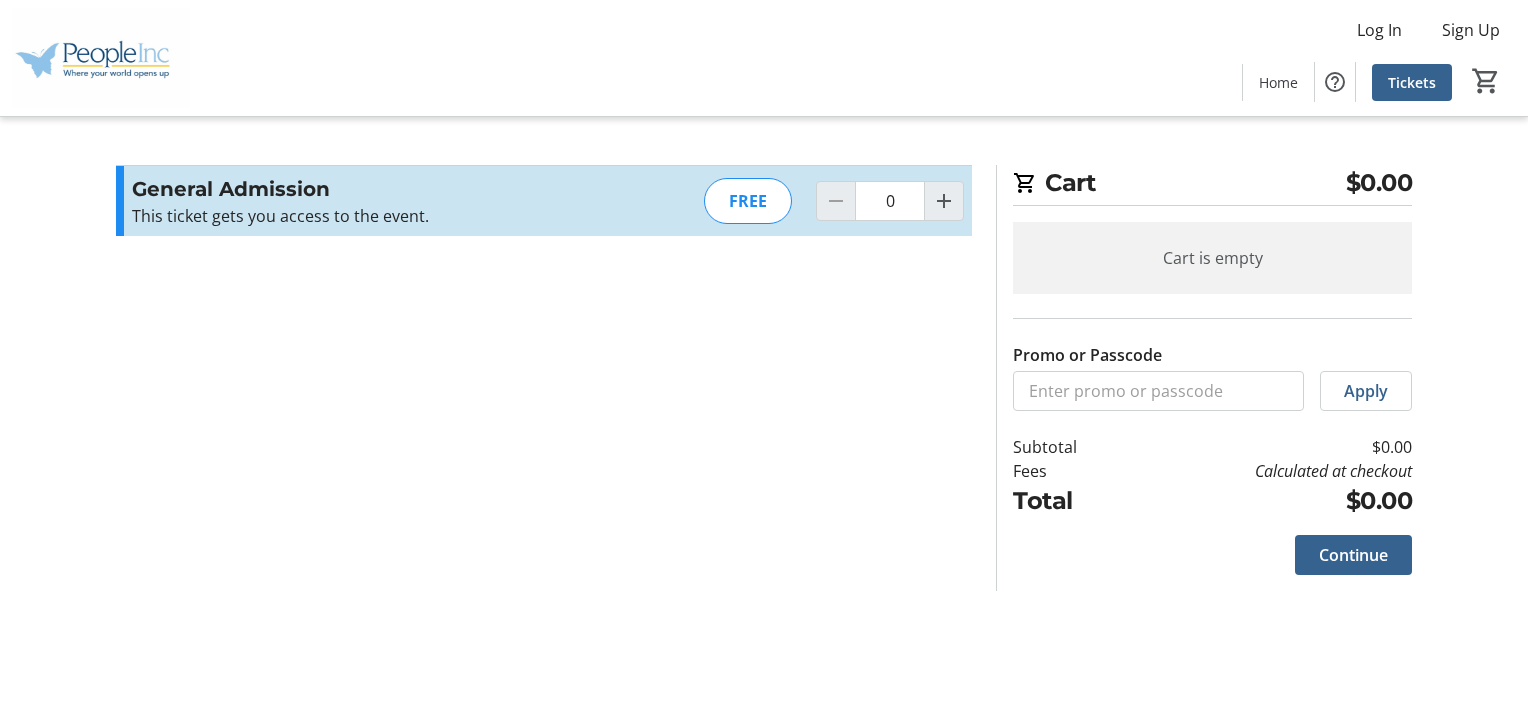 click on "Cart is empty" 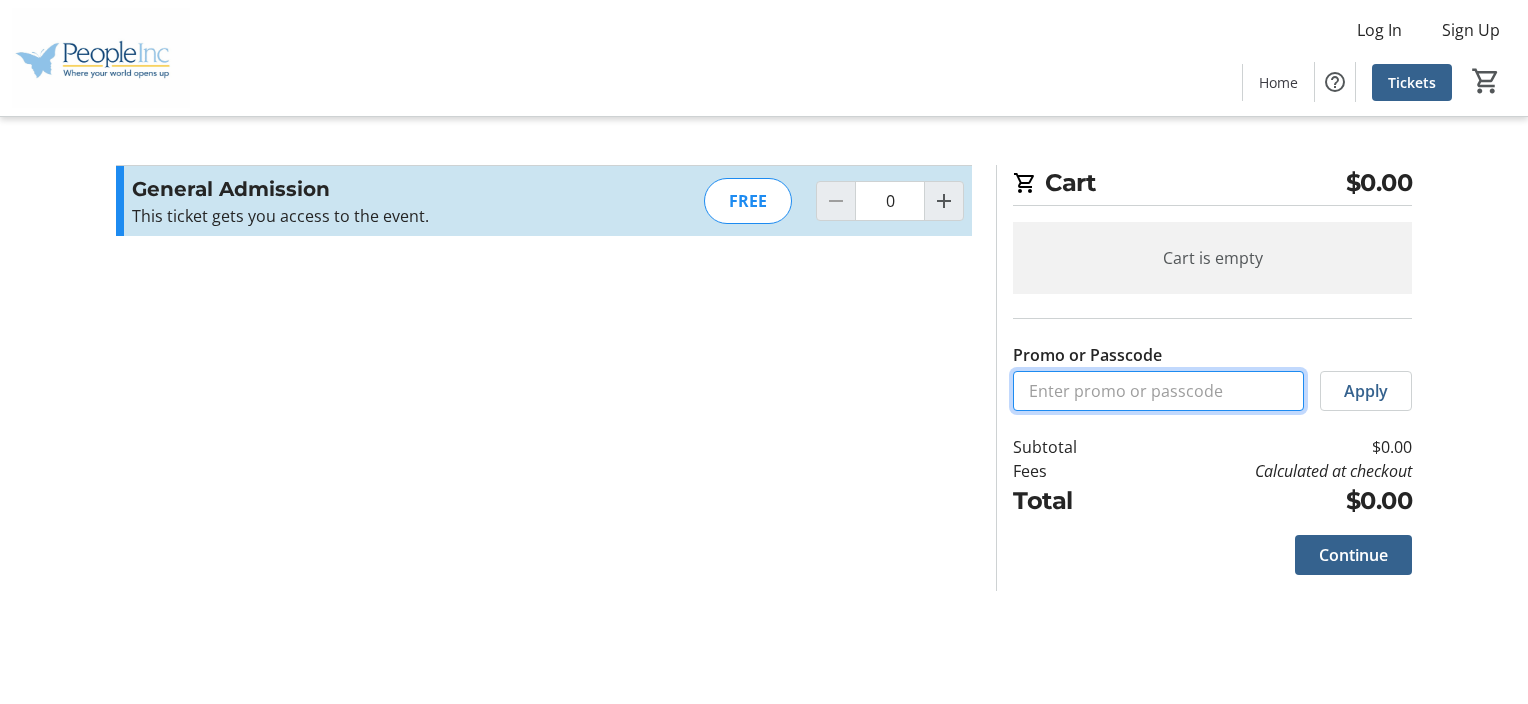 click on "Promo or Passcode" at bounding box center [1158, 391] 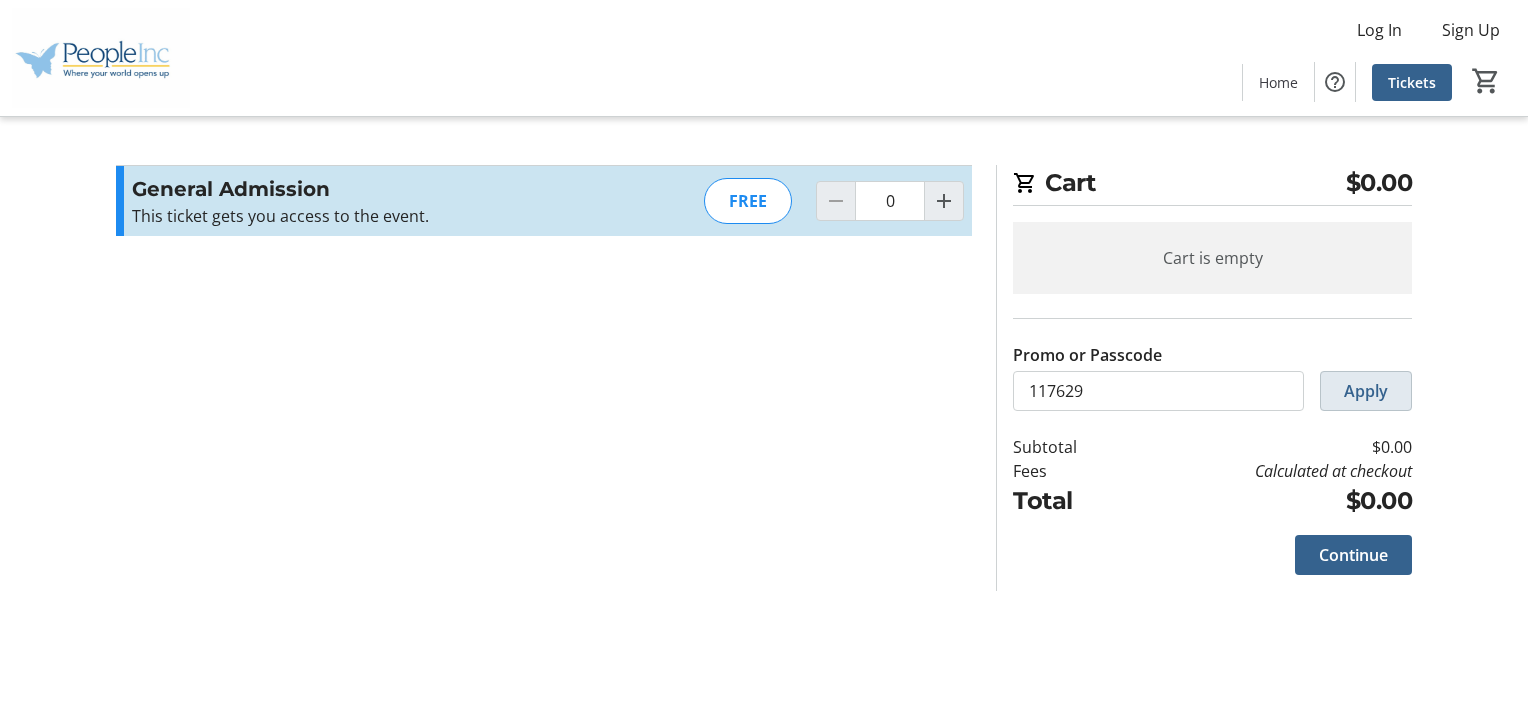 click on "Apply" 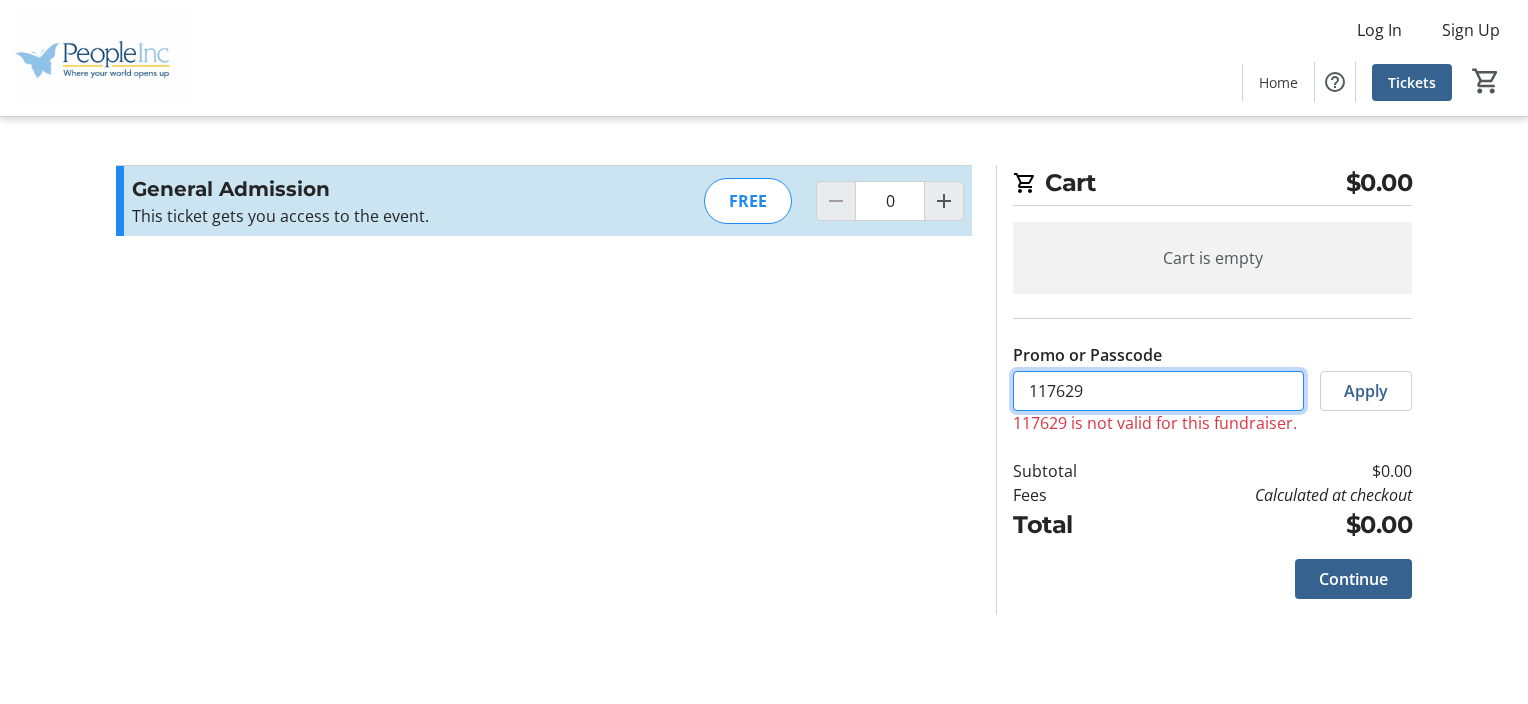 click on "117629" at bounding box center (1158, 391) 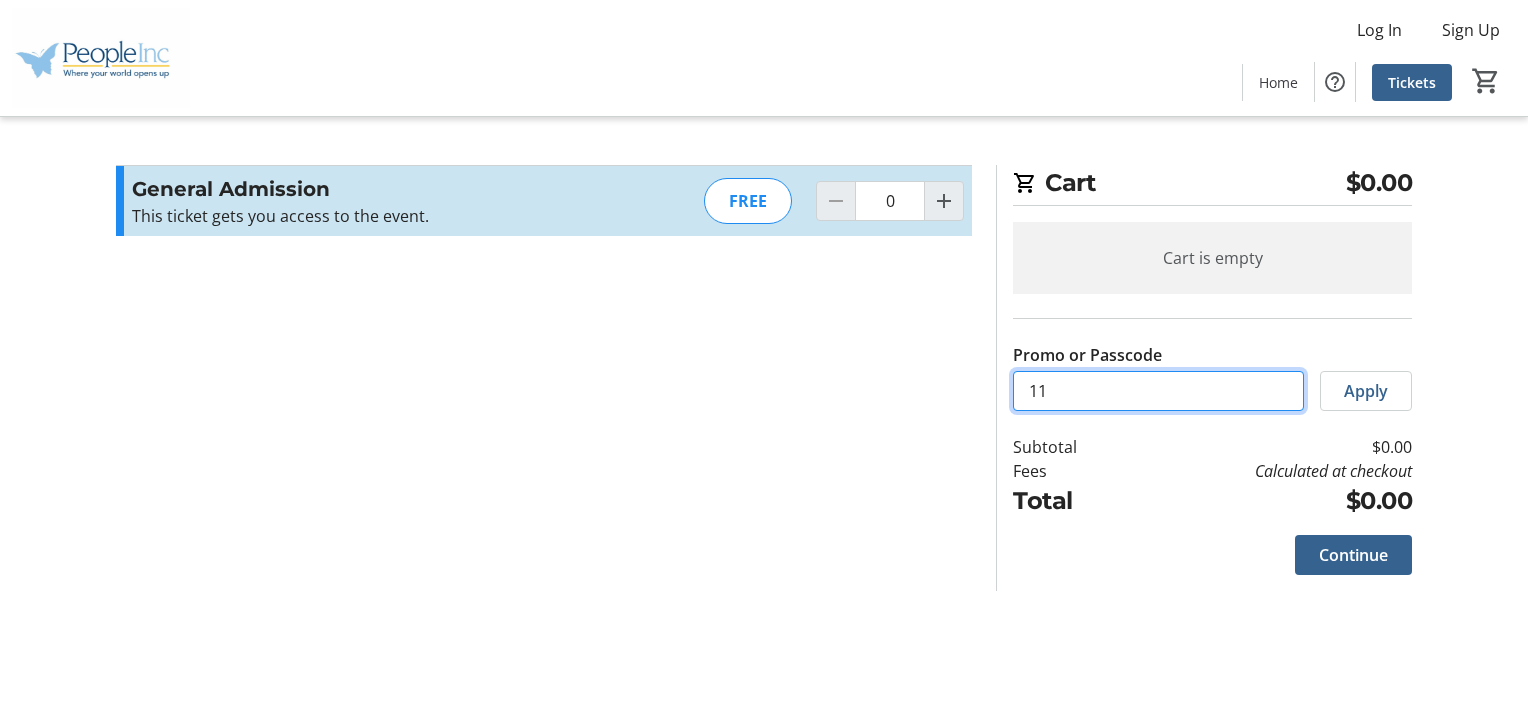 type on "1" 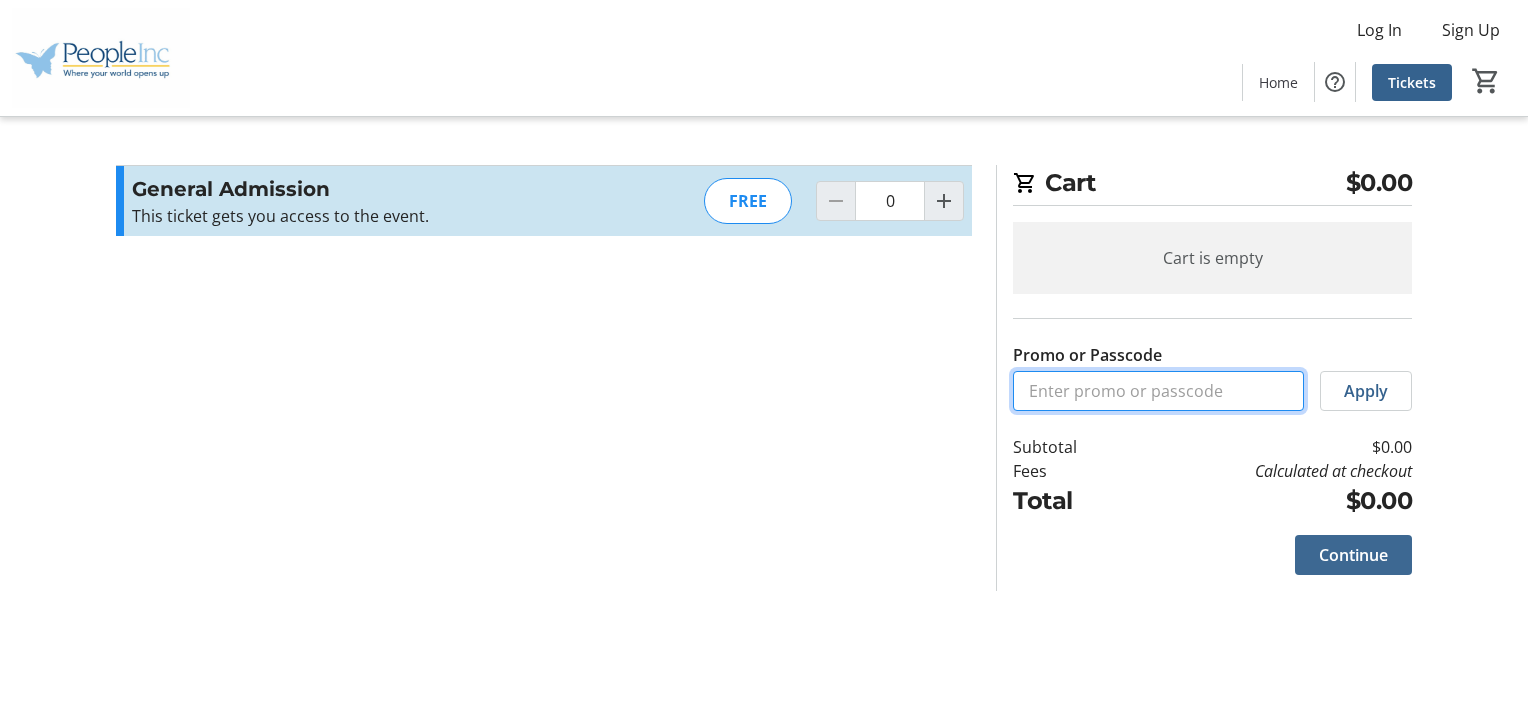 type 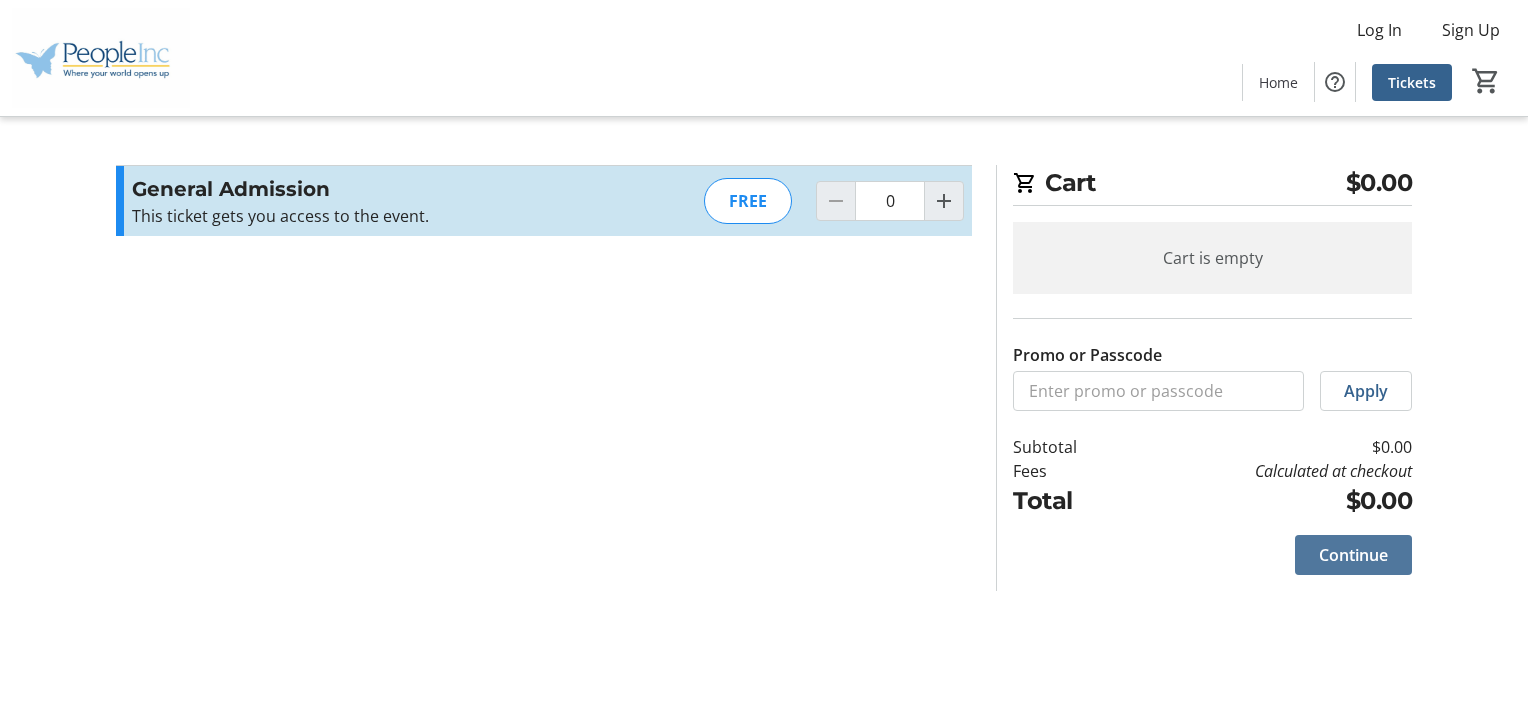 click on "Continue" 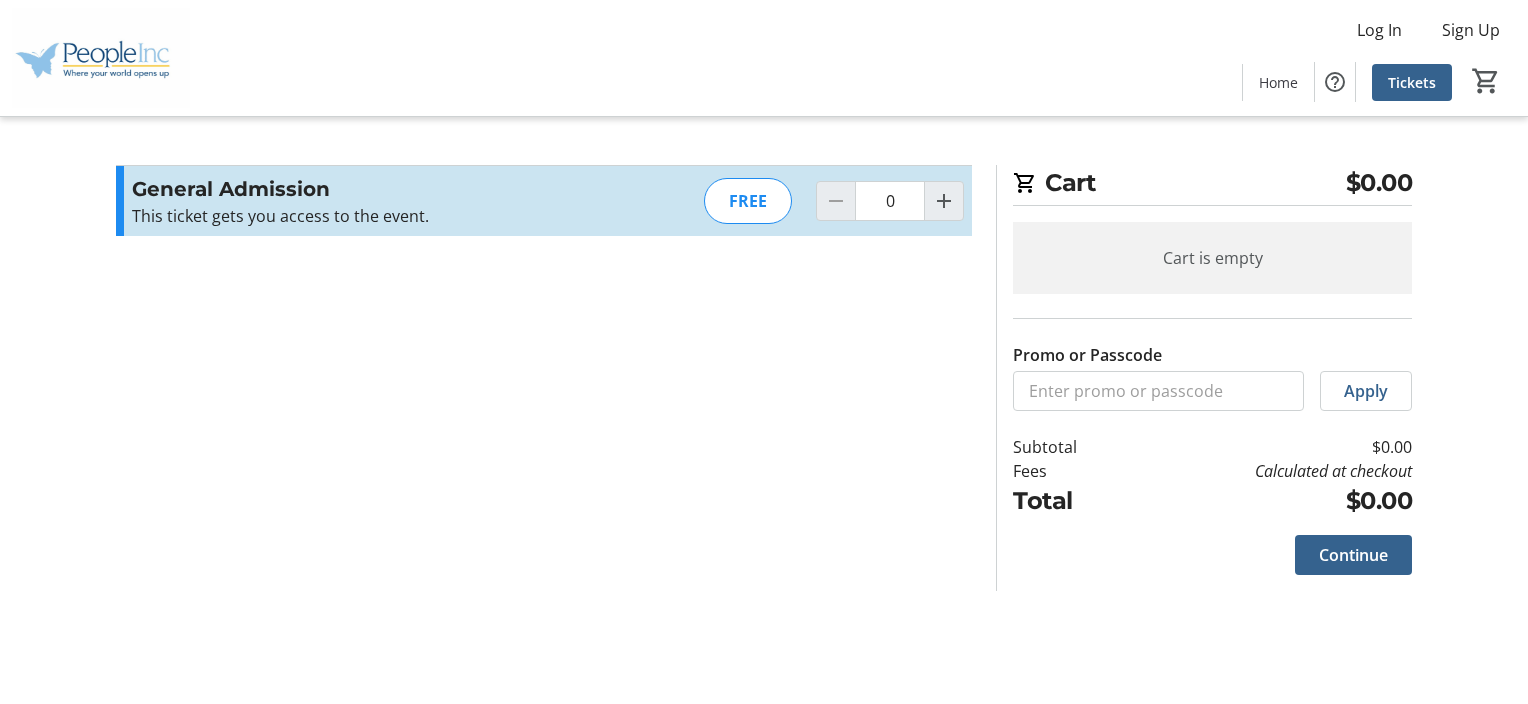 click on "Cart is empty" 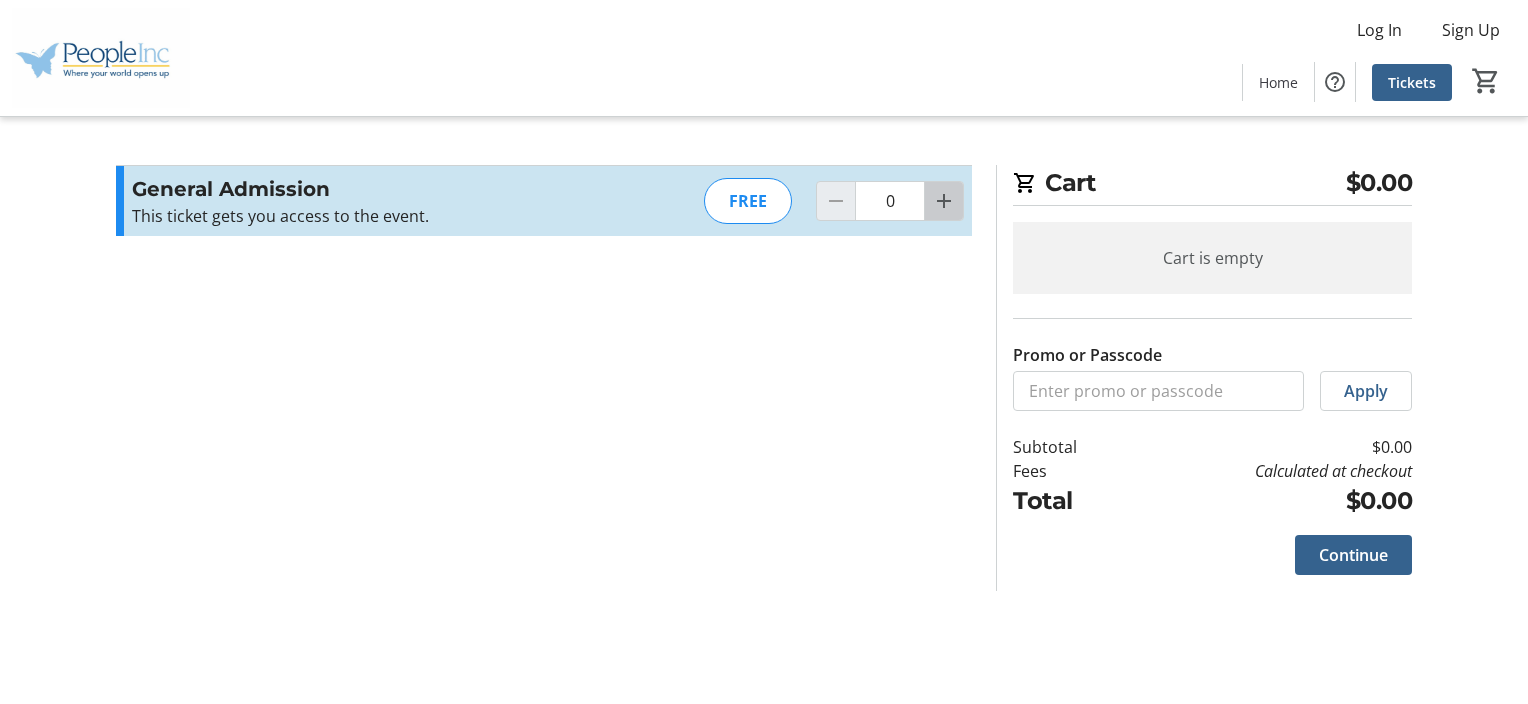 click 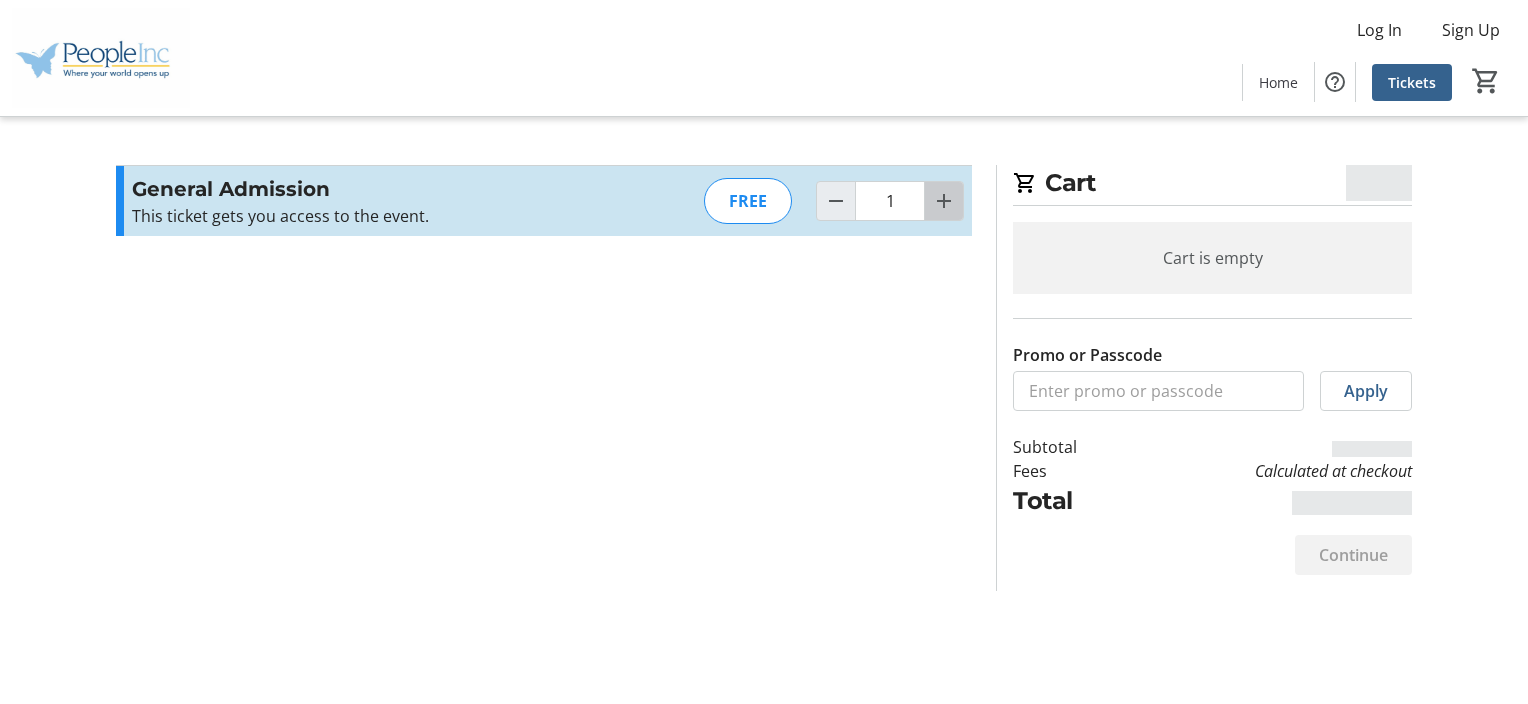 click 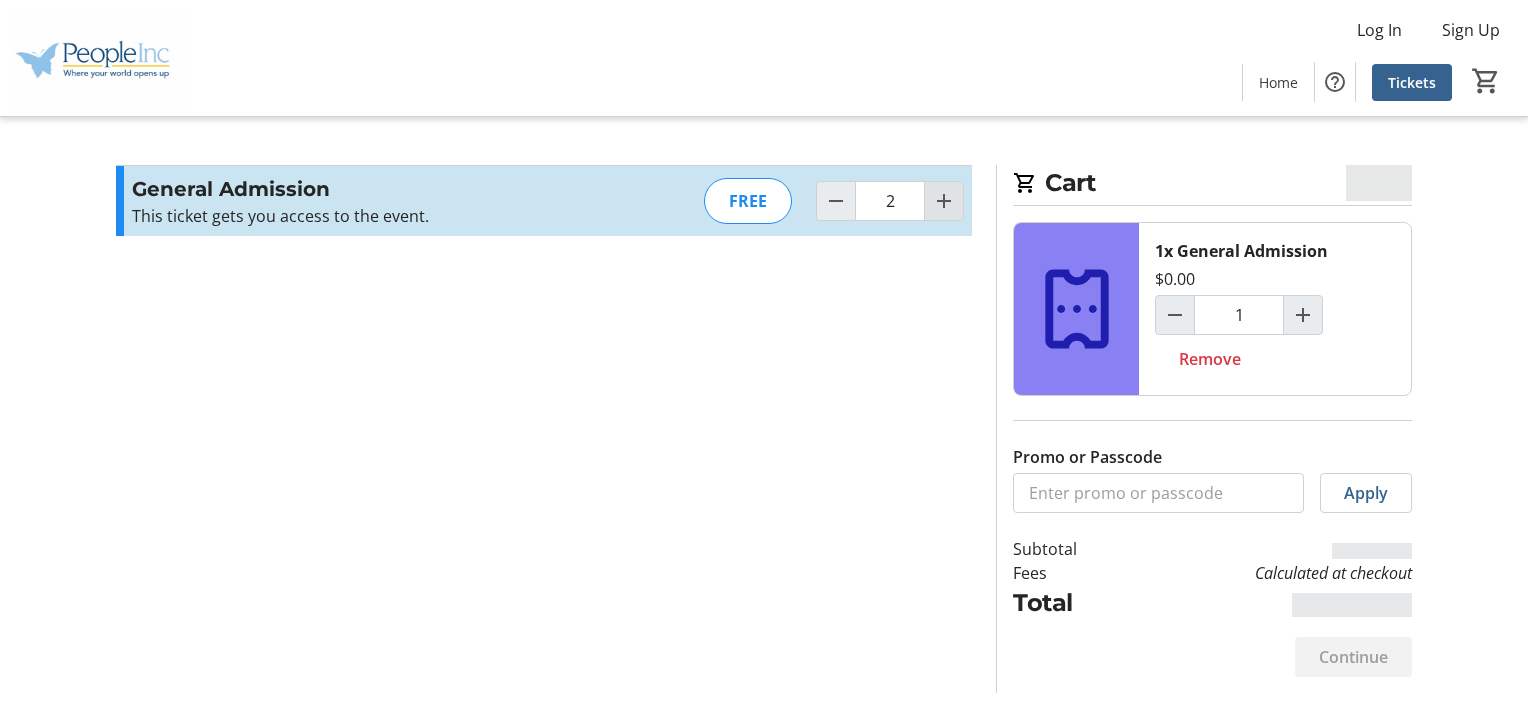 type on "2" 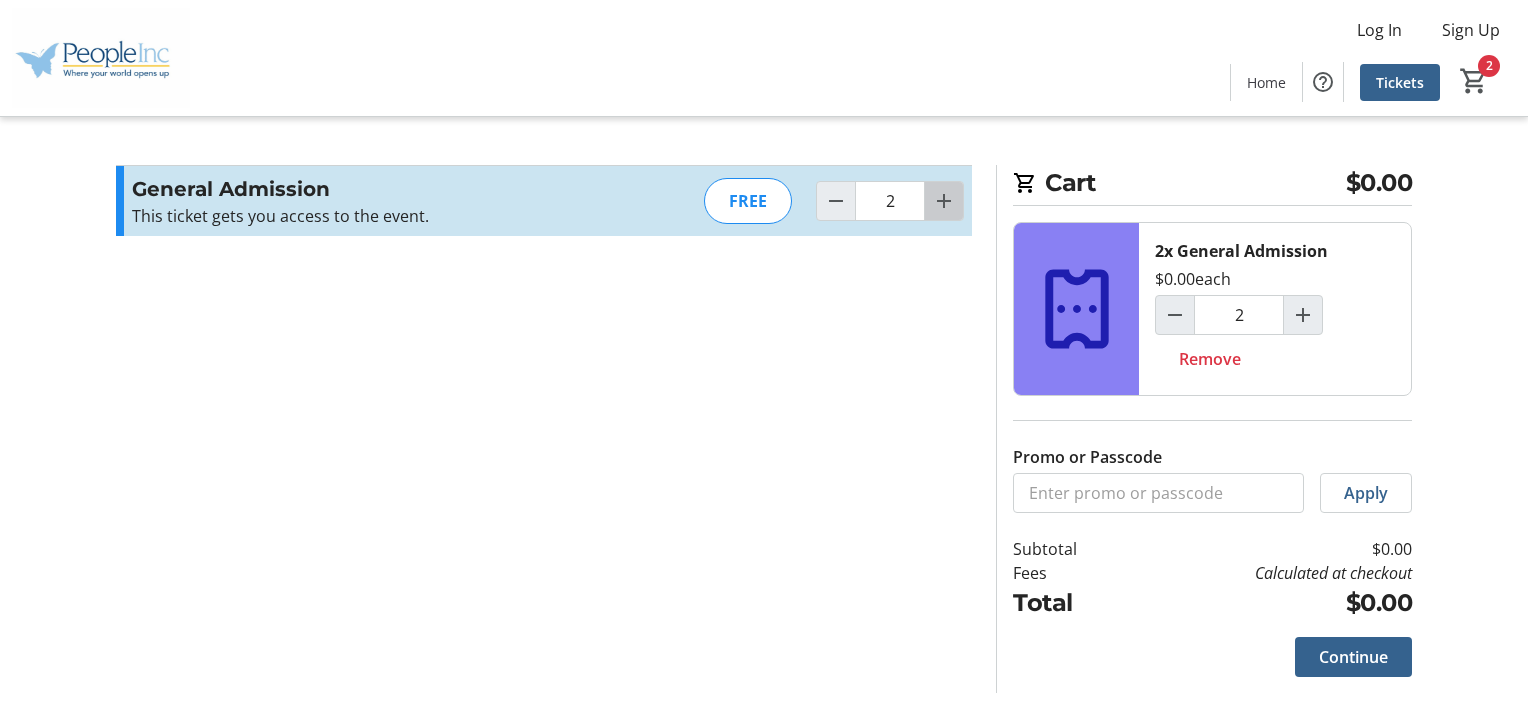 click 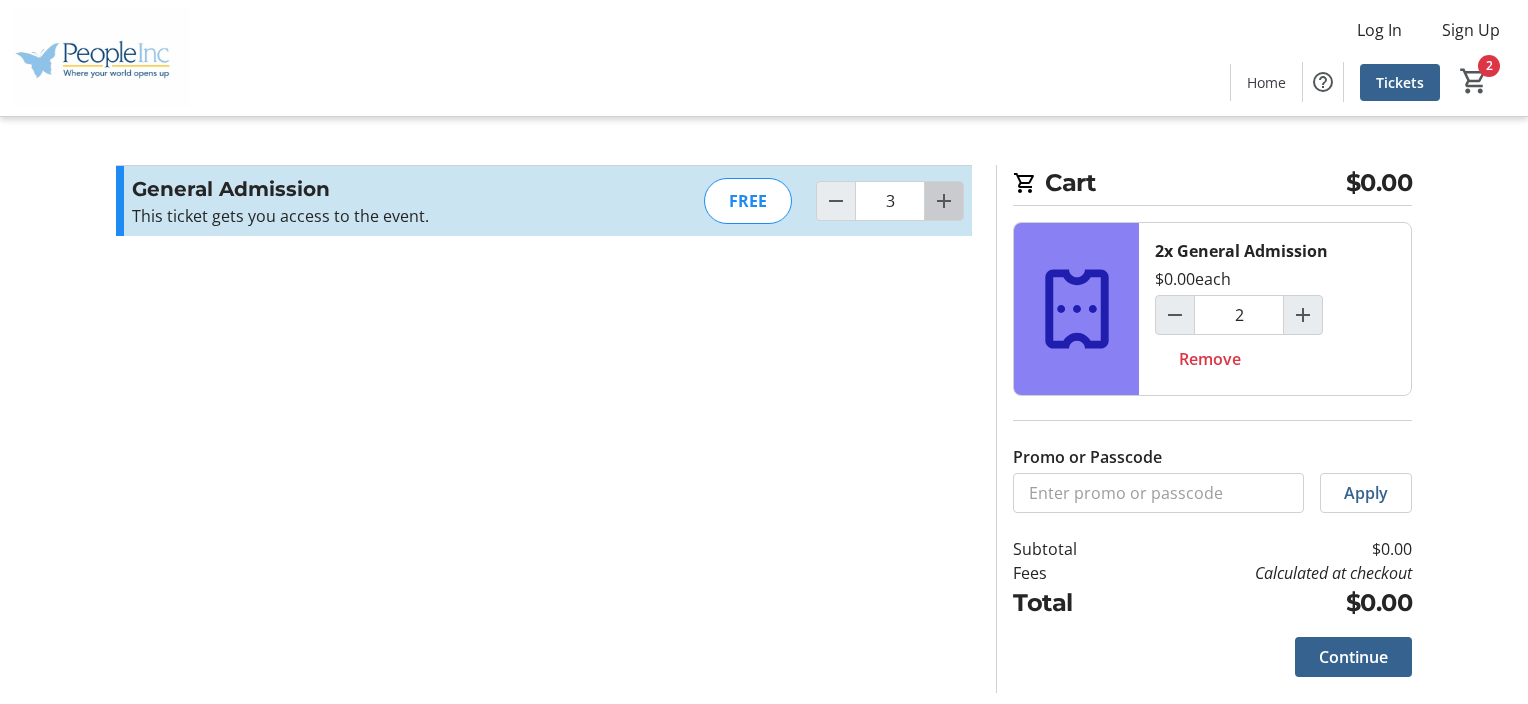 type on "3" 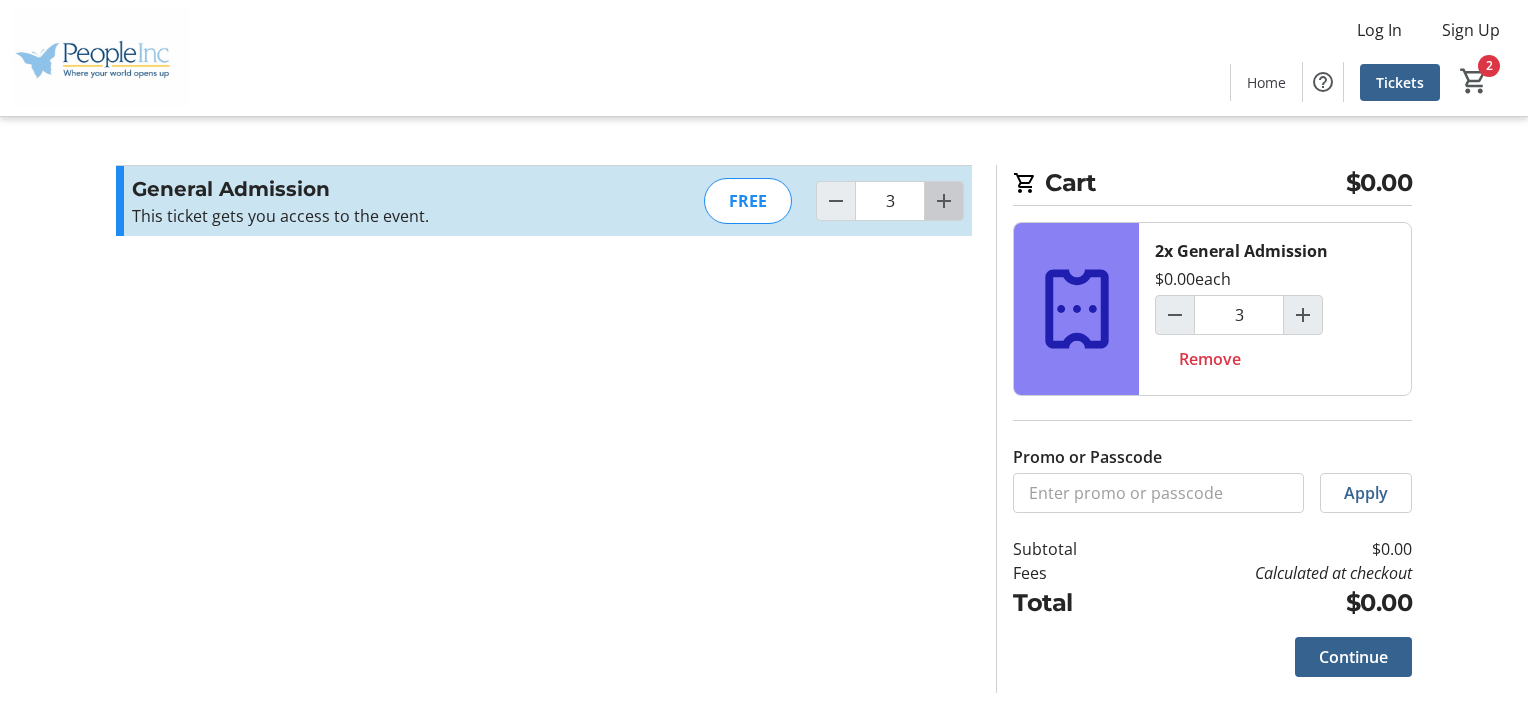 click 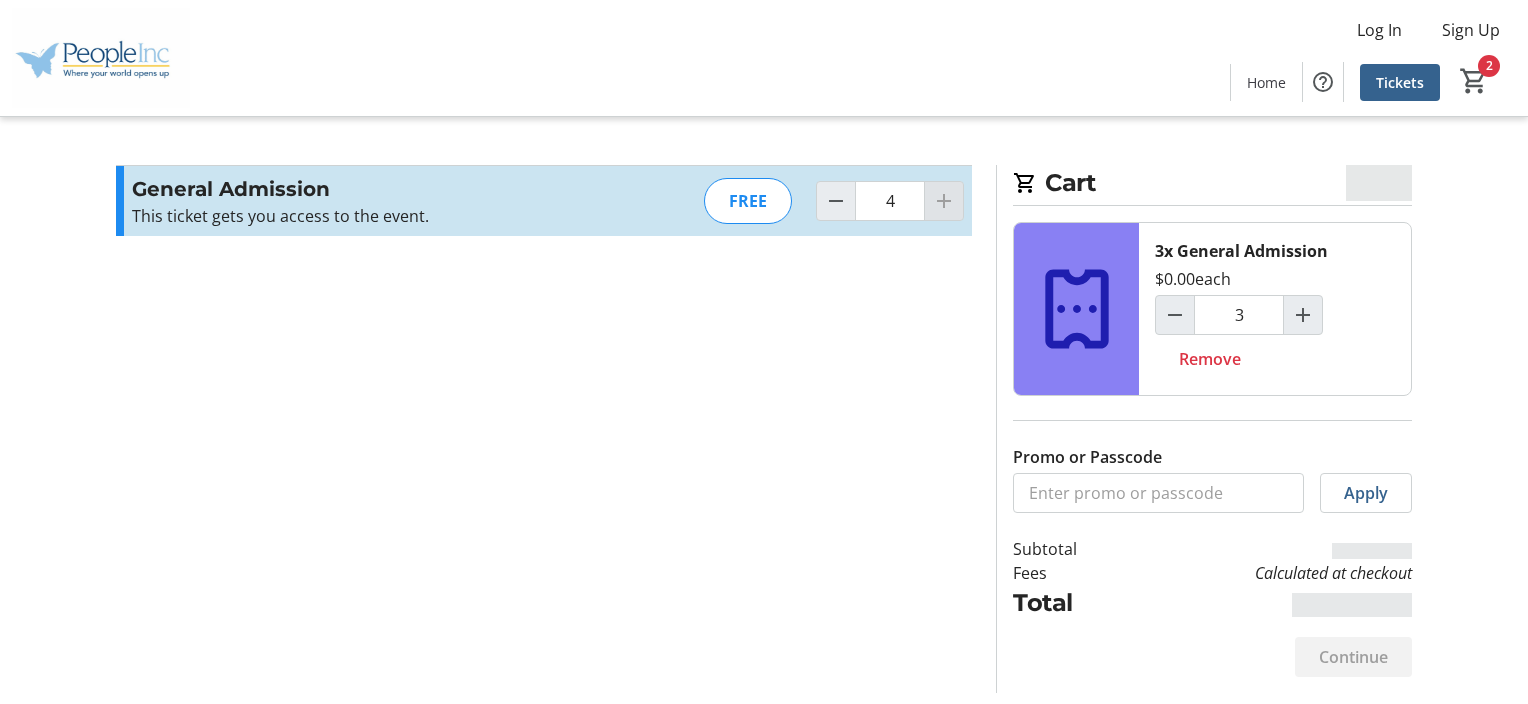 click 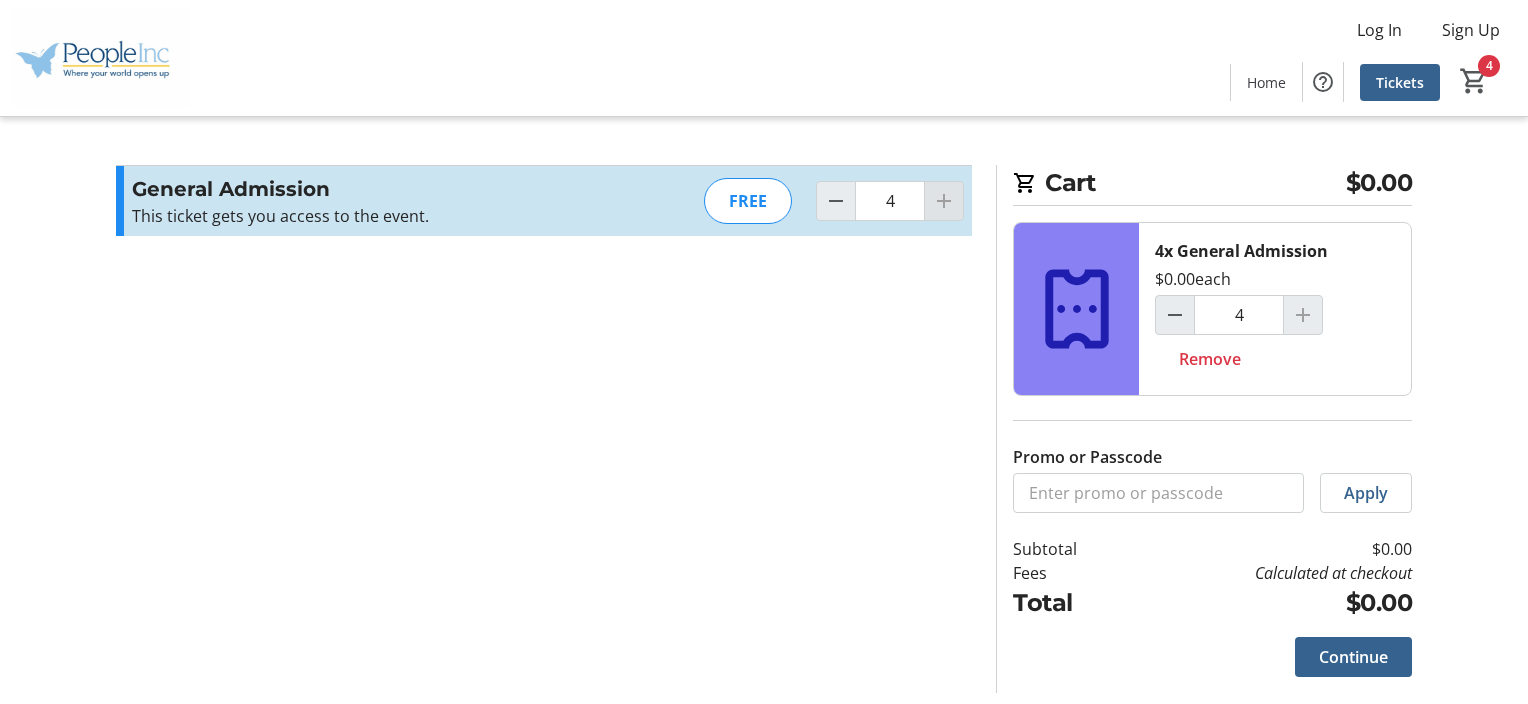 click 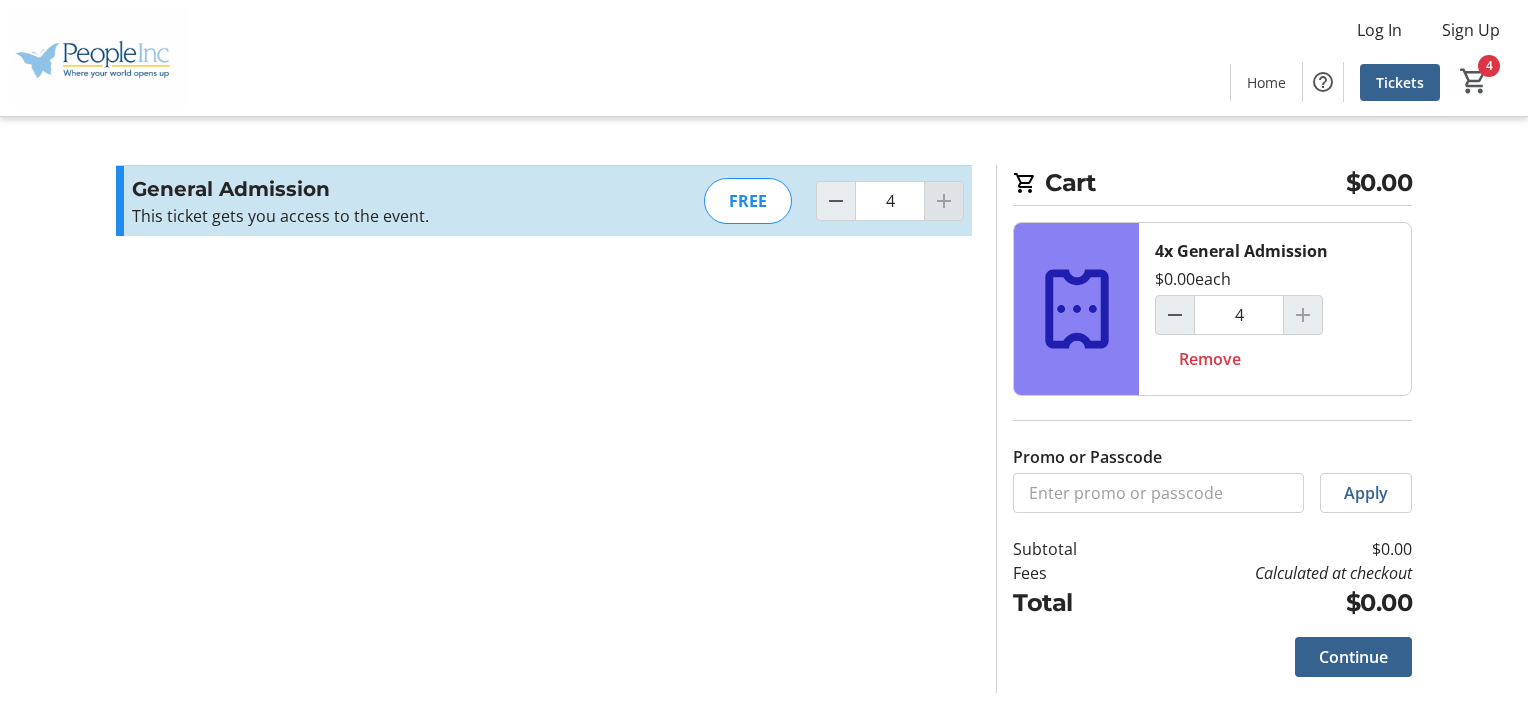 click 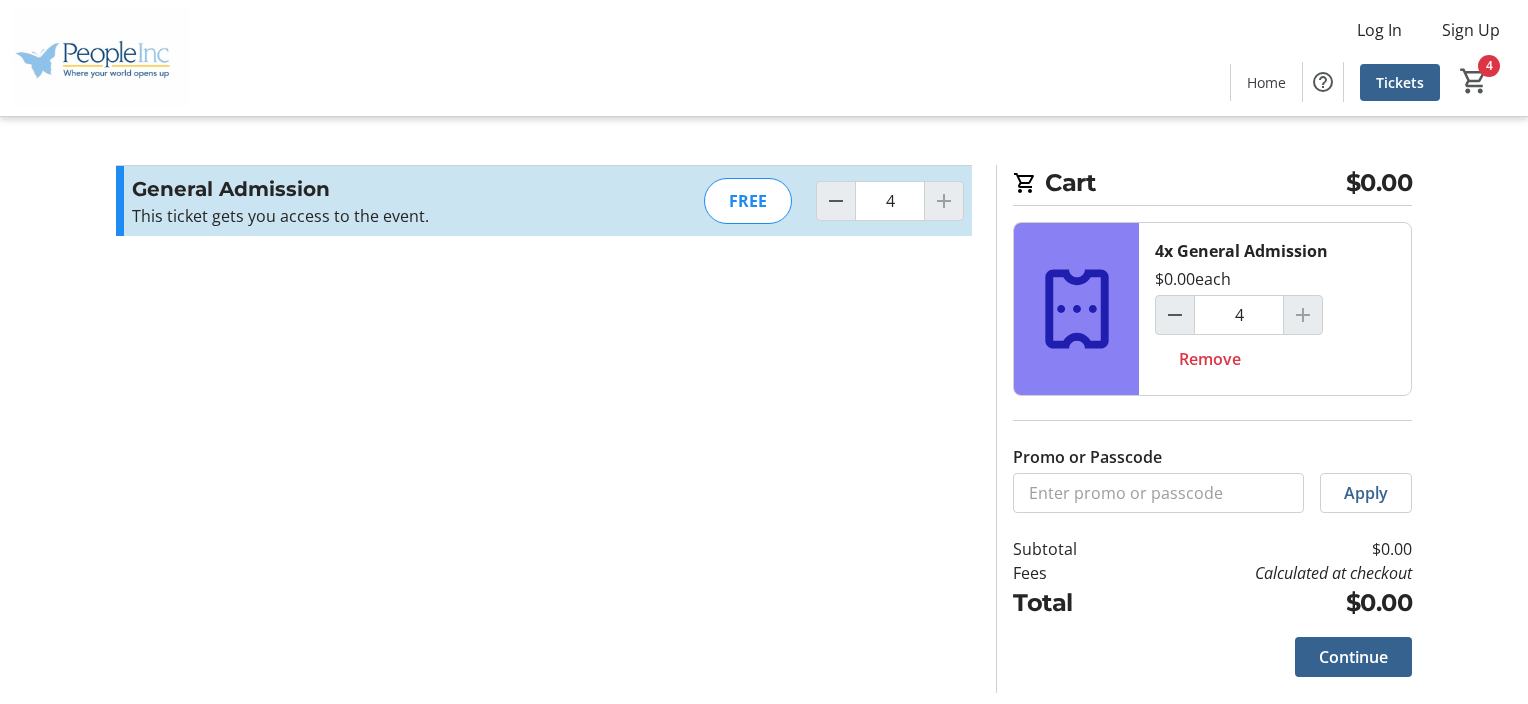 click 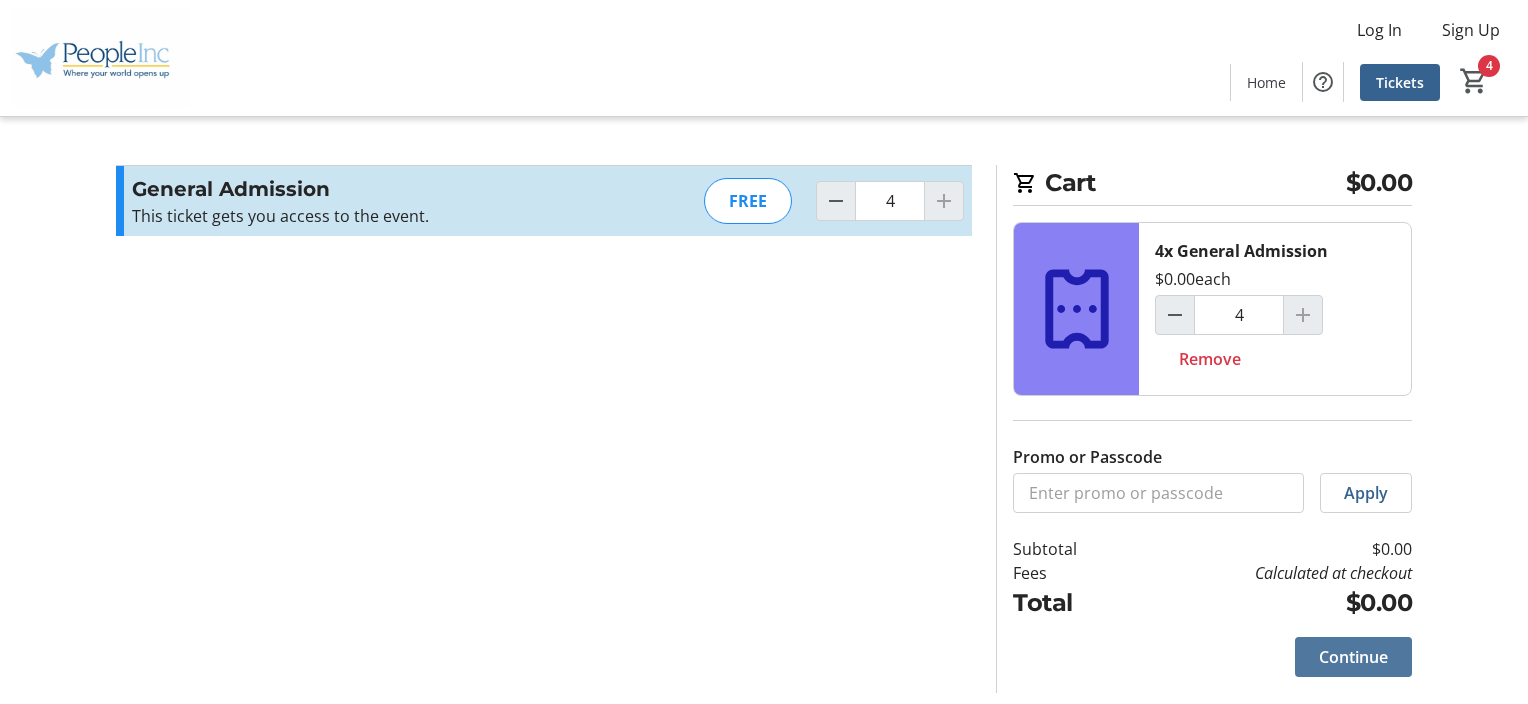 click on "Continue" 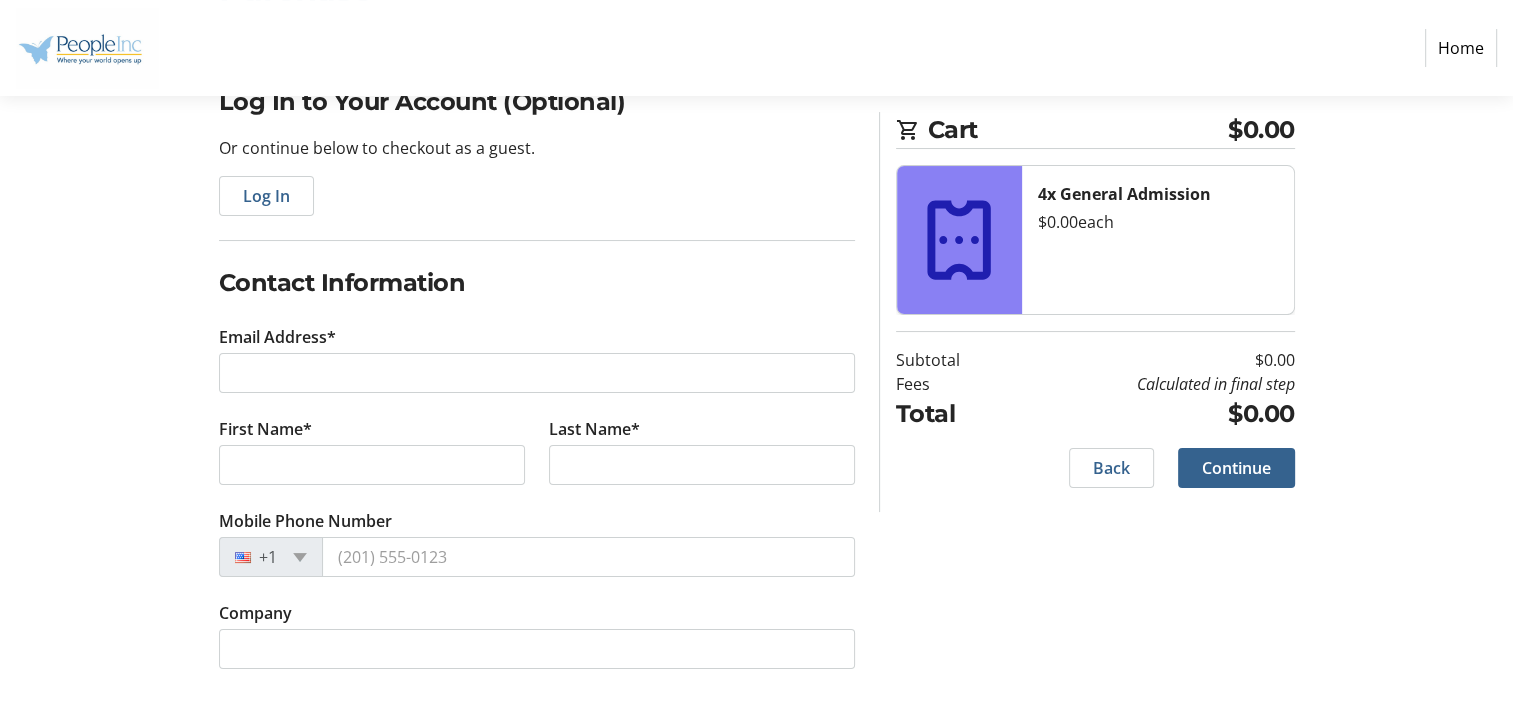 scroll, scrollTop: 189, scrollLeft: 0, axis: vertical 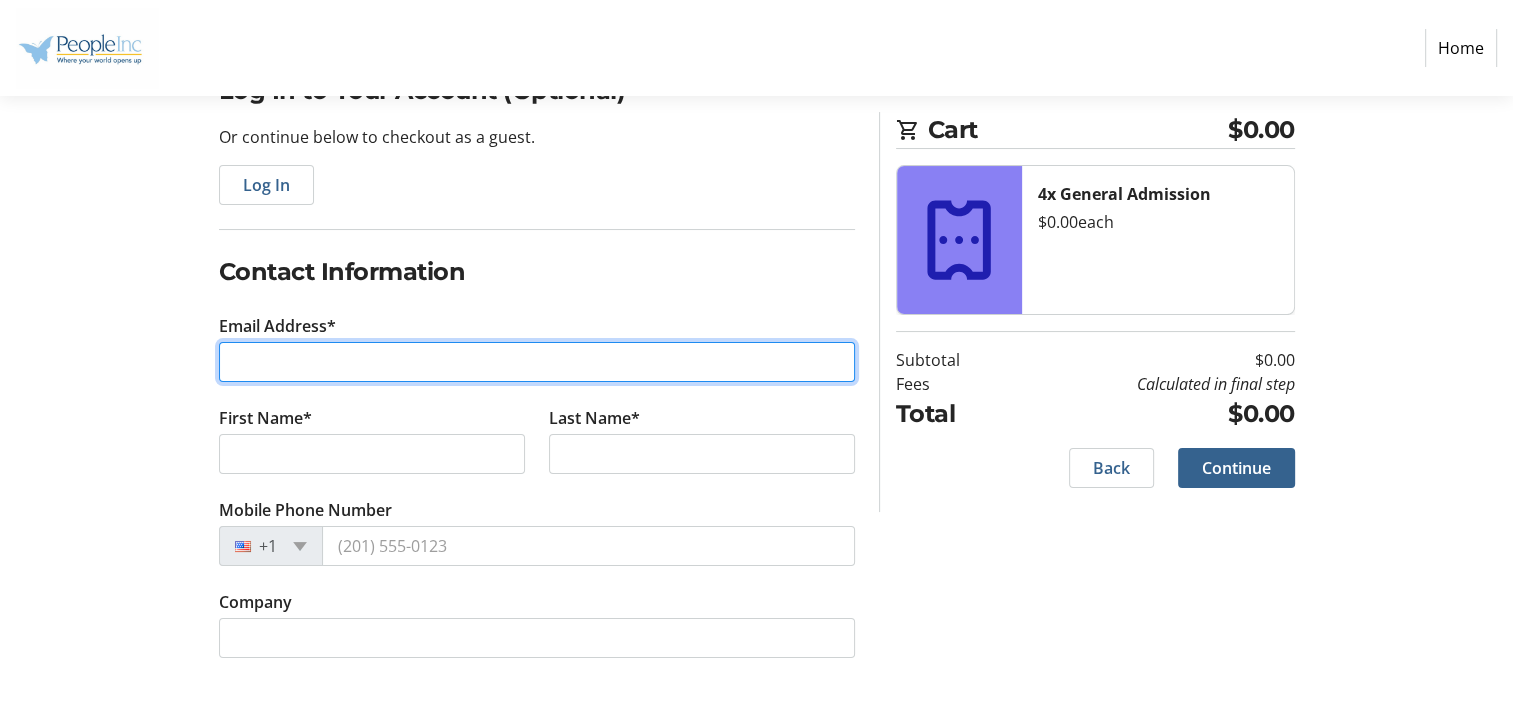 click on "Email Address*" at bounding box center [537, 362] 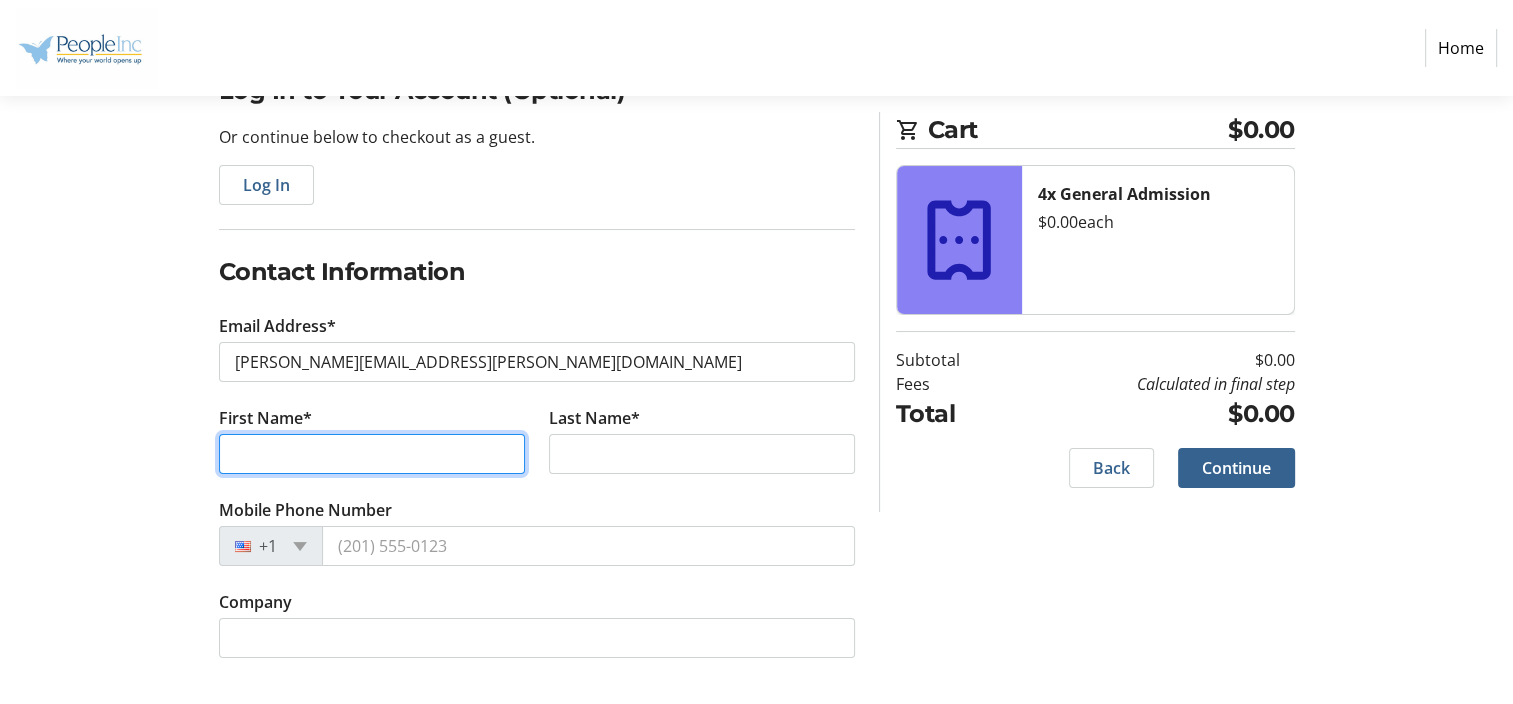 type on "[PERSON_NAME]" 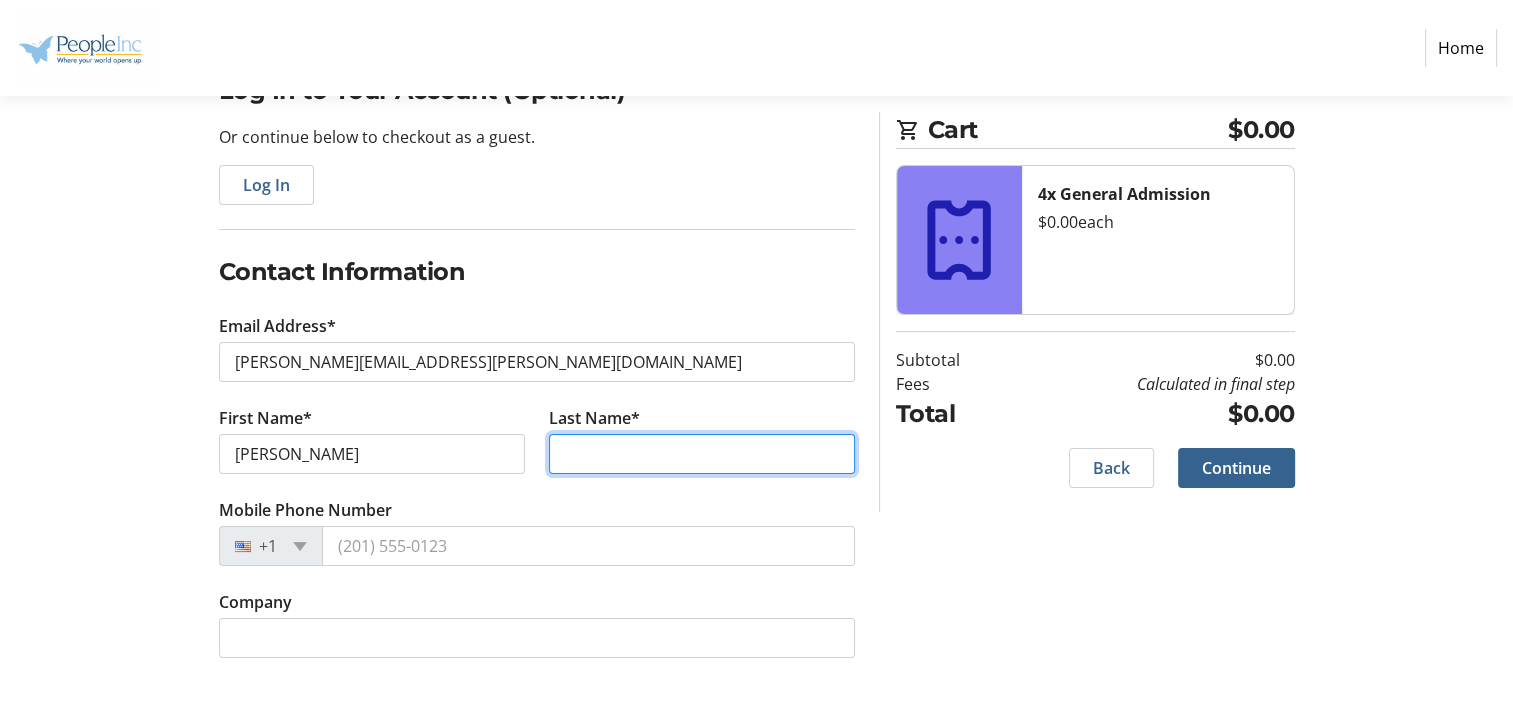 type on "[PERSON_NAME]" 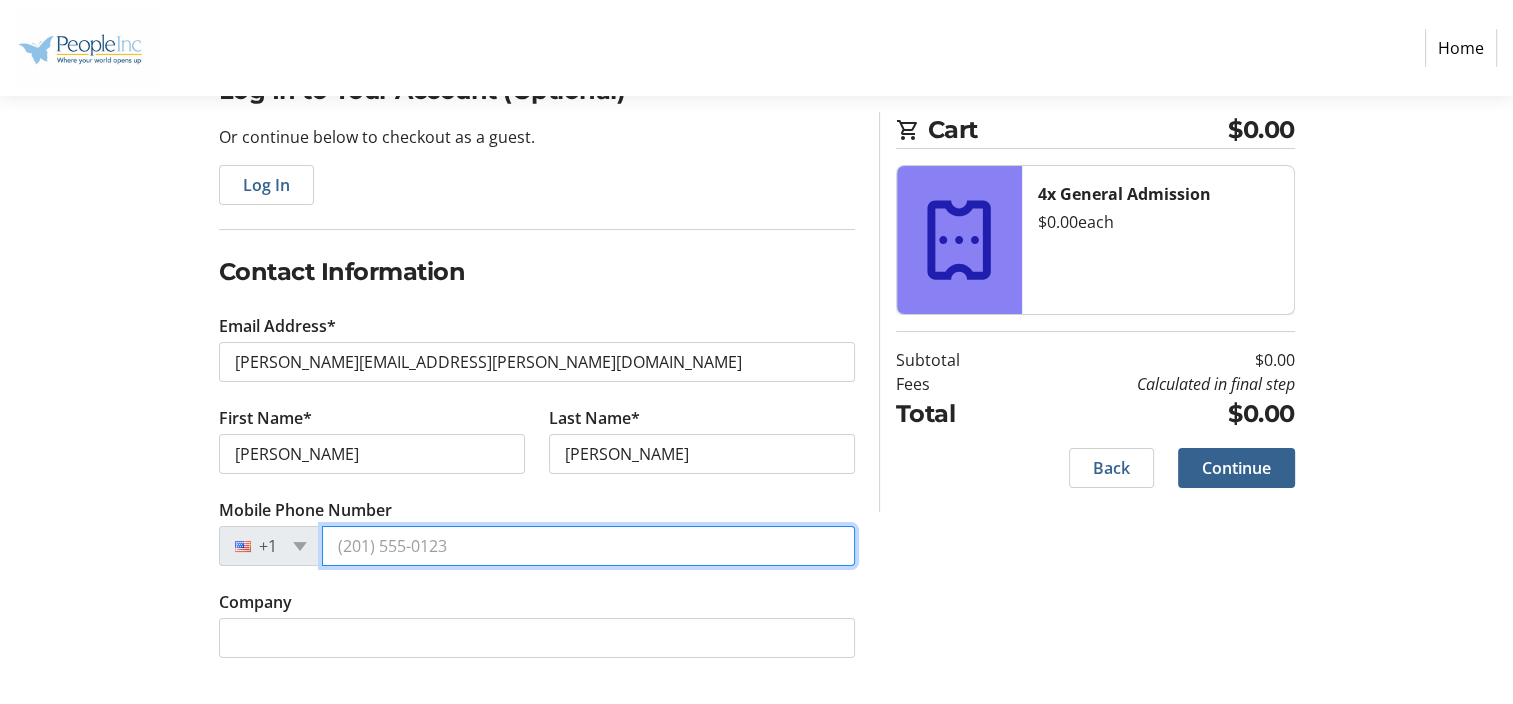 type on "[PHONE_NUMBER]" 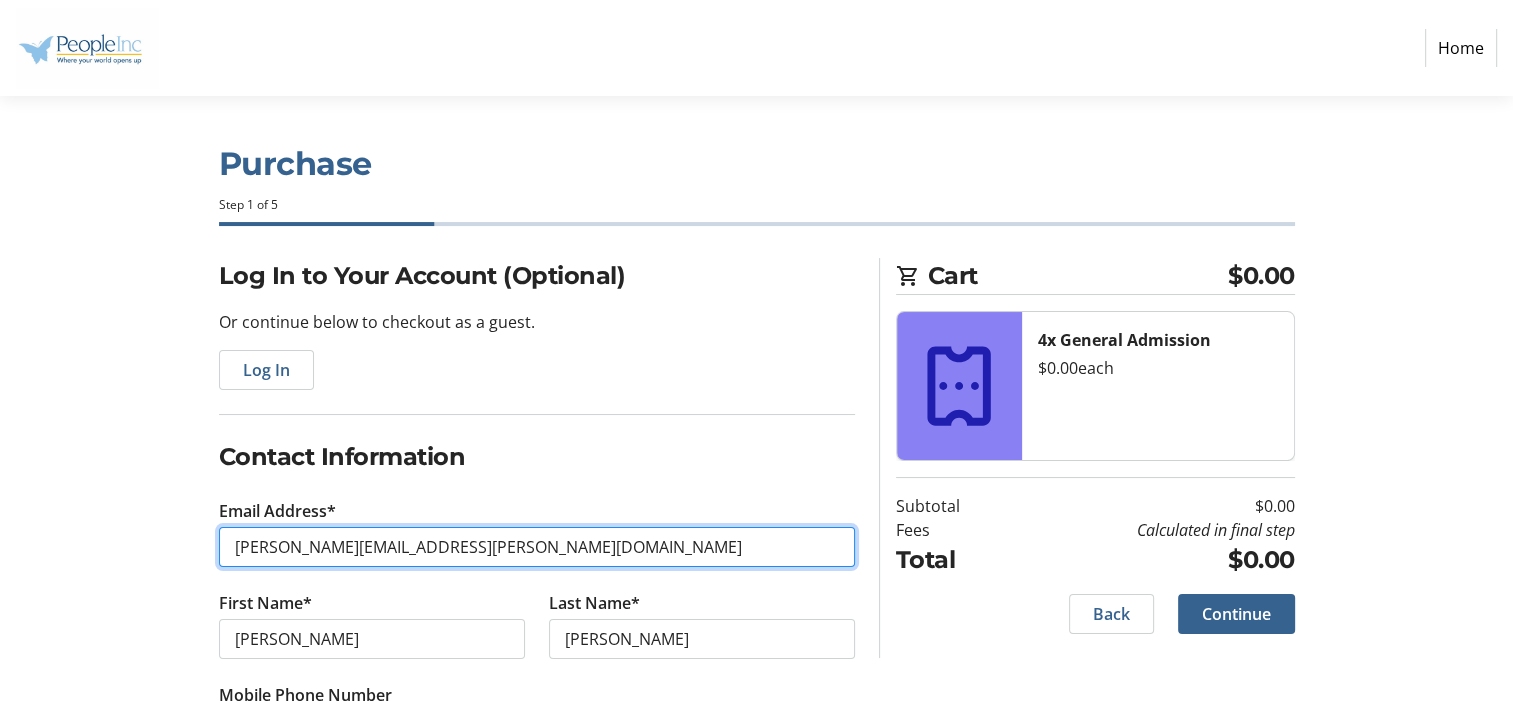 scroll, scrollTop: 0, scrollLeft: 0, axis: both 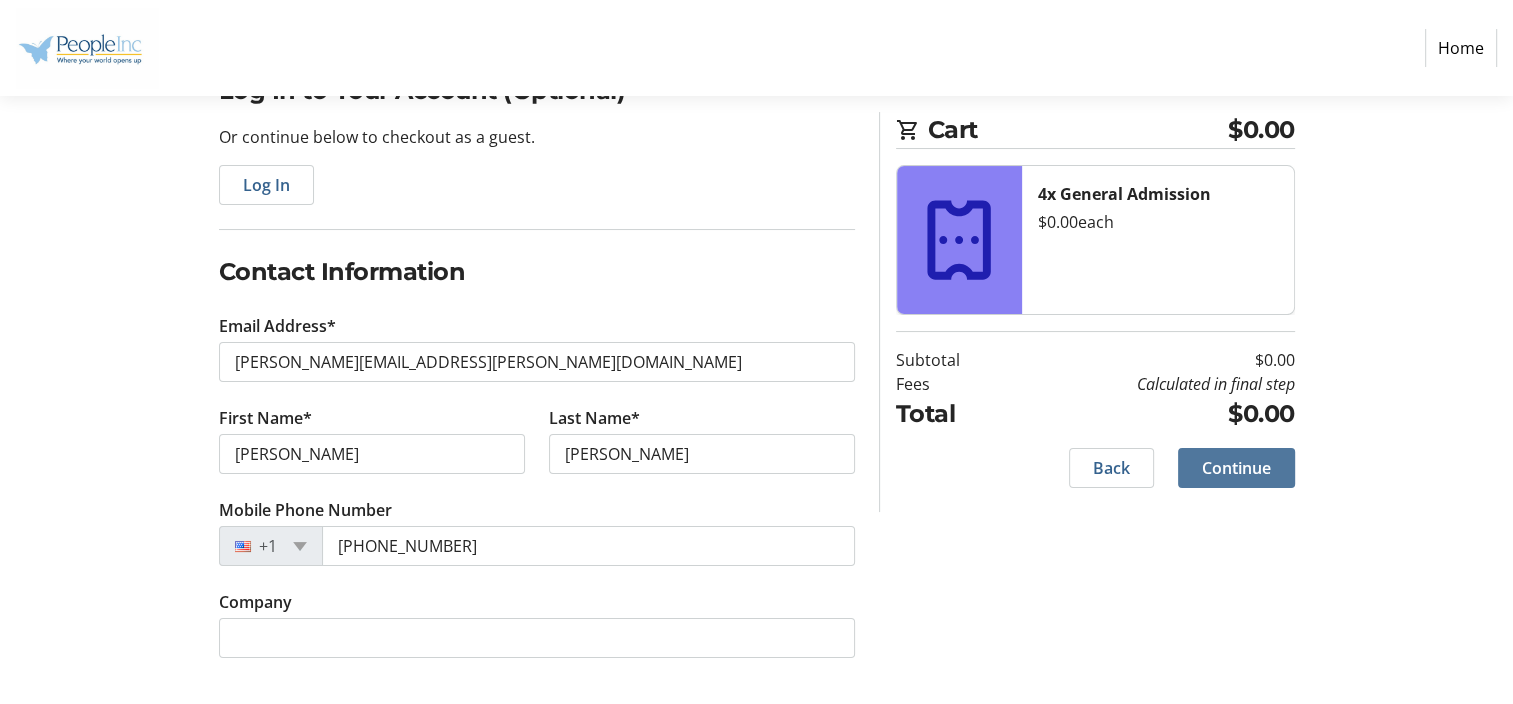 click on "Continue" 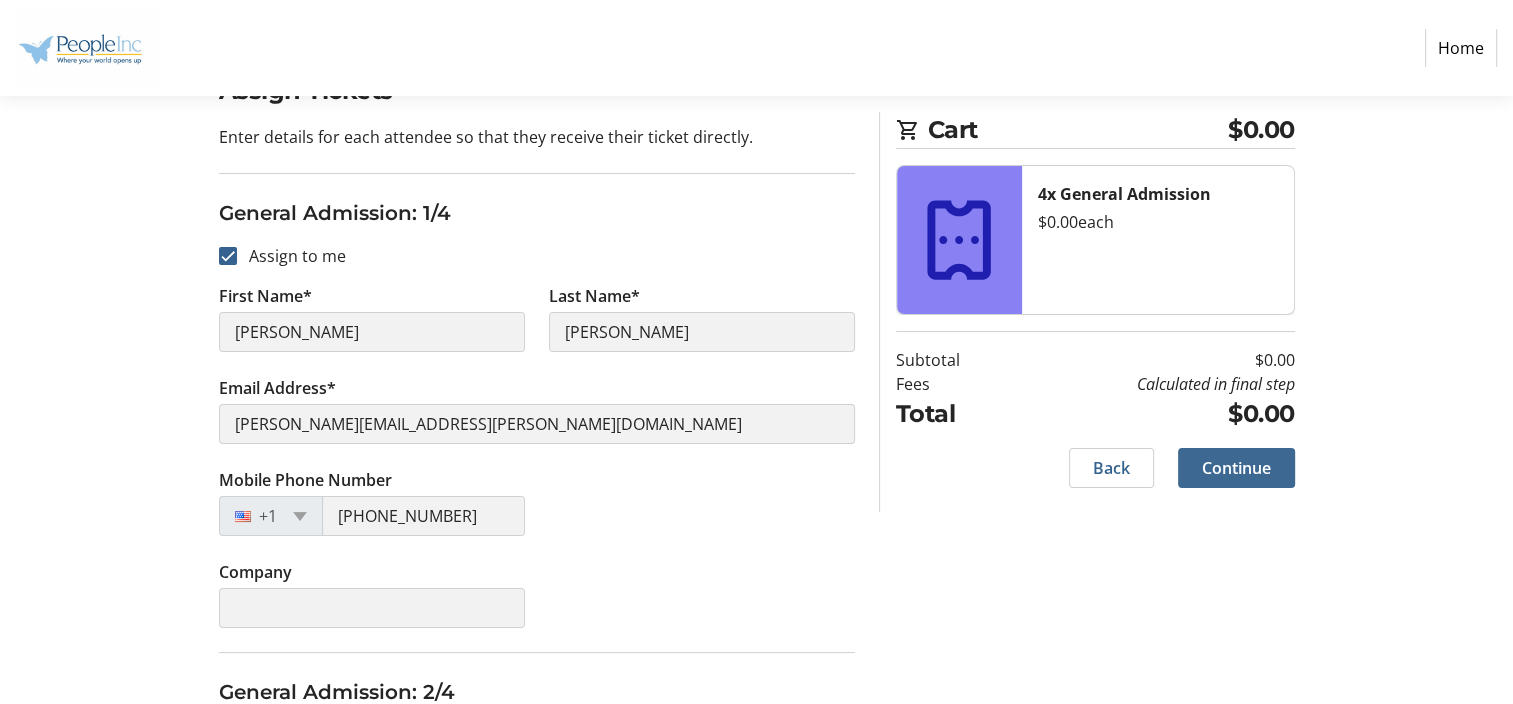 scroll, scrollTop: 0, scrollLeft: 0, axis: both 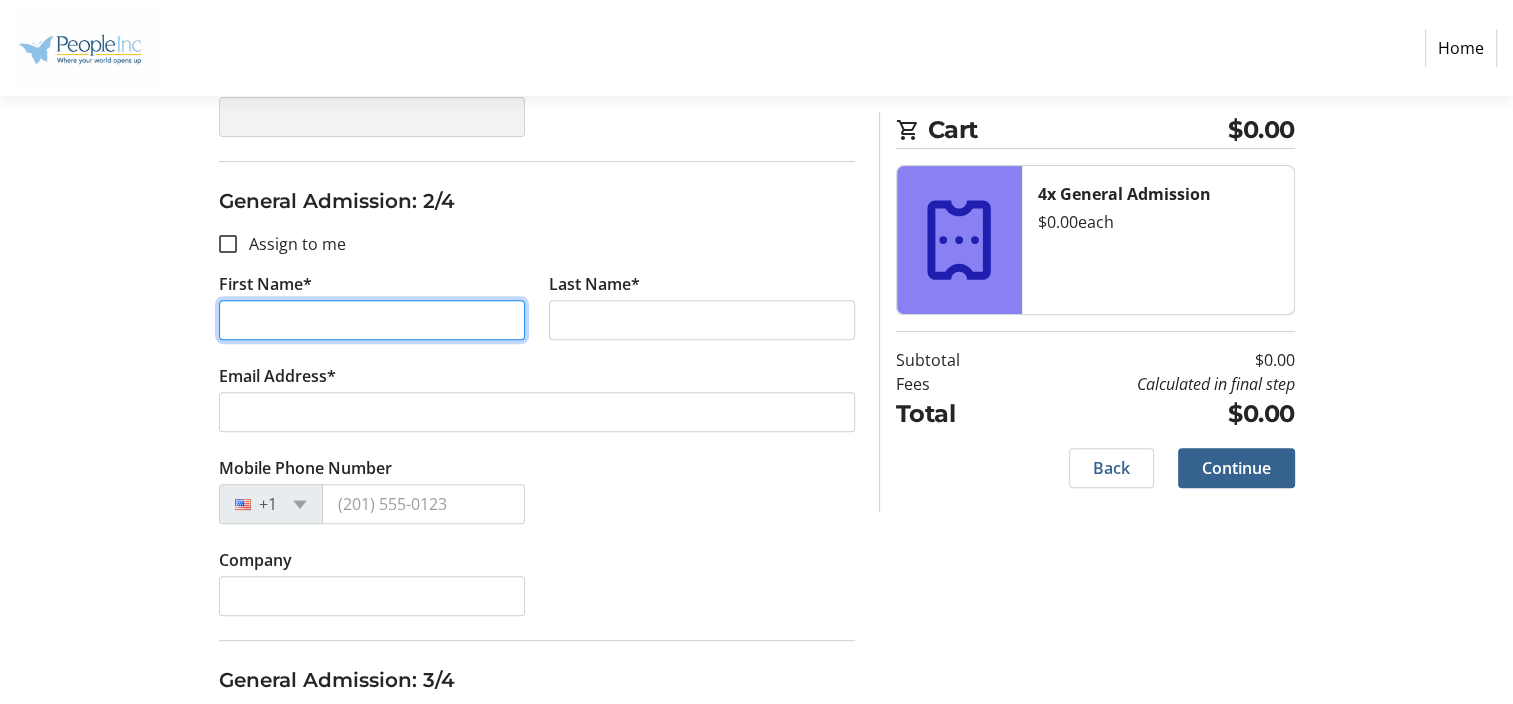 click on "First Name*" at bounding box center [372, 320] 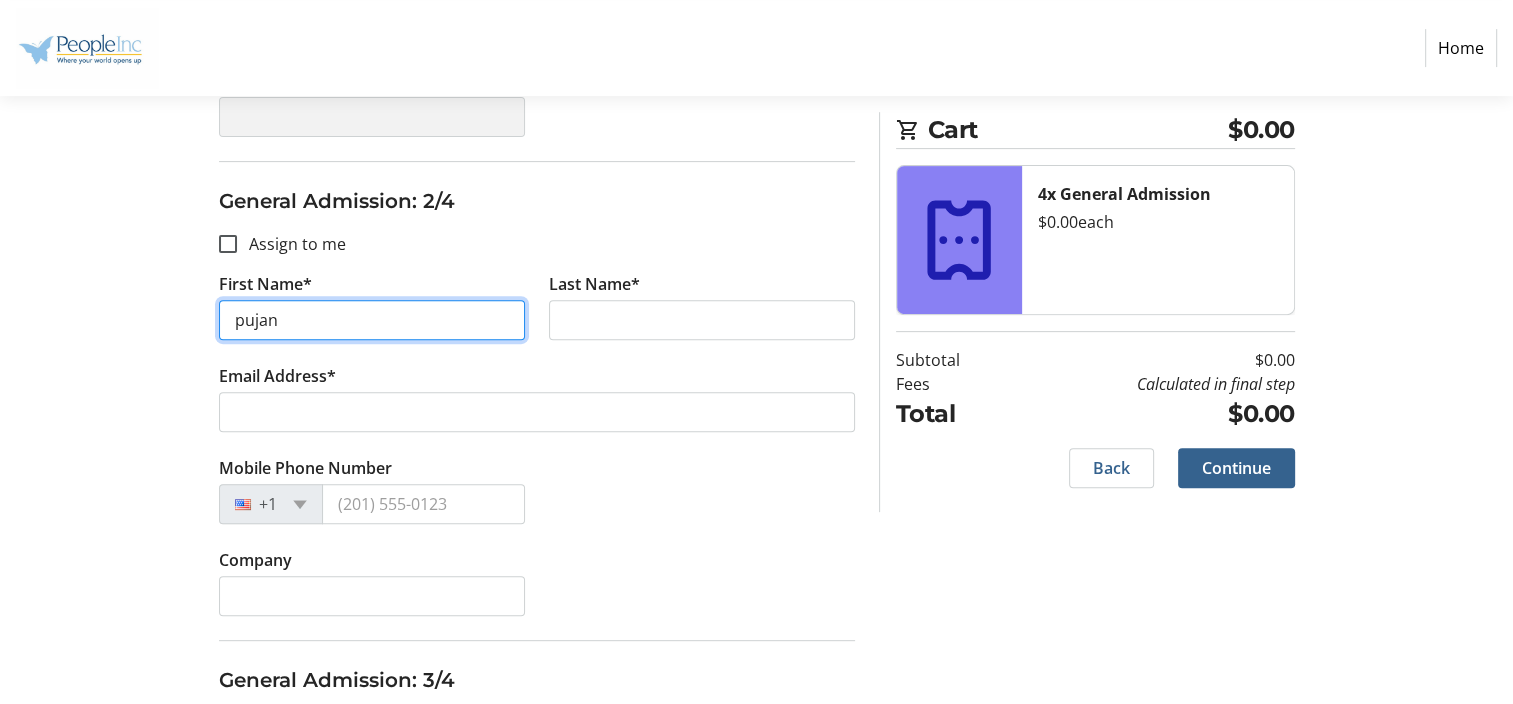 type on "pujan" 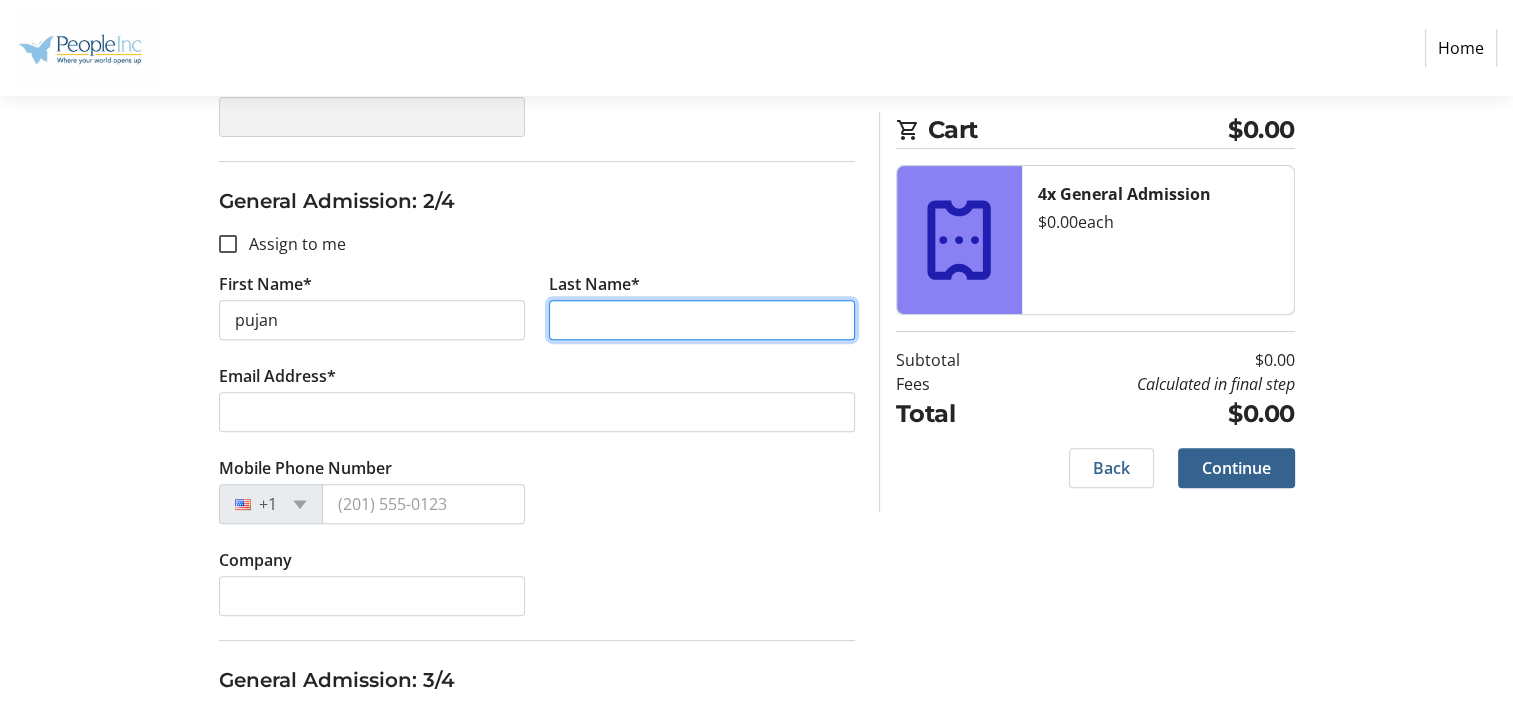 click on "Last Name*" at bounding box center (702, 320) 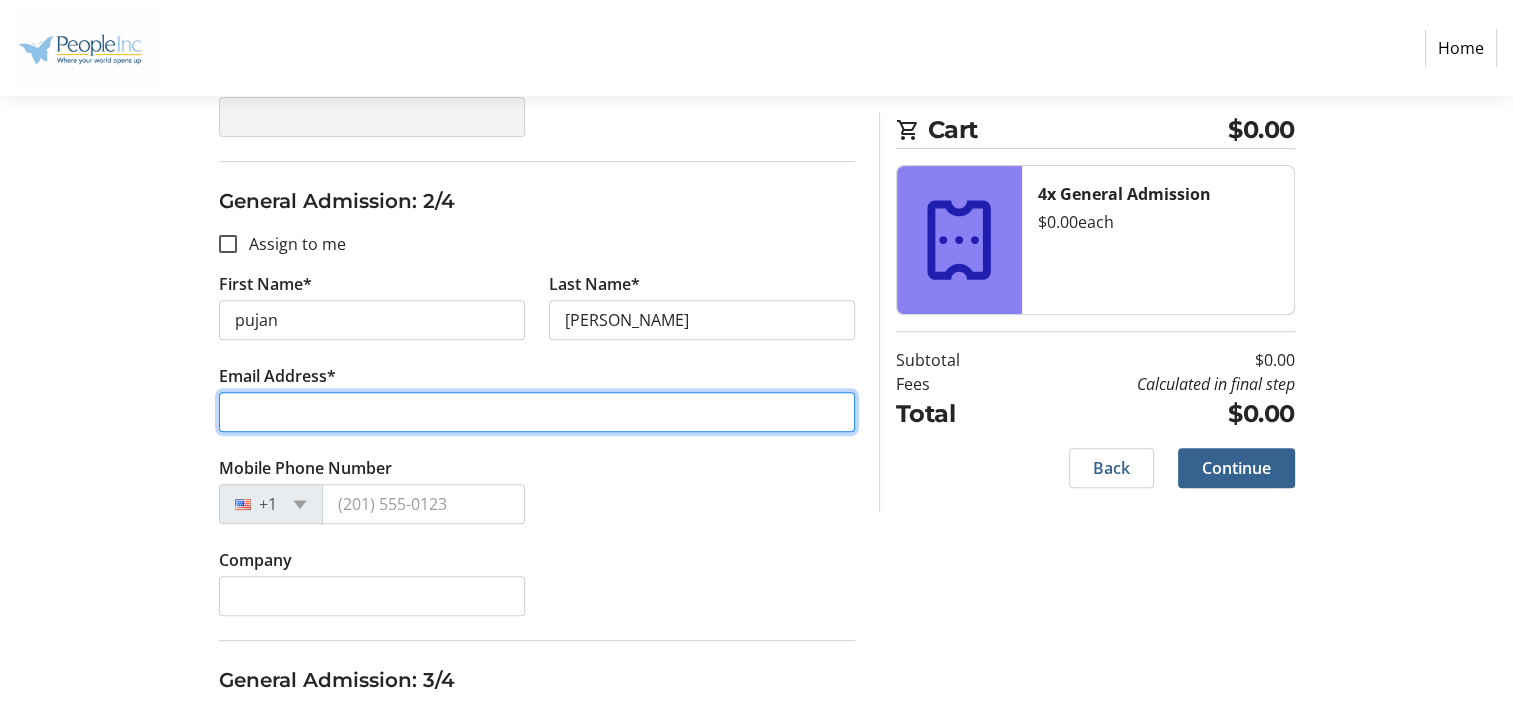 type on "[PERSON_NAME][EMAIL_ADDRESS][PERSON_NAME][DOMAIN_NAME]" 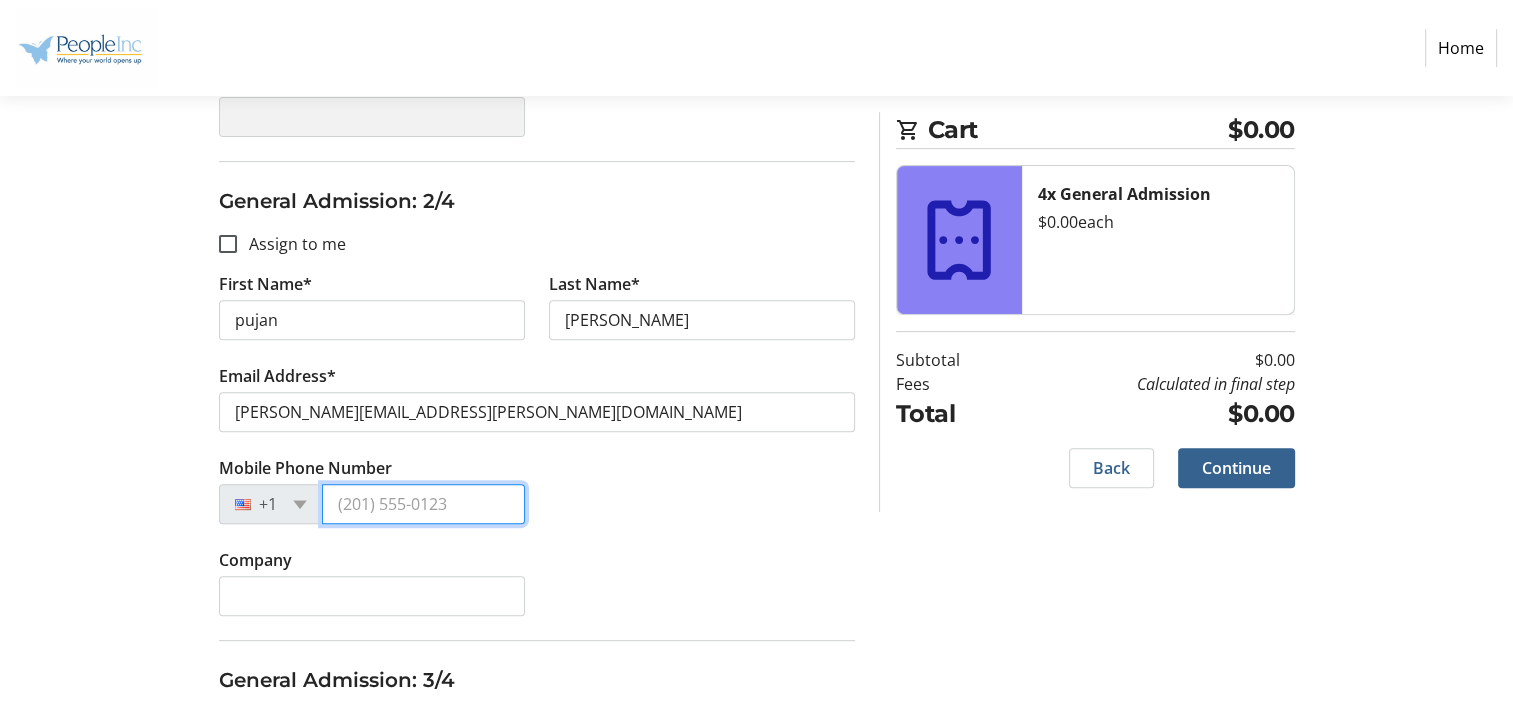 type on "[PHONE_NUMBER]" 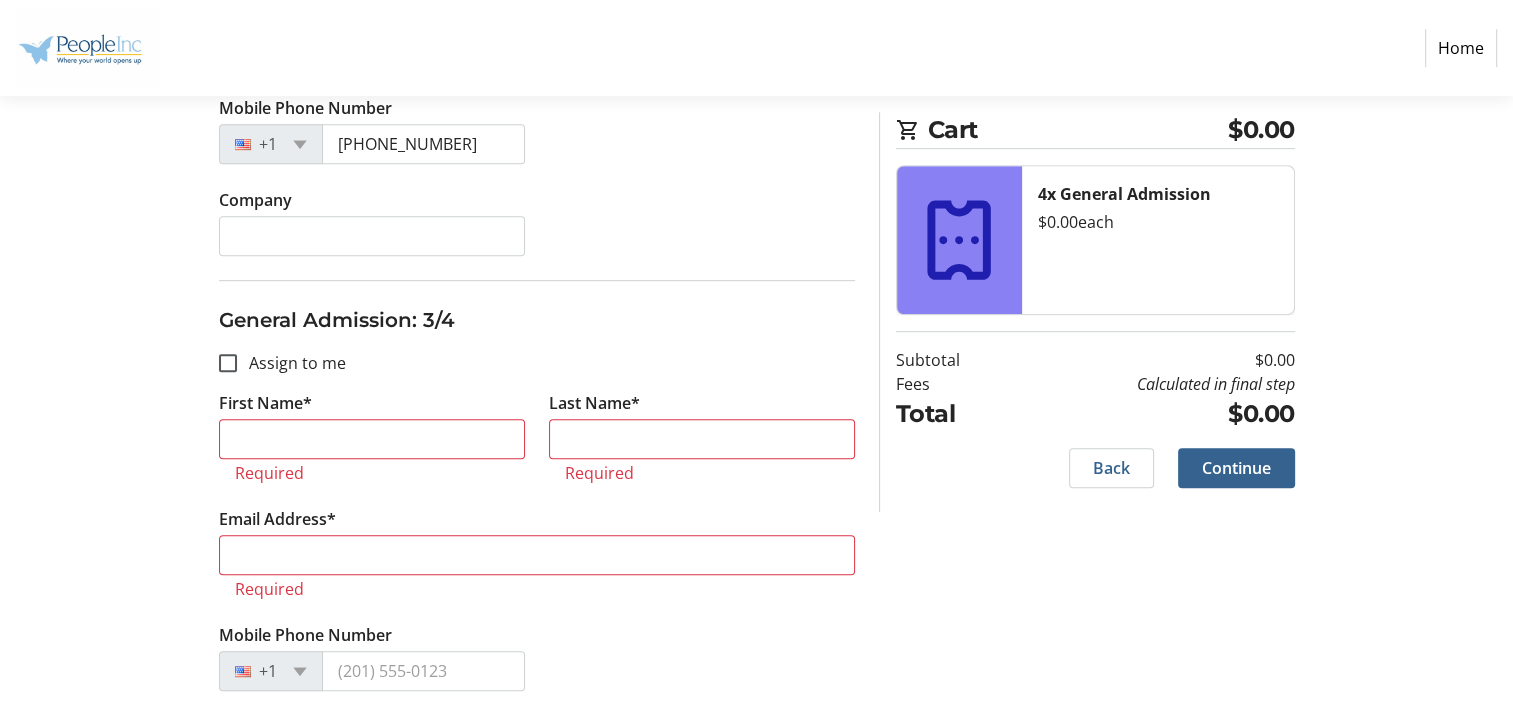 scroll, scrollTop: 1147, scrollLeft: 0, axis: vertical 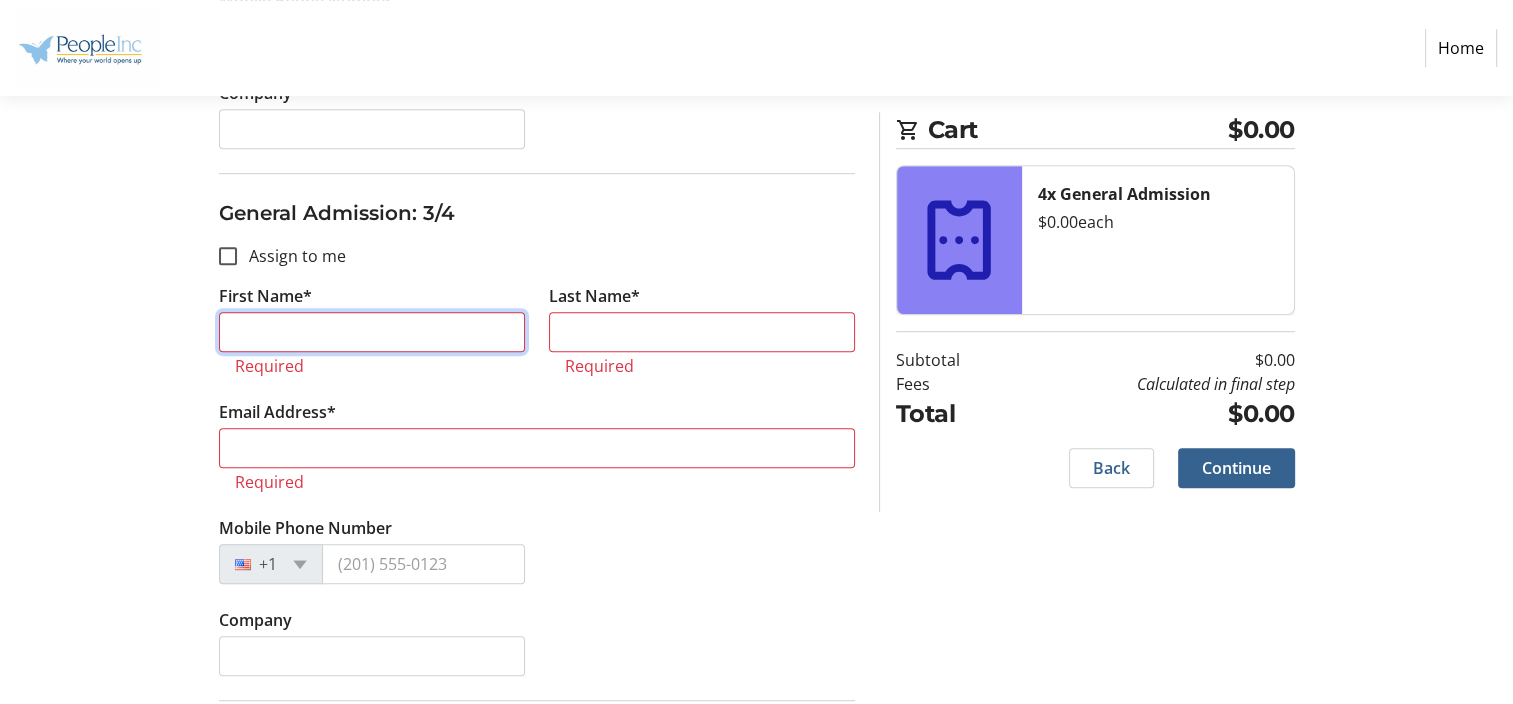 click on "First Name*" at bounding box center (372, 332) 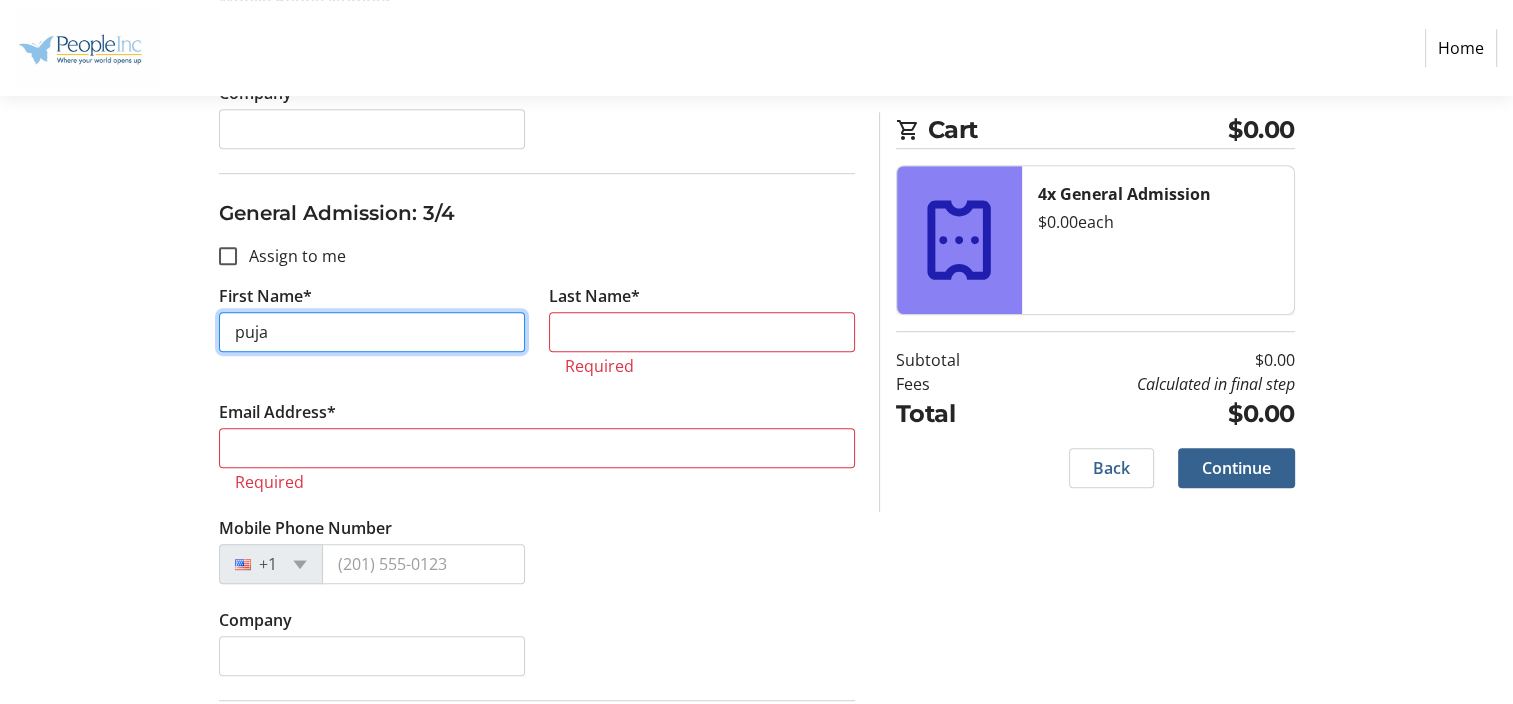 type on "puja" 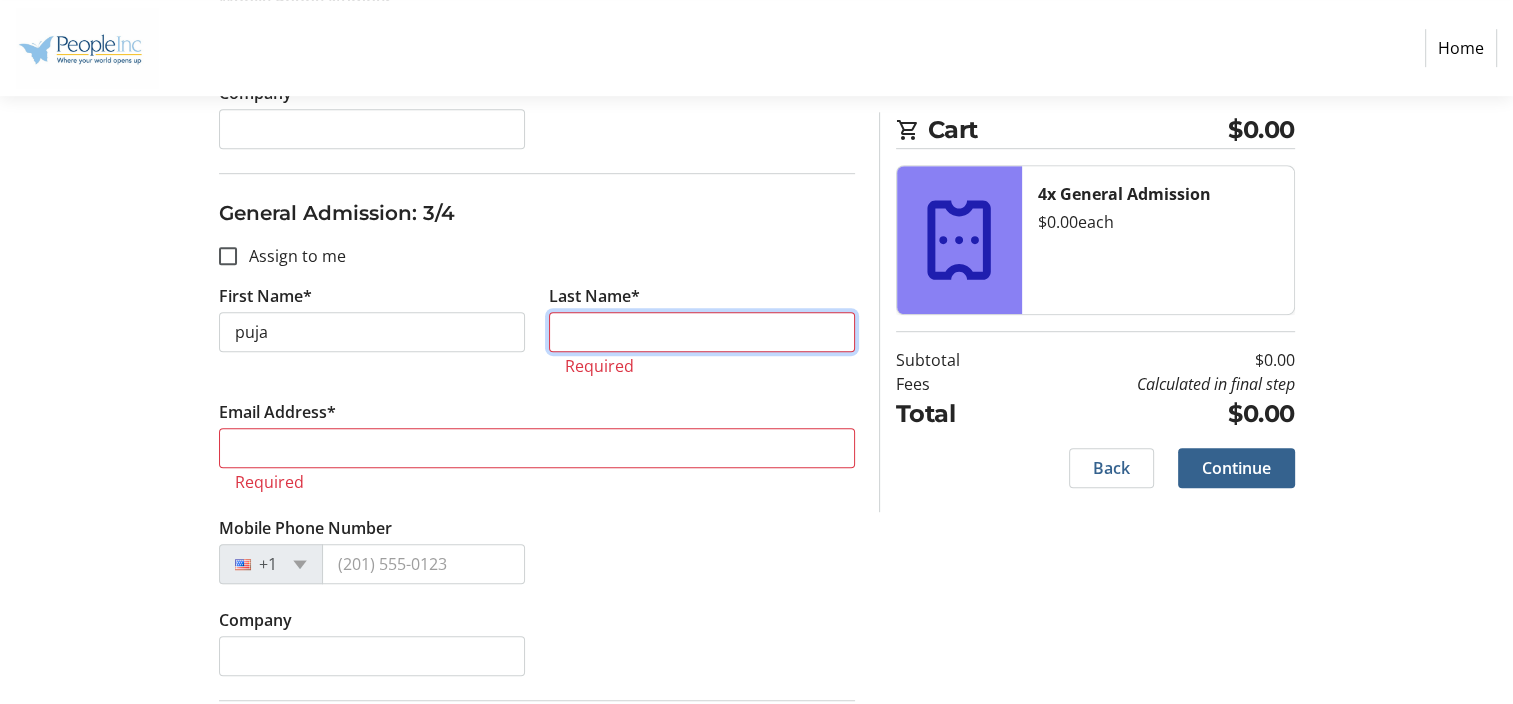 click on "Last Name*" at bounding box center (702, 332) 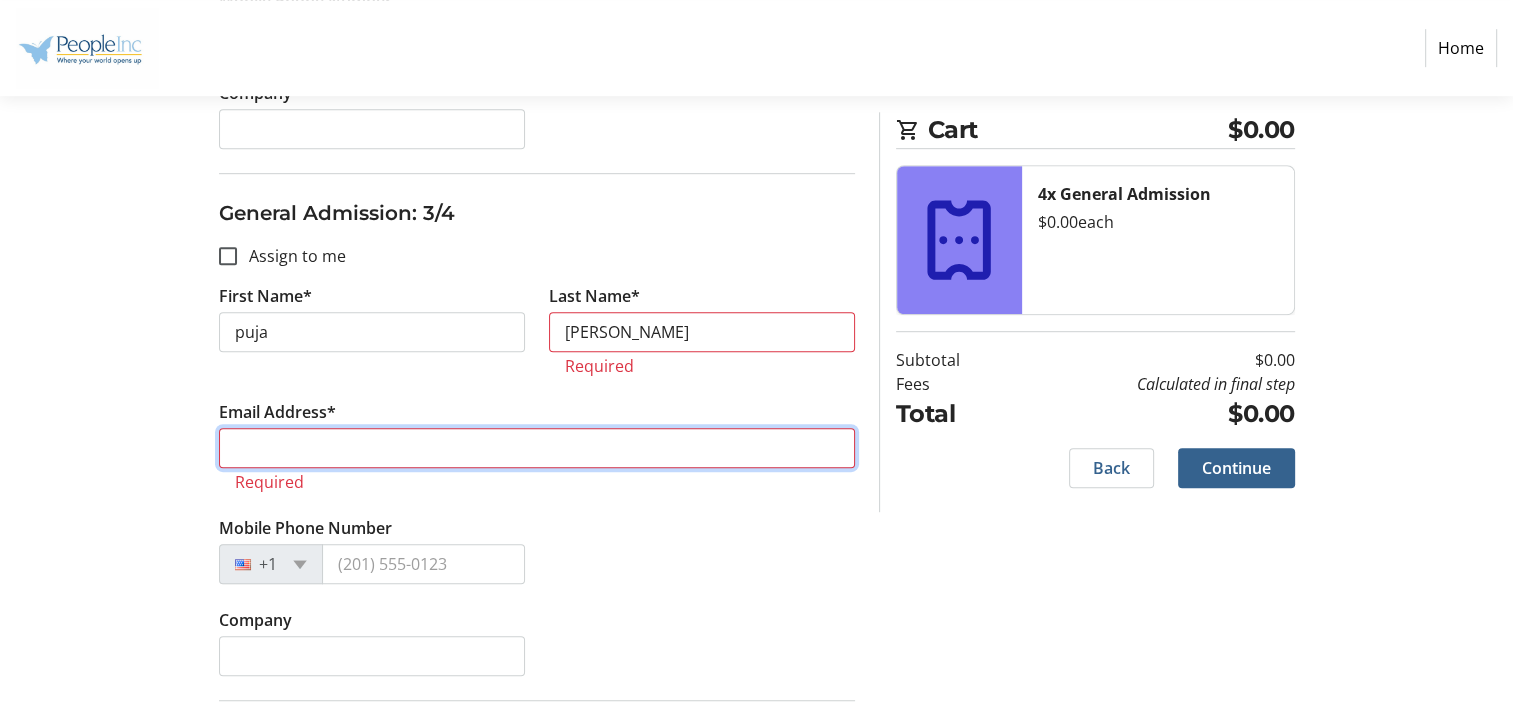 type on "[PERSON_NAME][EMAIL_ADDRESS][PERSON_NAME][DOMAIN_NAME]" 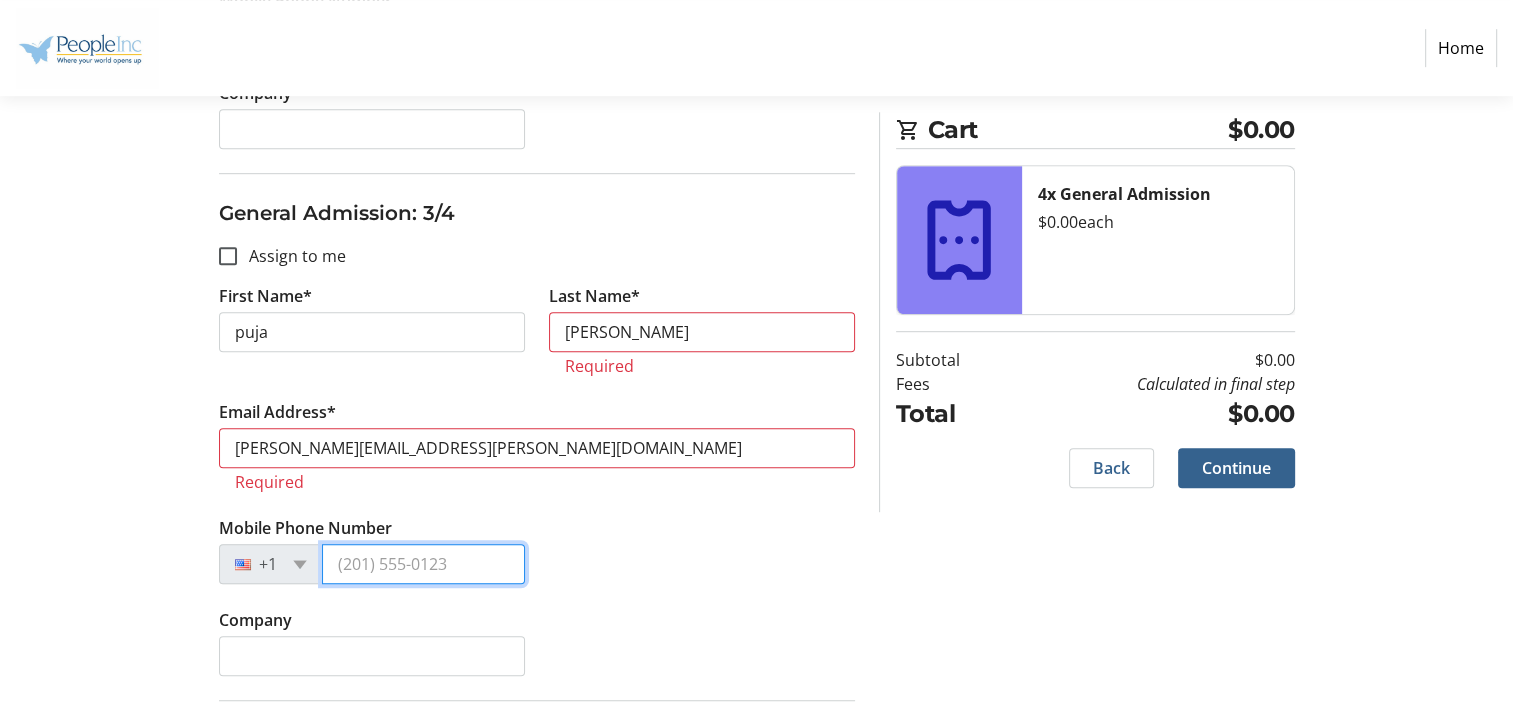 type on "[PHONE_NUMBER]" 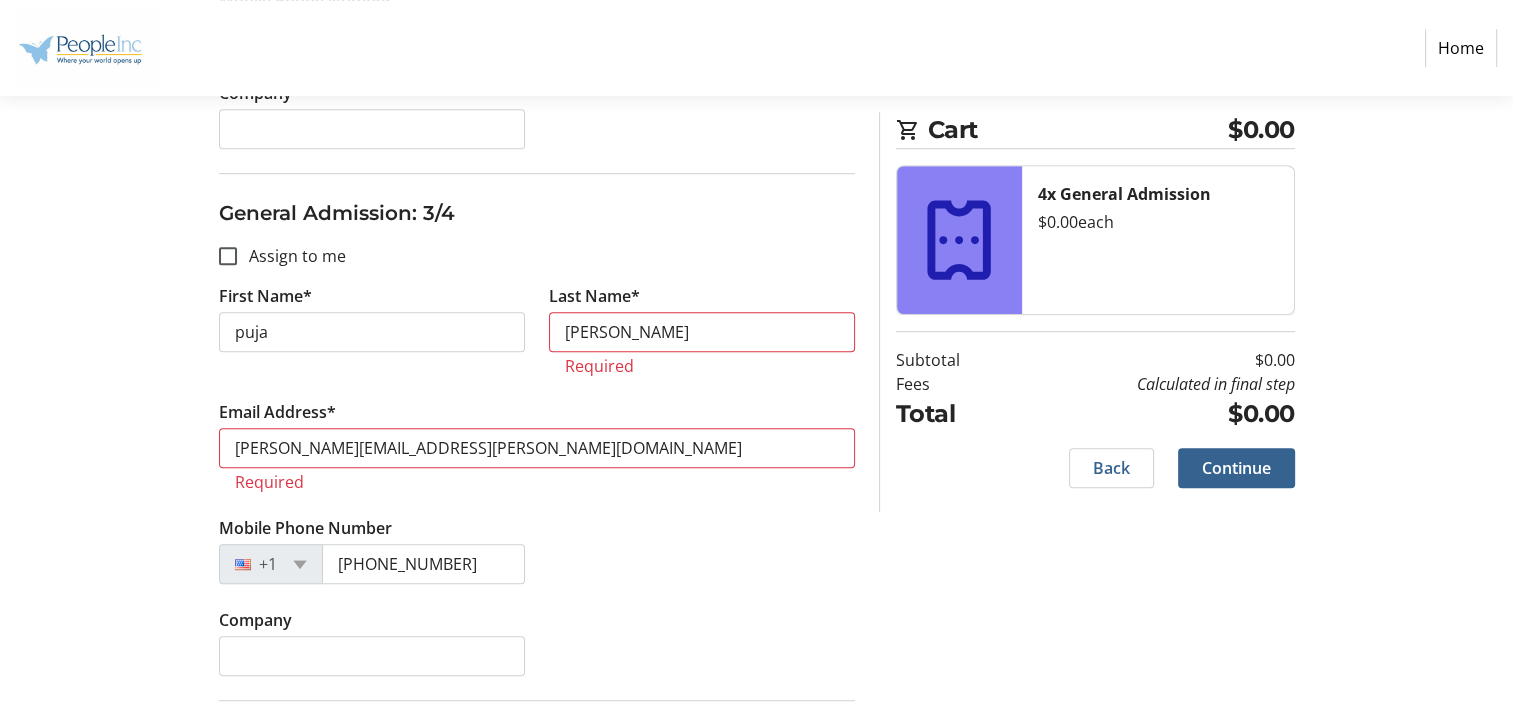 type on "[PERSON_NAME]" 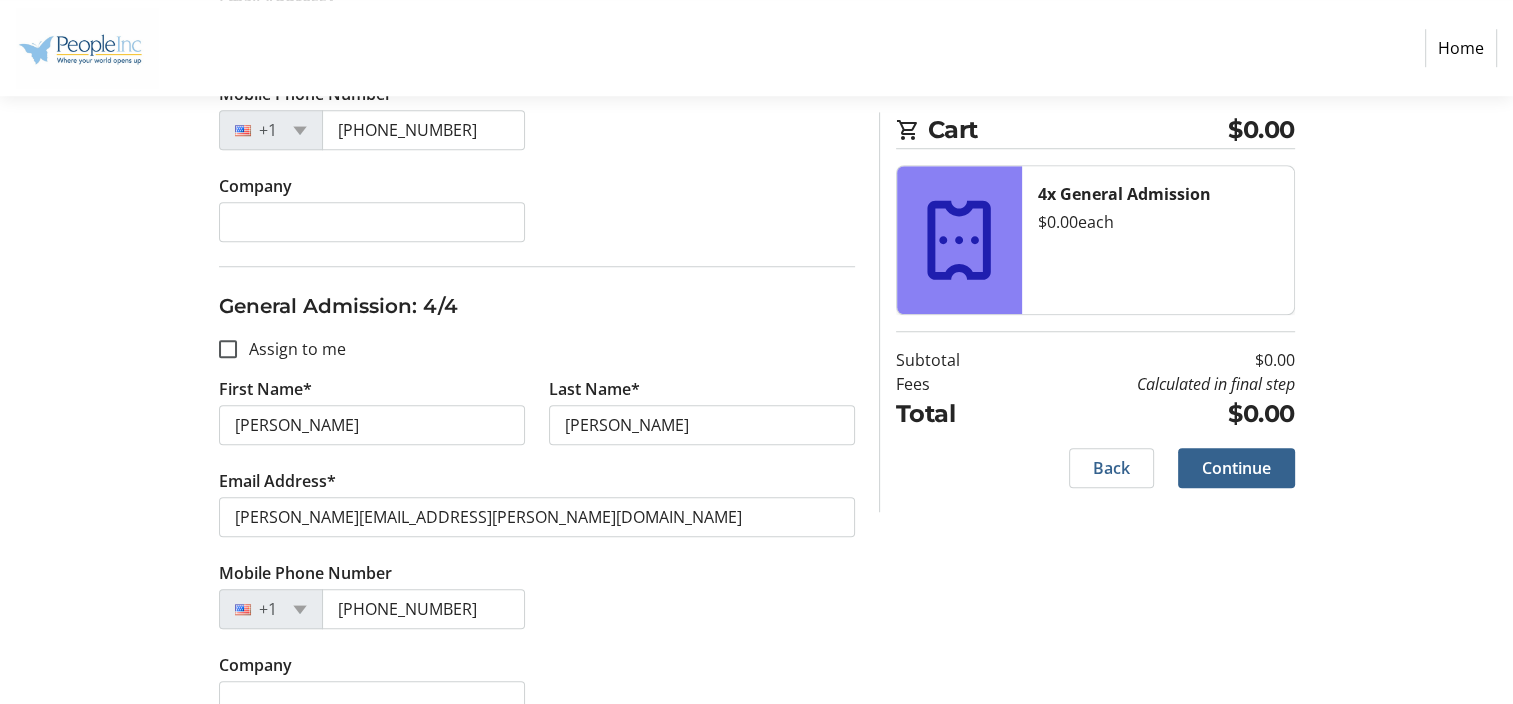 scroll, scrollTop: 1568, scrollLeft: 0, axis: vertical 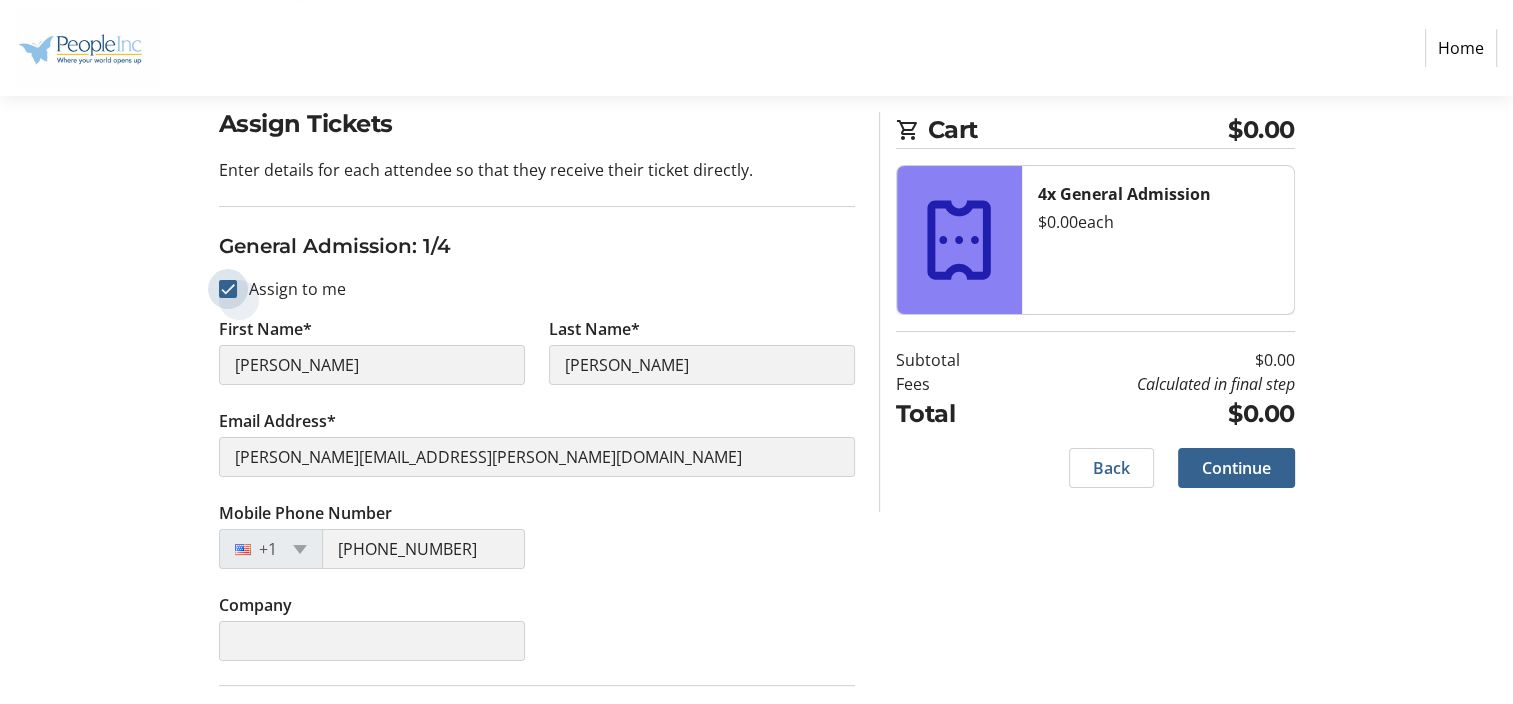 click on "Assign to me" at bounding box center [228, 289] 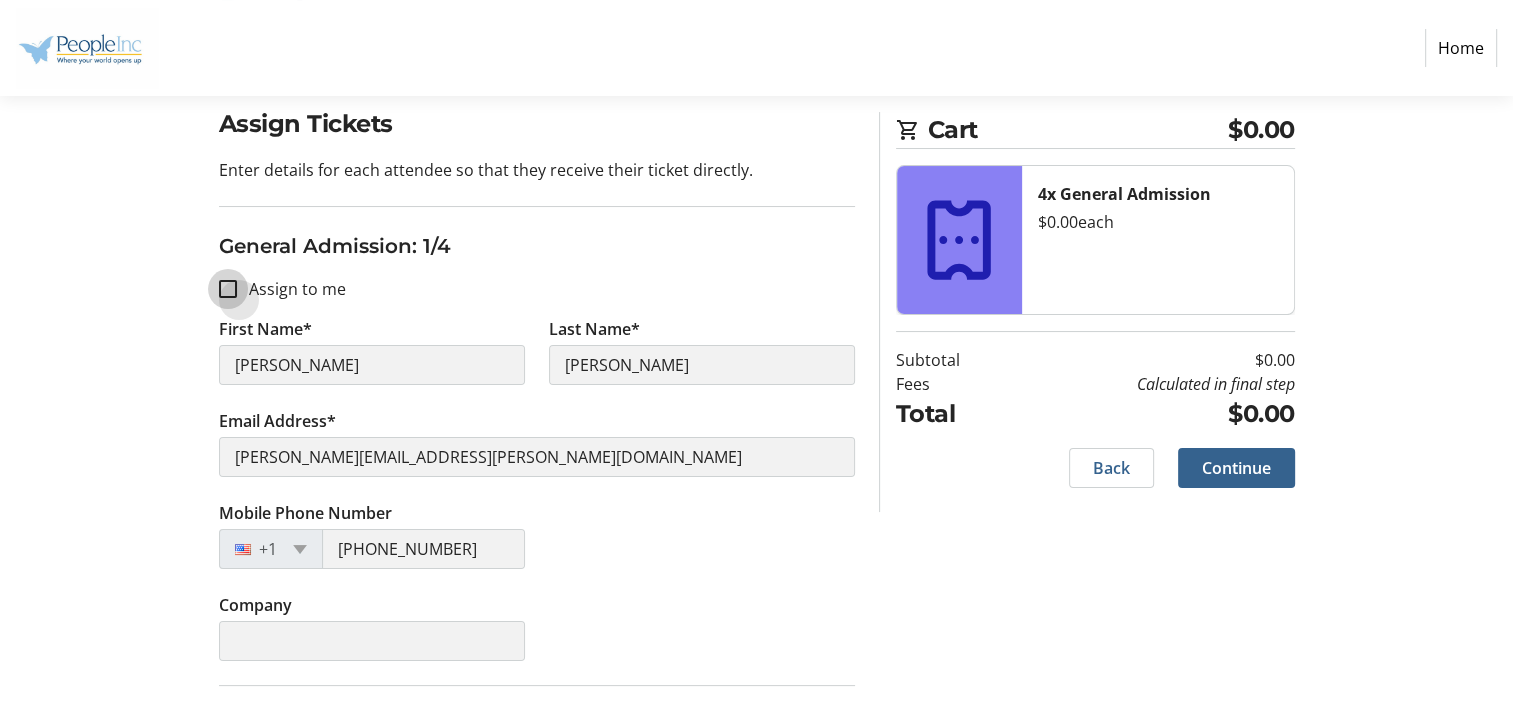 checkbox on "false" 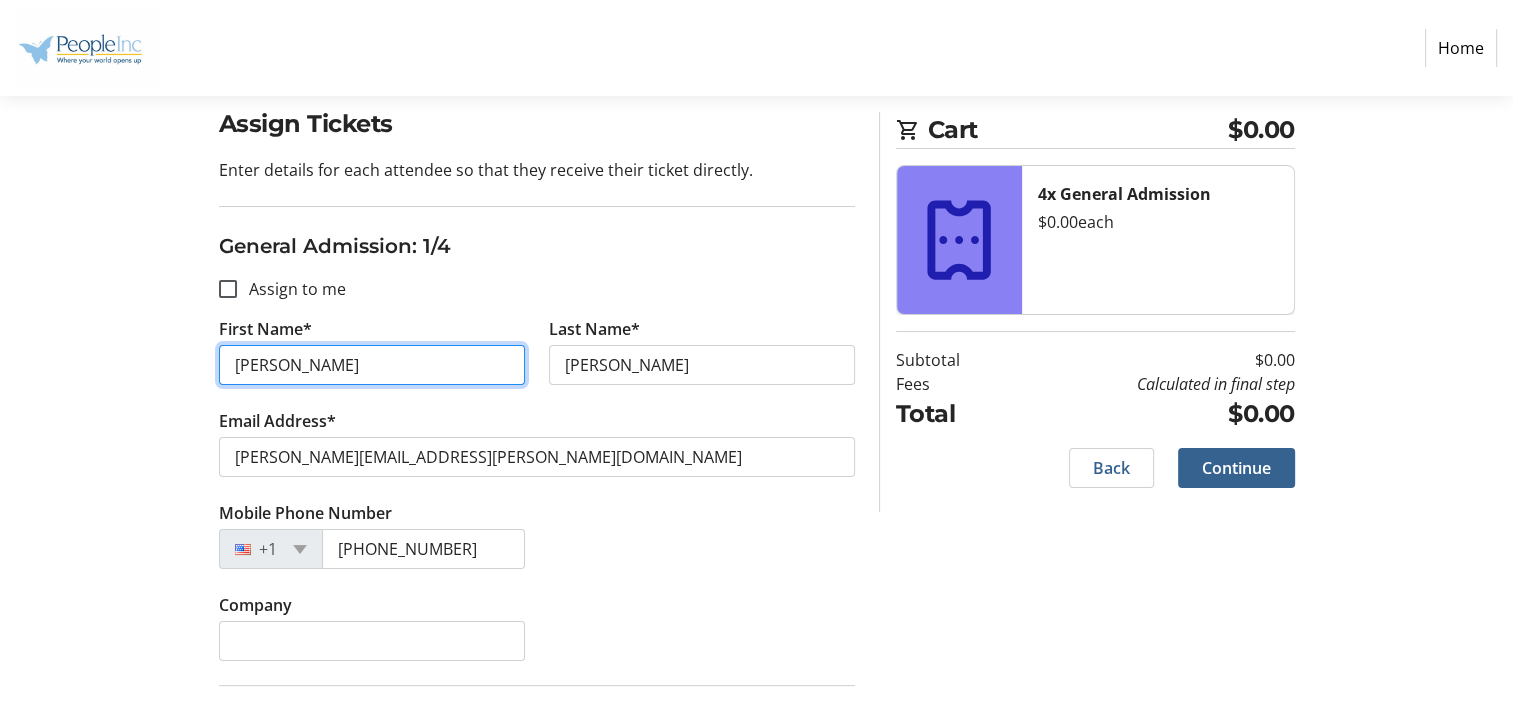 type 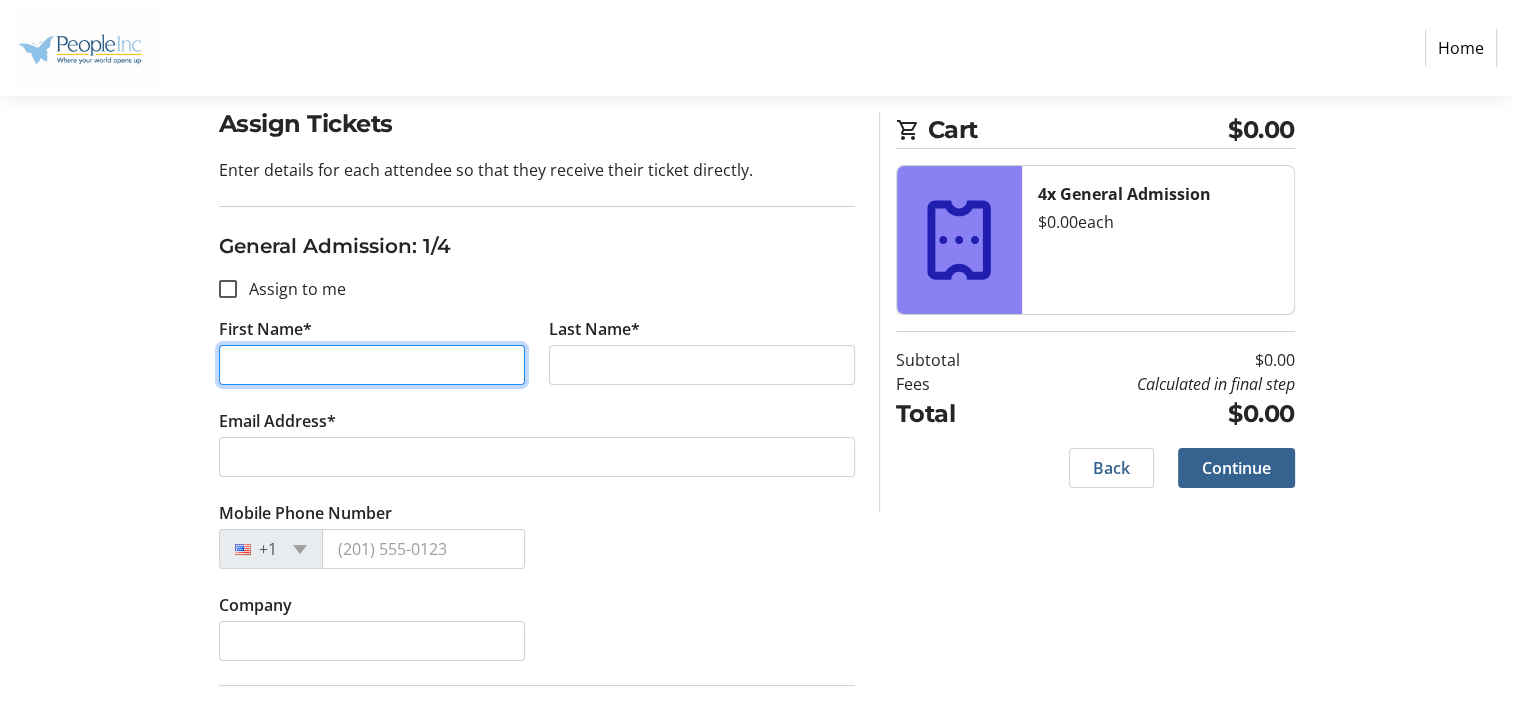 click on "First Name*" at bounding box center (372, 365) 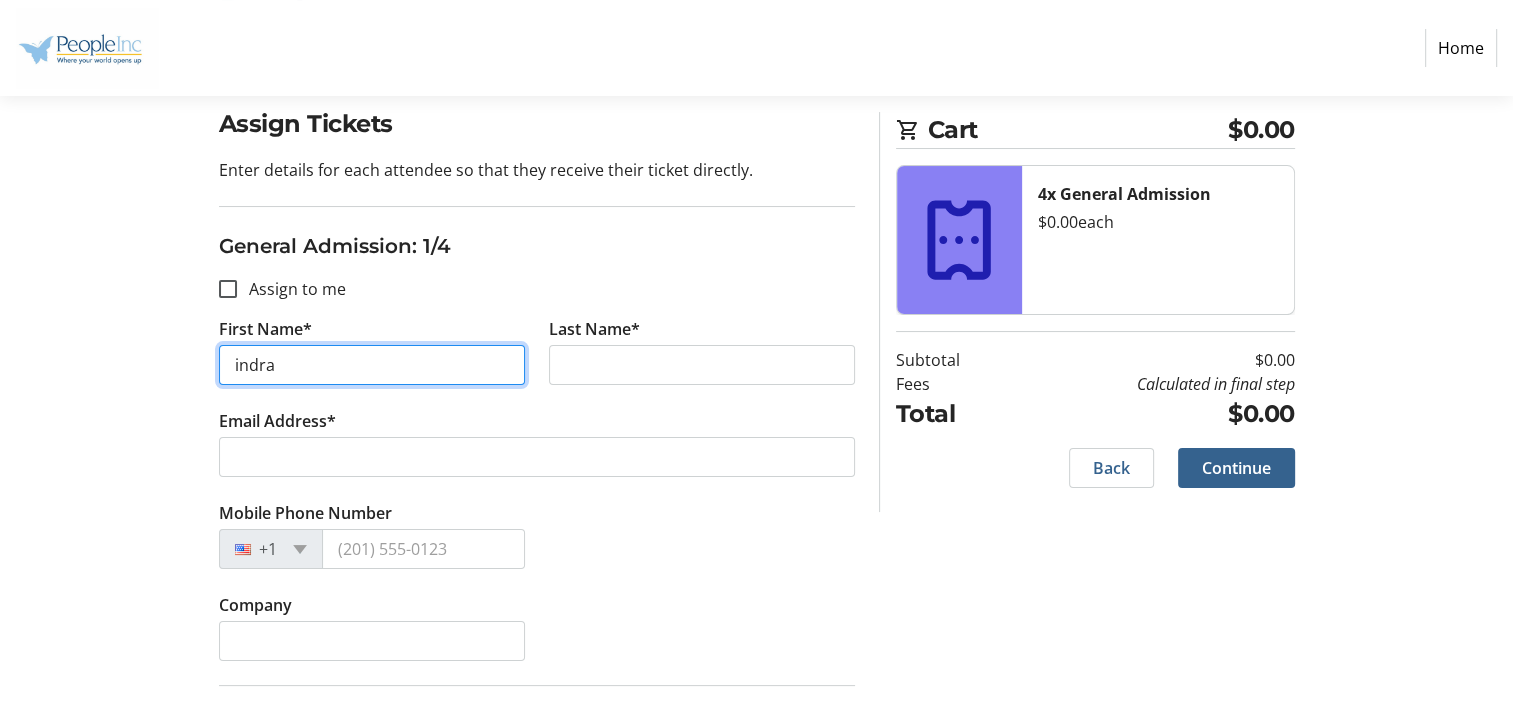 type on "indra" 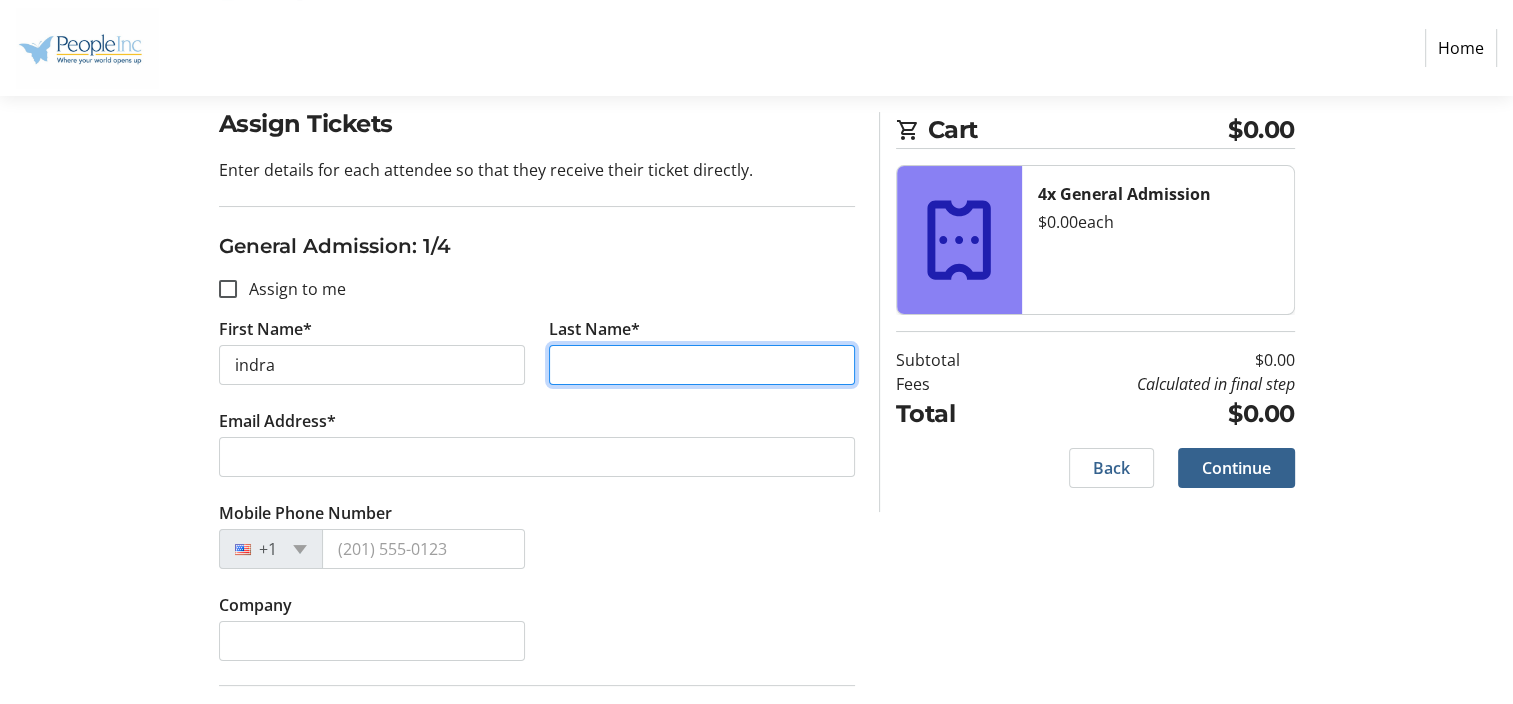 click on "Last Name*" at bounding box center [702, 365] 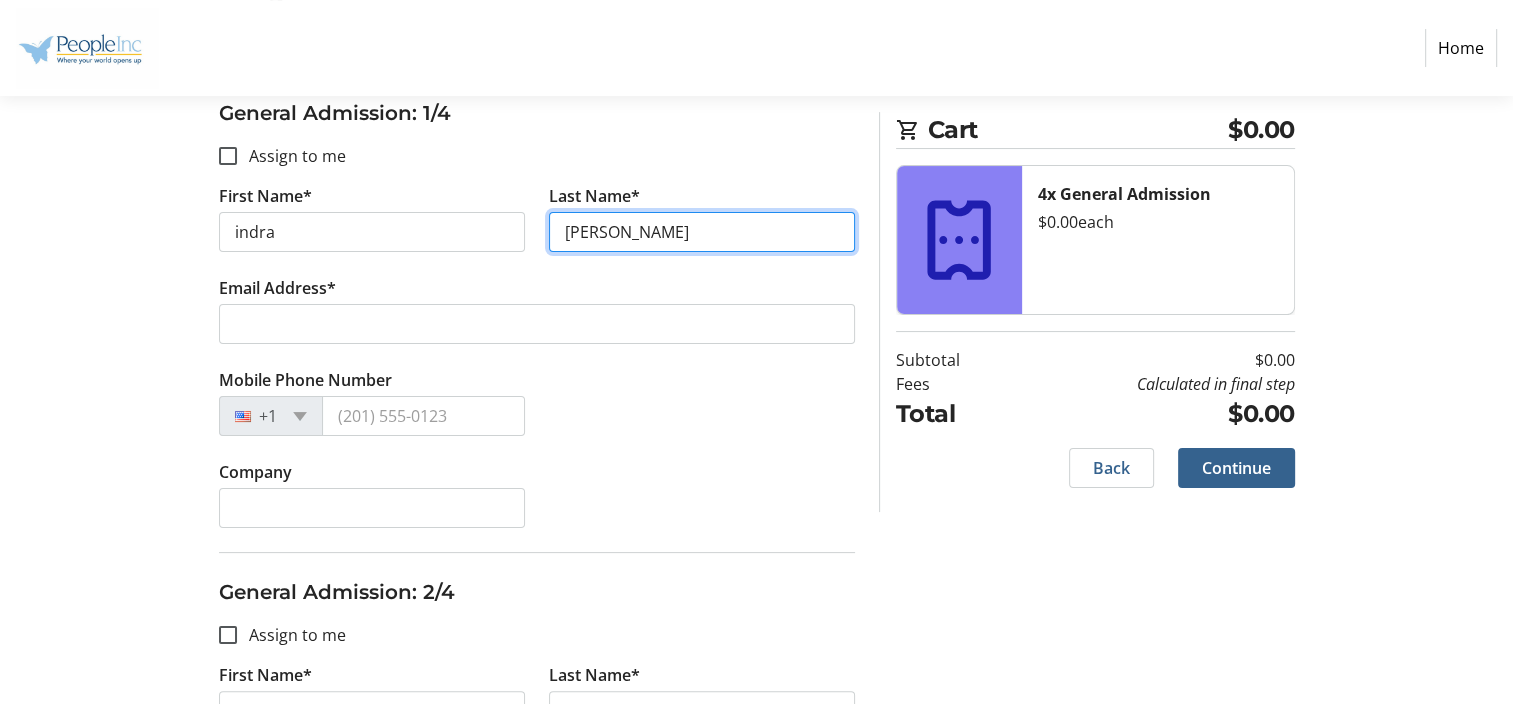 scroll, scrollTop: 356, scrollLeft: 0, axis: vertical 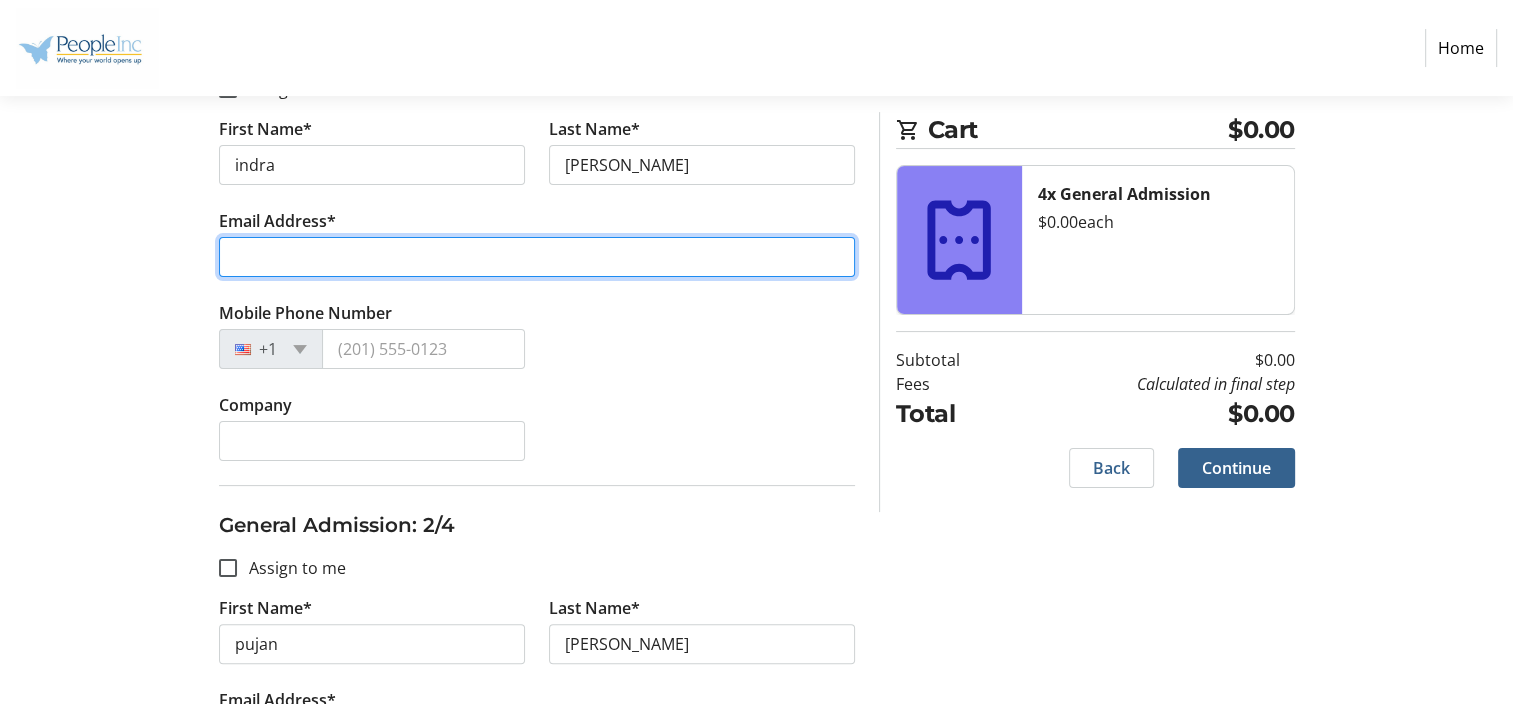 click on "Email Address*" at bounding box center [537, 257] 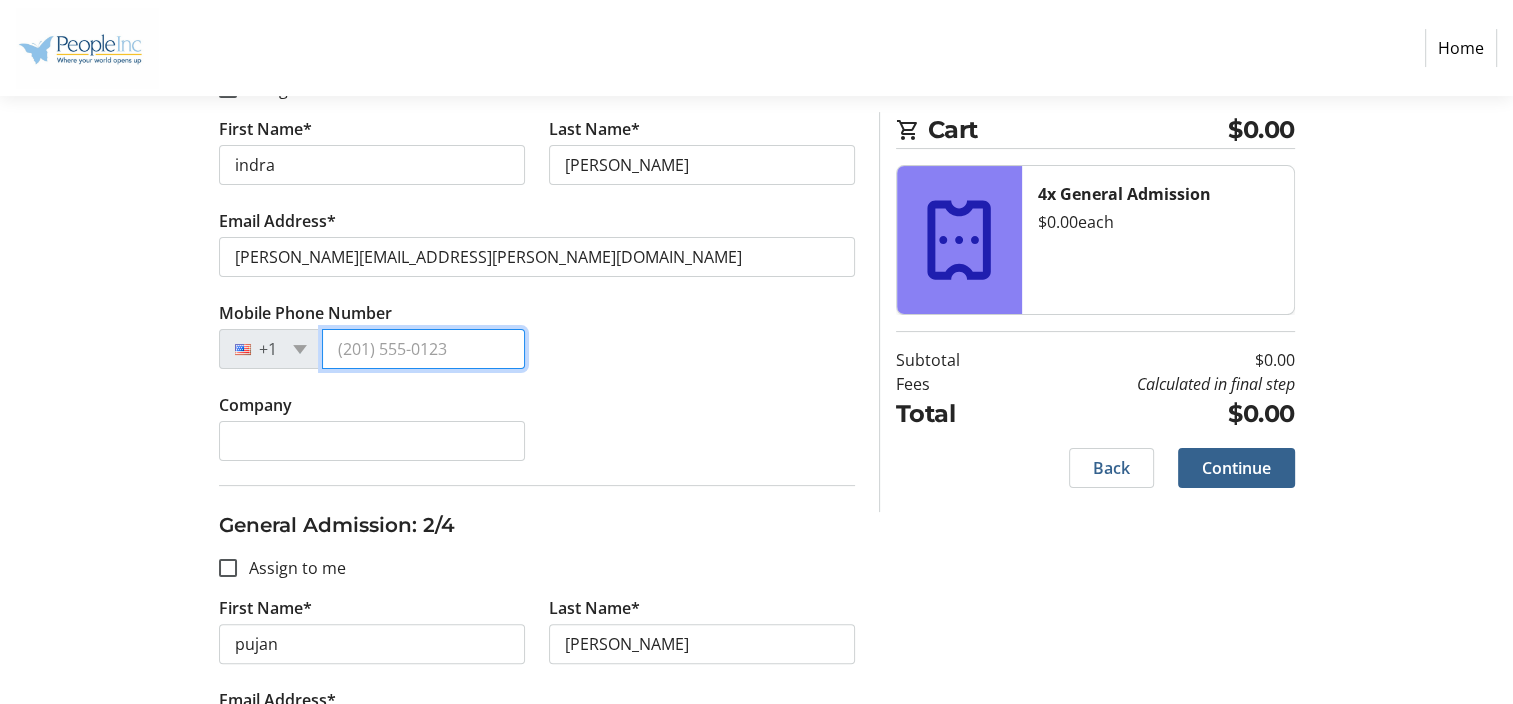 click on "Mobile Phone Number" at bounding box center (423, 349) 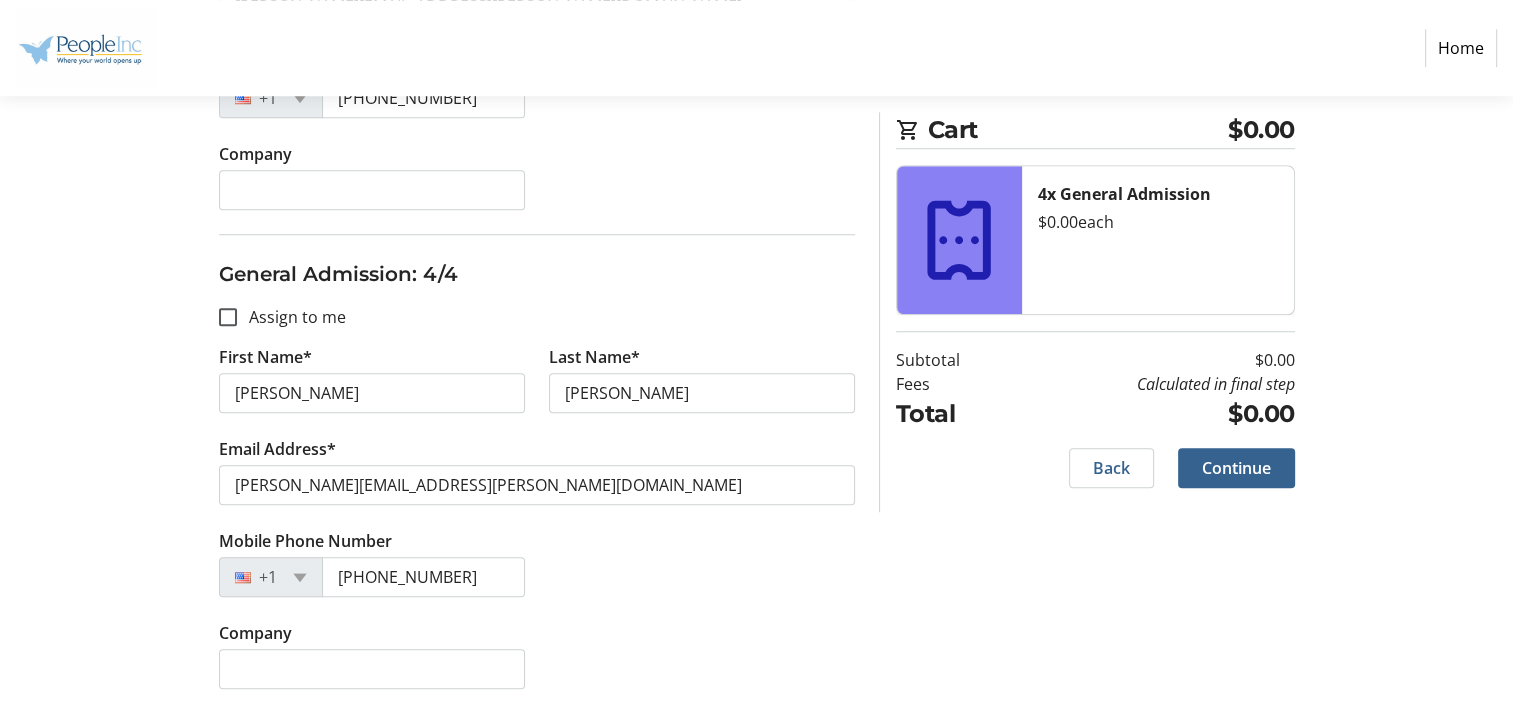 scroll, scrollTop: 1568, scrollLeft: 0, axis: vertical 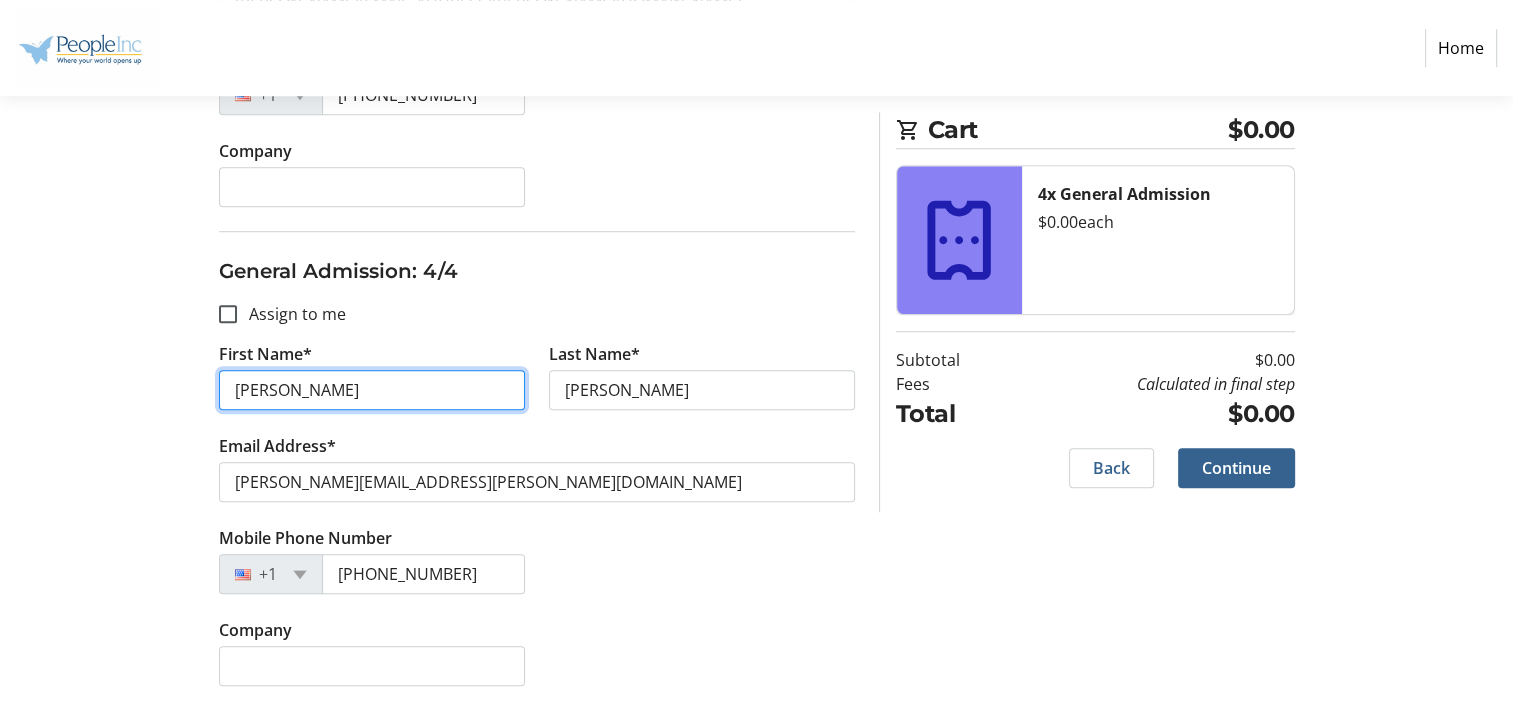 click on "[PERSON_NAME]" at bounding box center (372, 390) 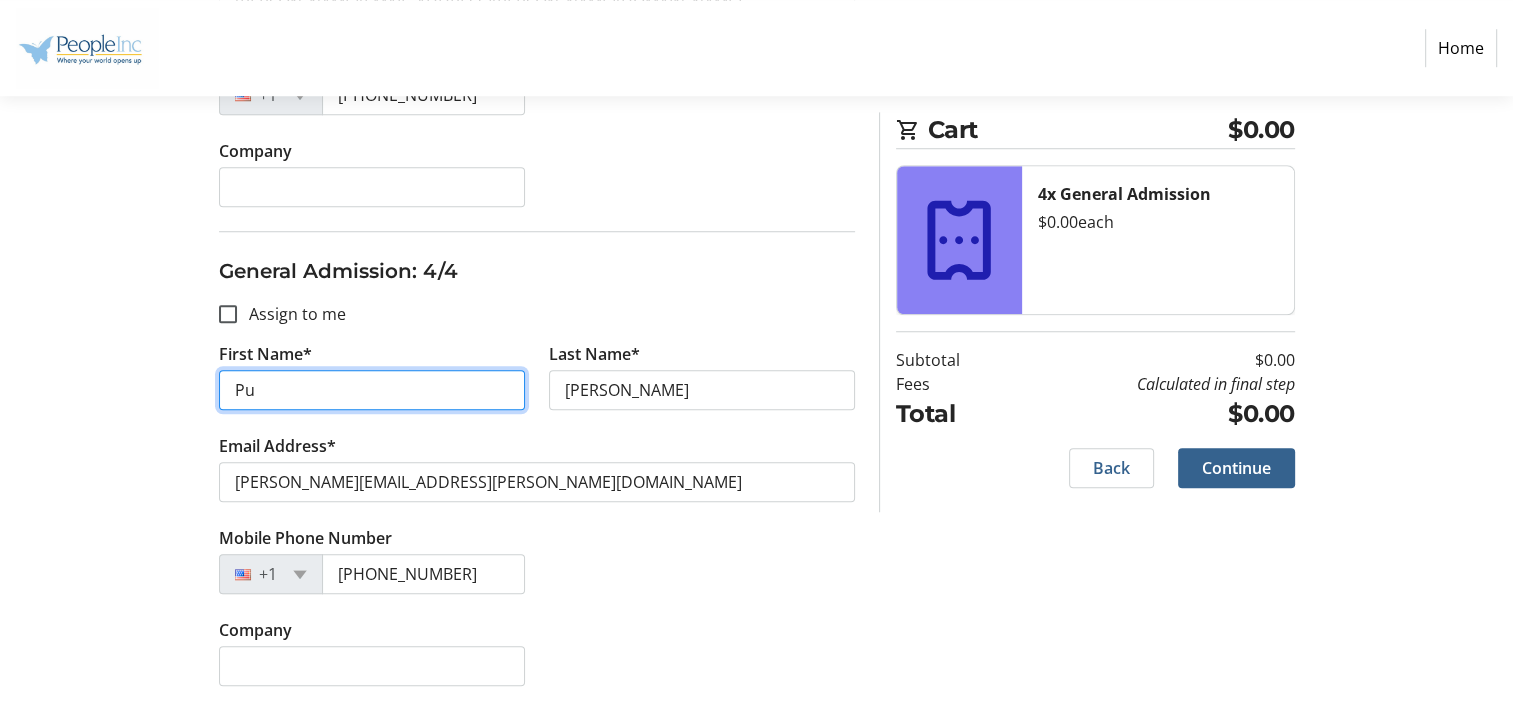 type on "P" 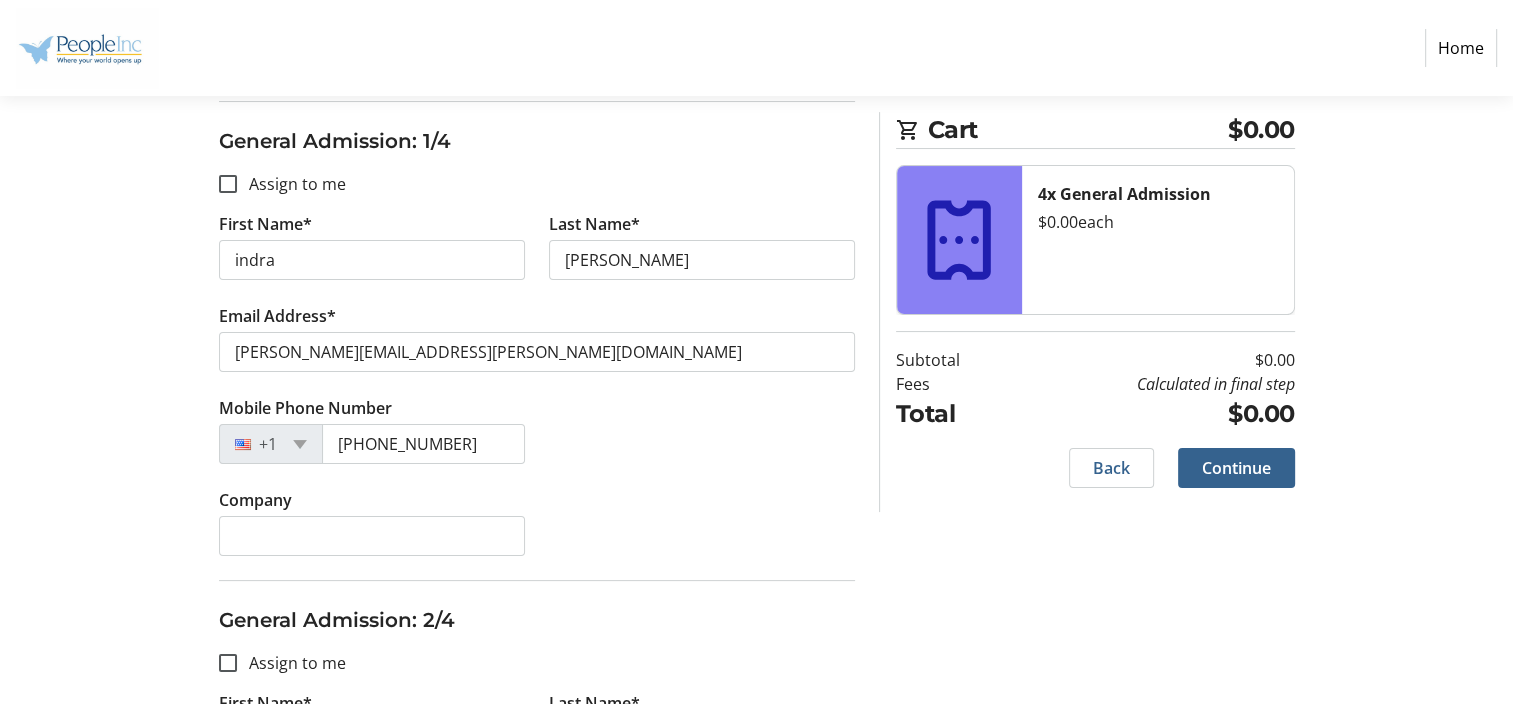 scroll, scrollTop: 208, scrollLeft: 0, axis: vertical 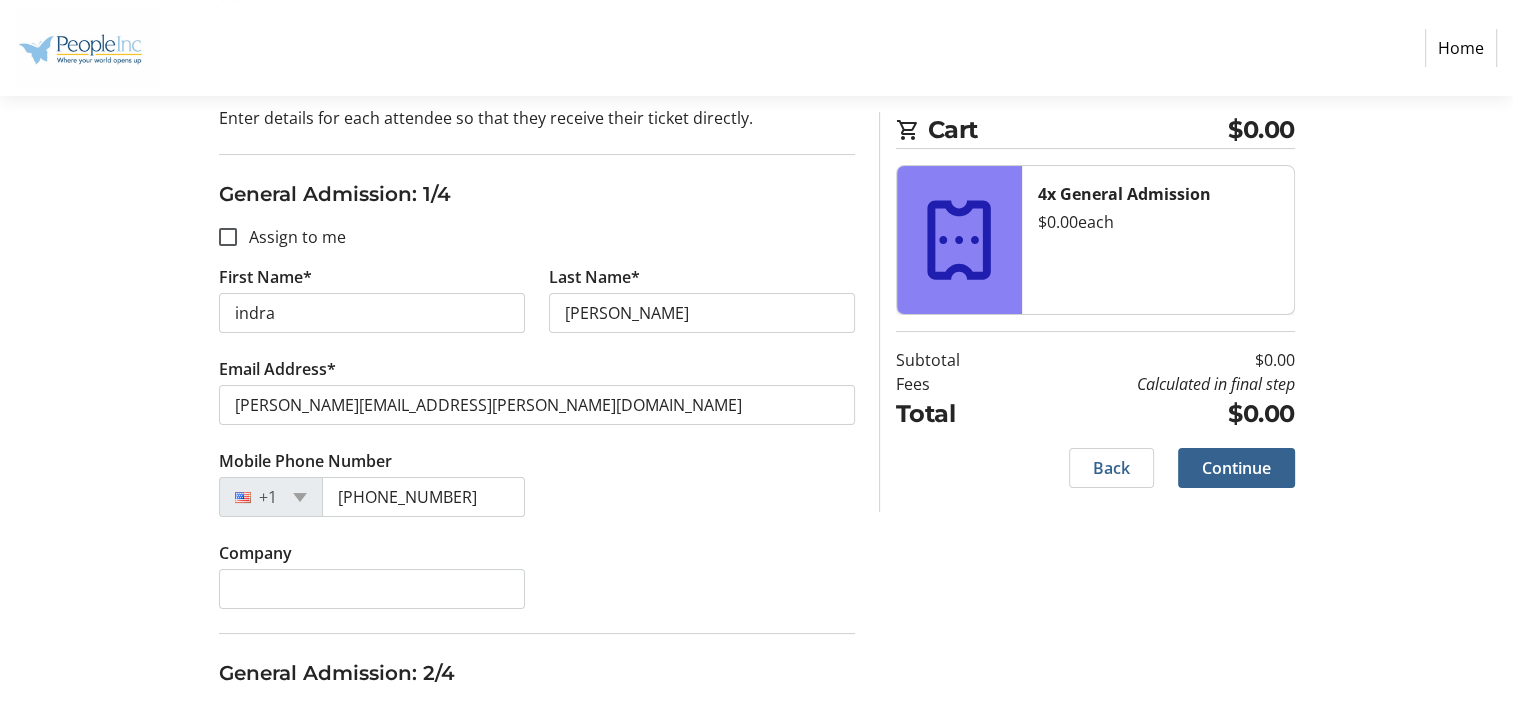 type on "Indra" 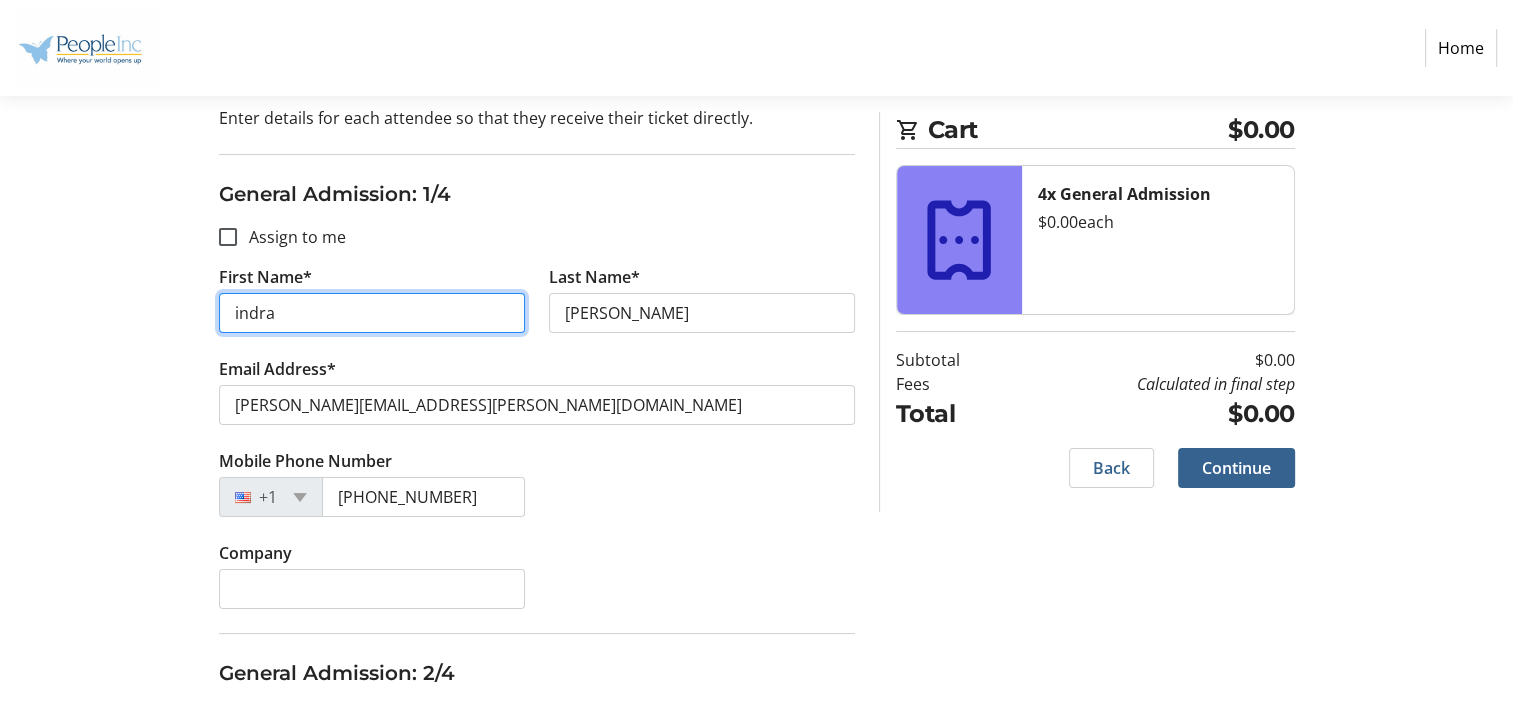click on "indra" at bounding box center [372, 313] 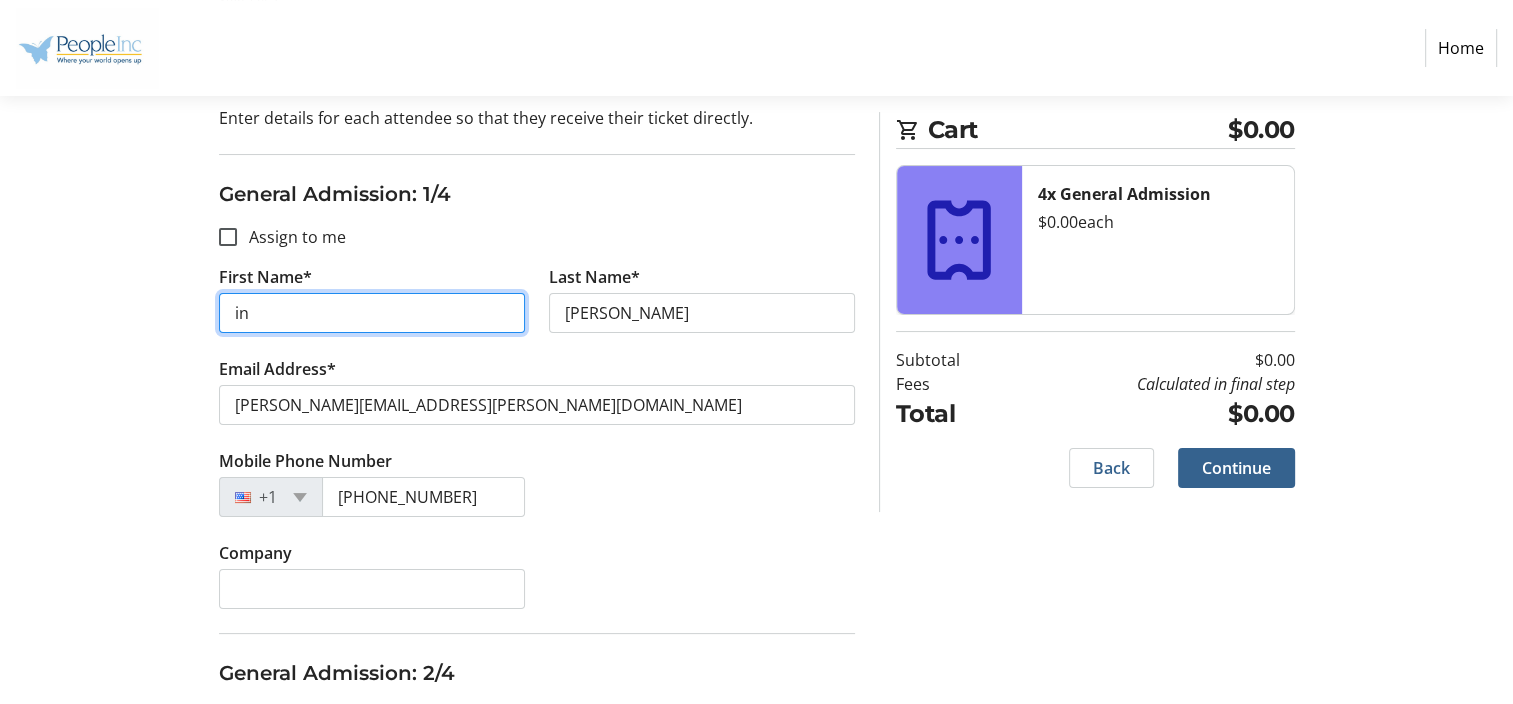type on "i" 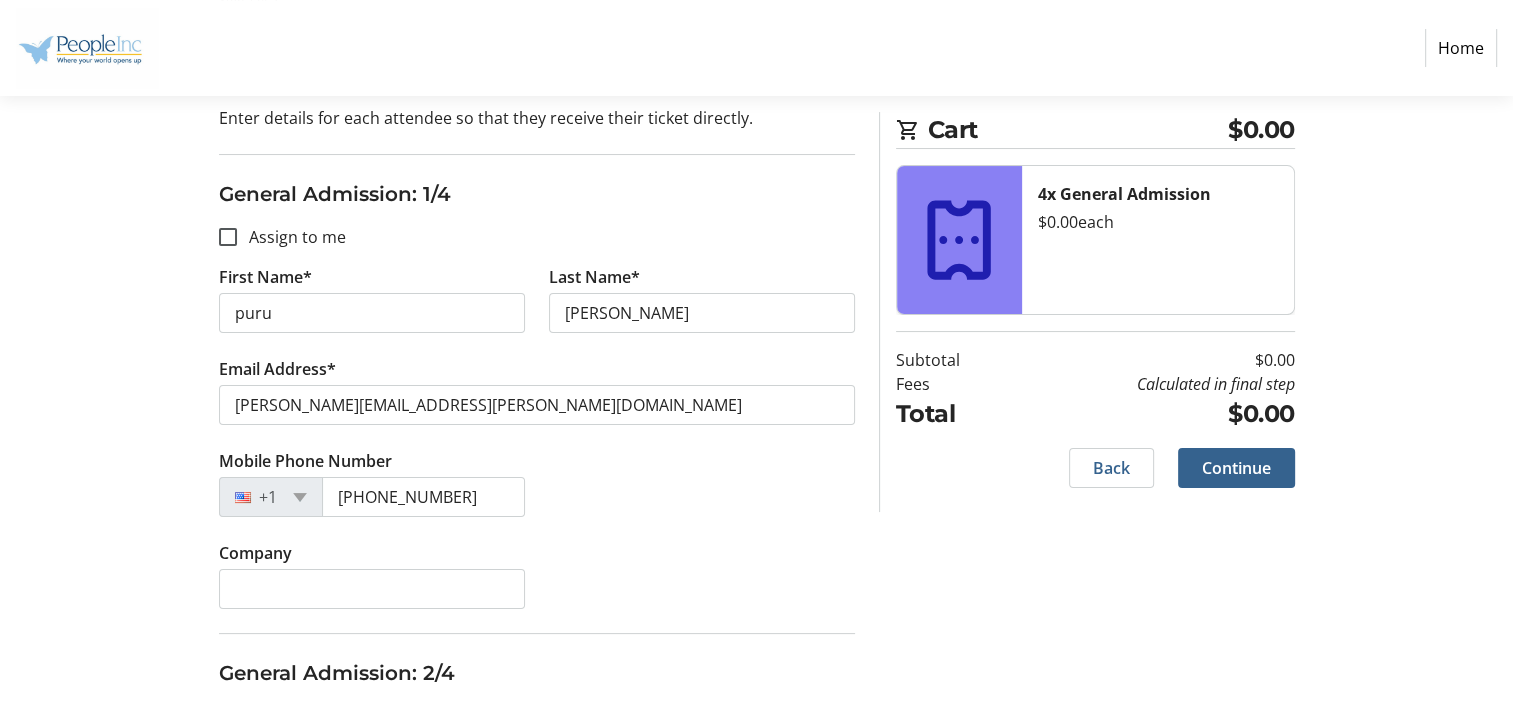 click on "Last Name* Ghimire" 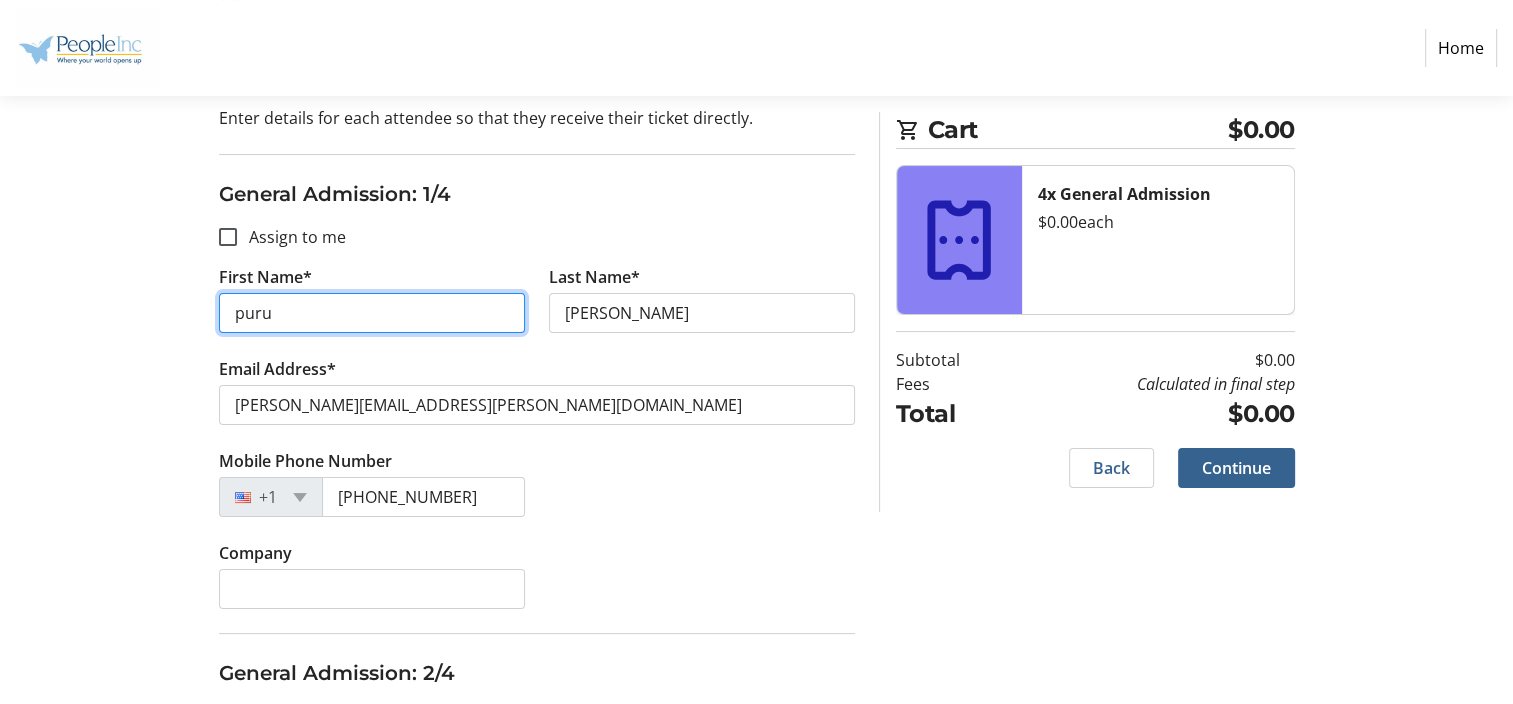 click on "puru" at bounding box center (372, 313) 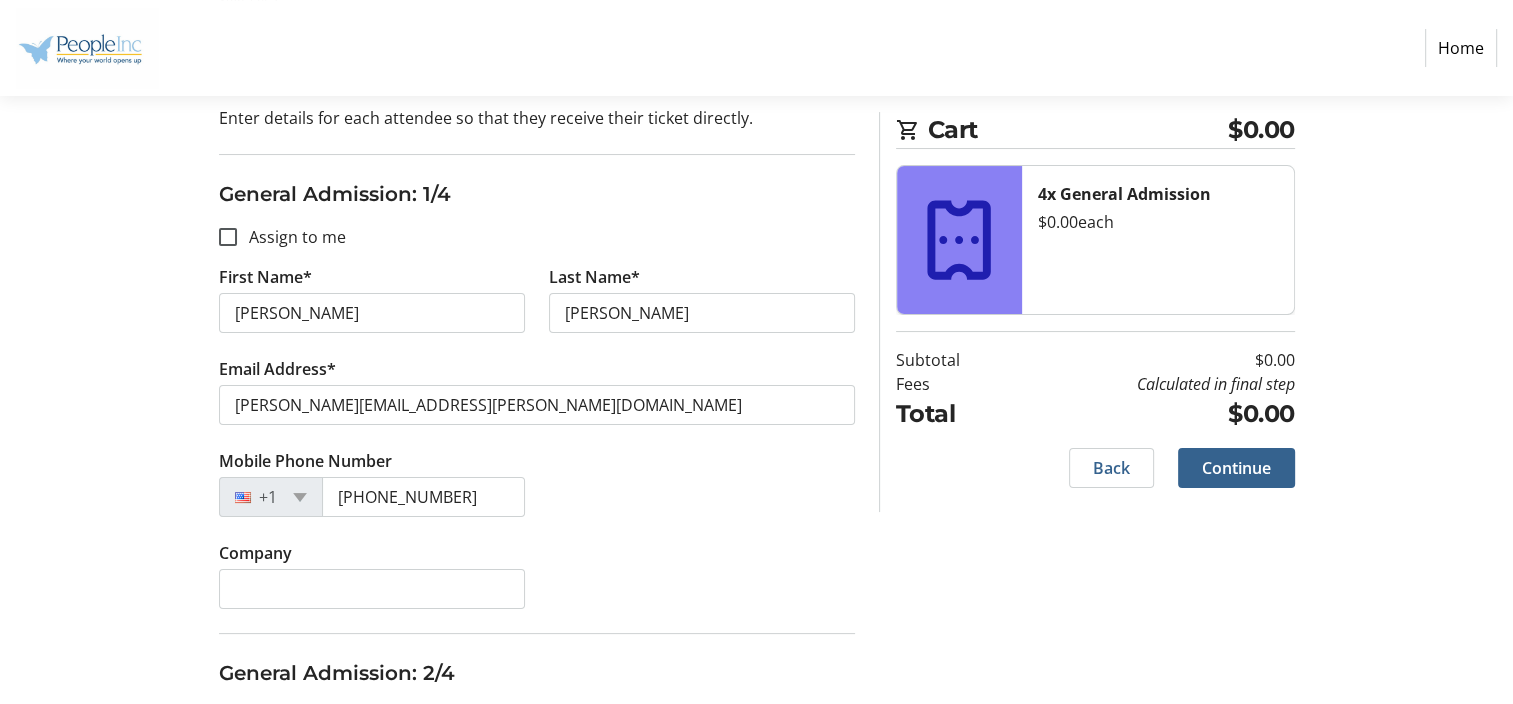 click on "Email Address* purushottam.ghimire@people-inc.work" 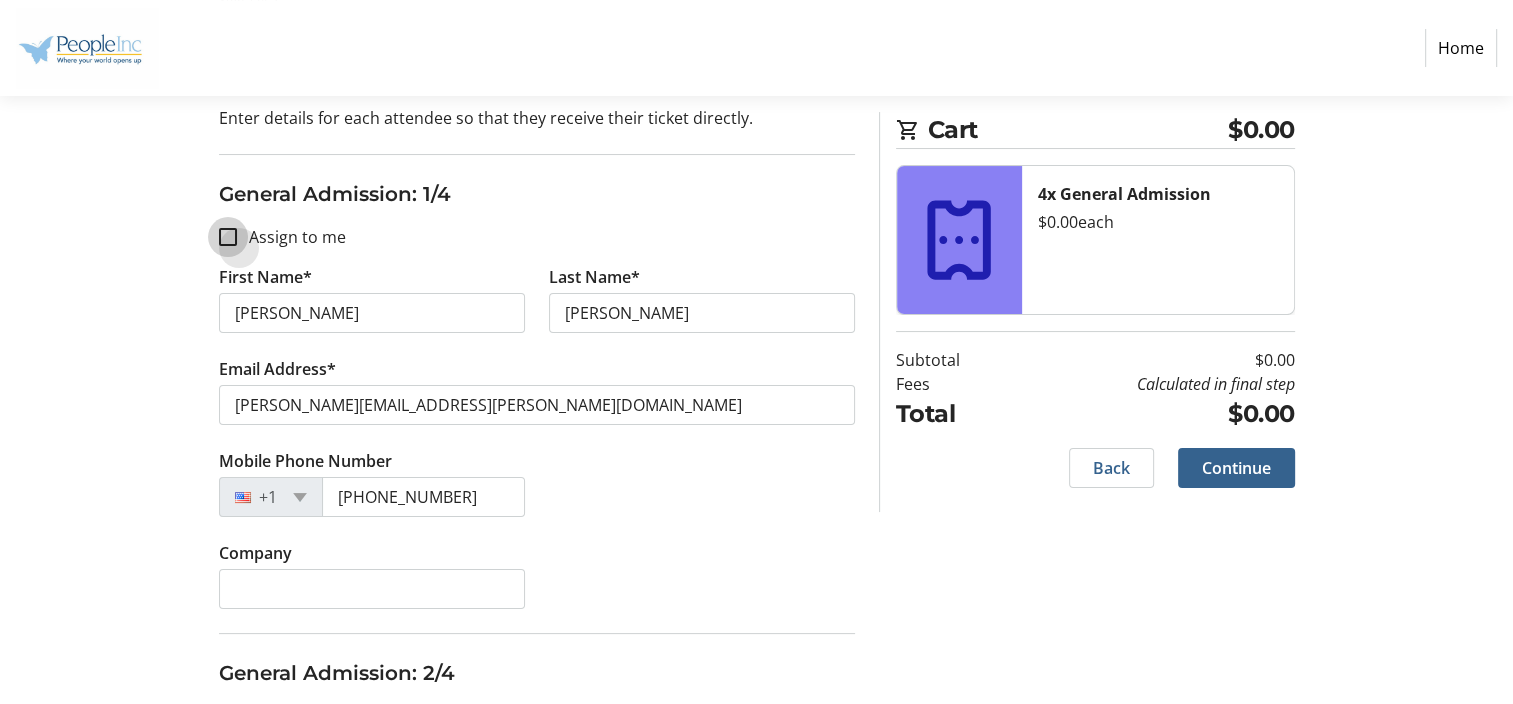 click on "Assign to me" at bounding box center (228, 237) 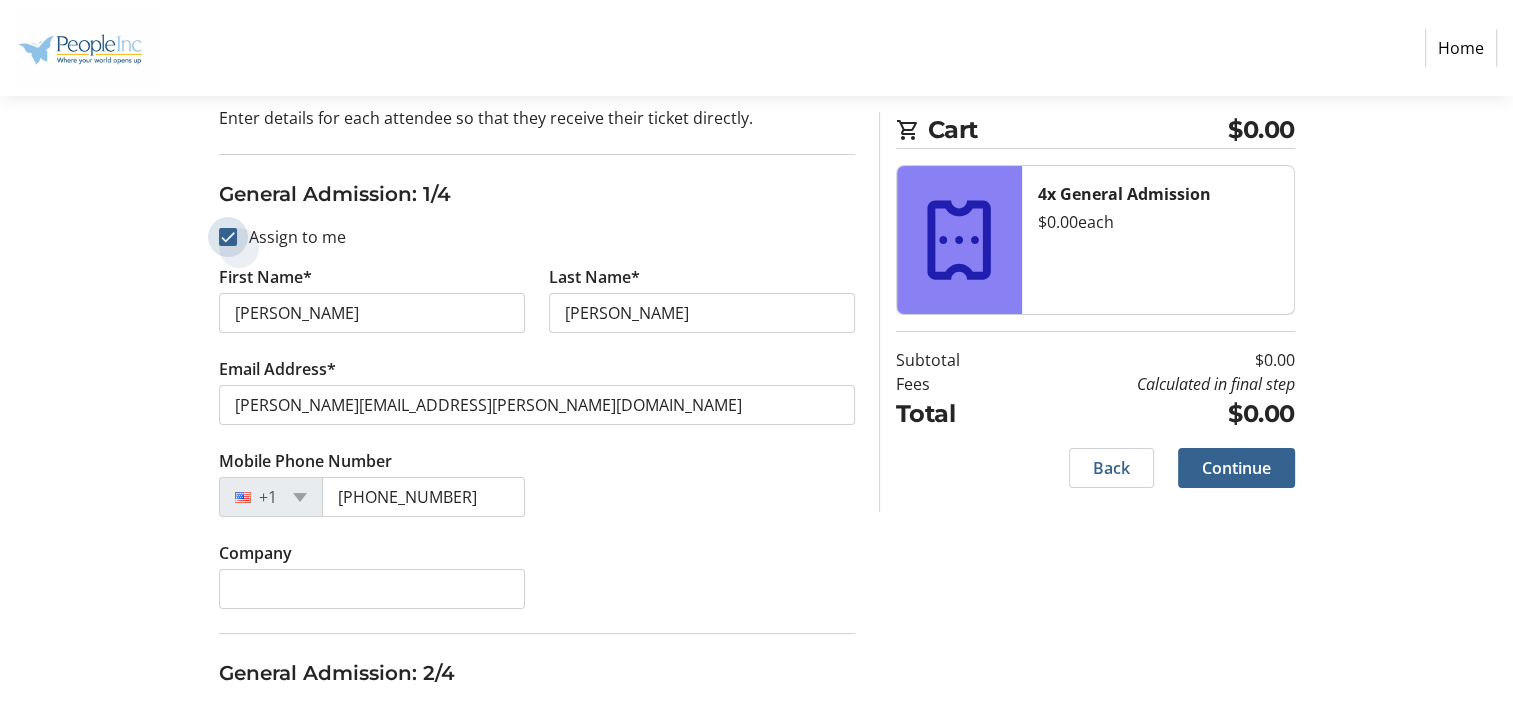 checkbox on "true" 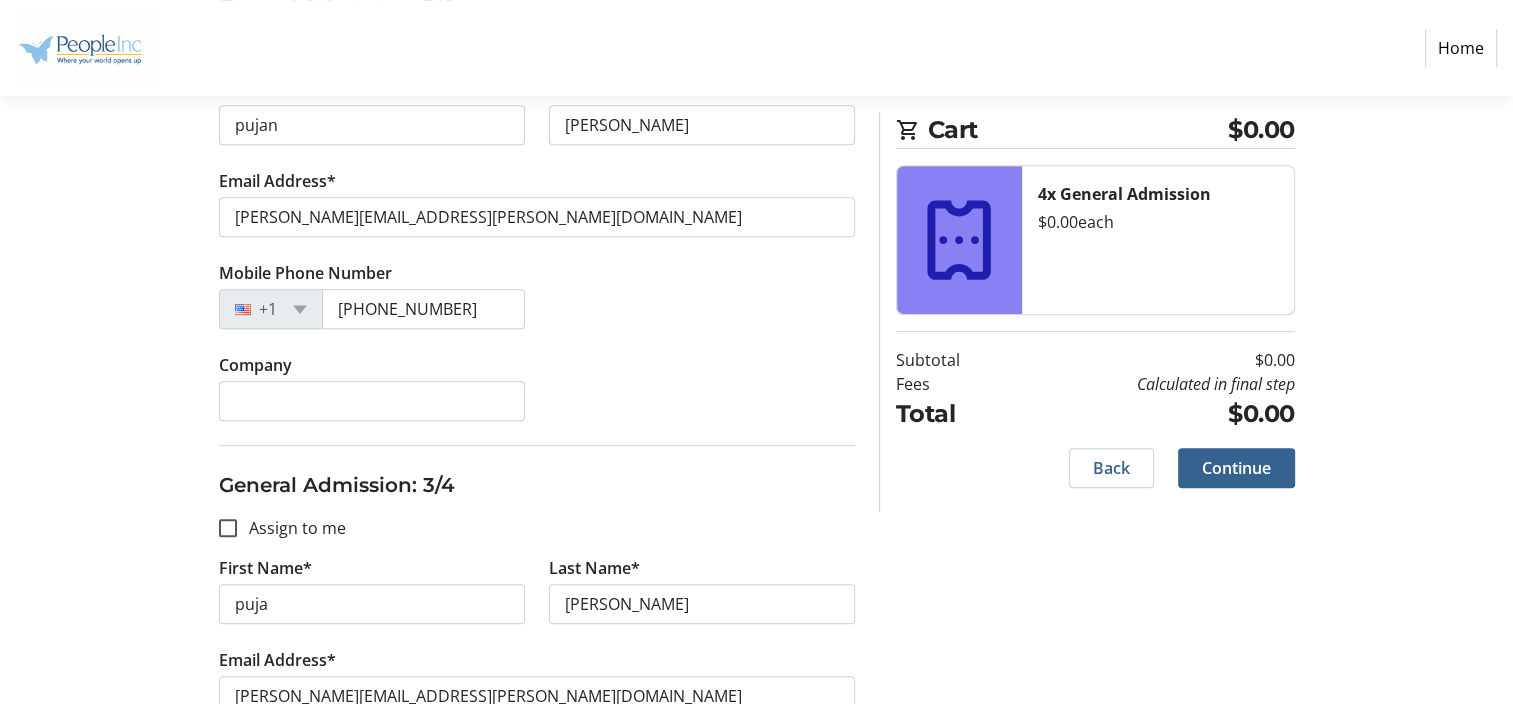 scroll, scrollTop: 915, scrollLeft: 0, axis: vertical 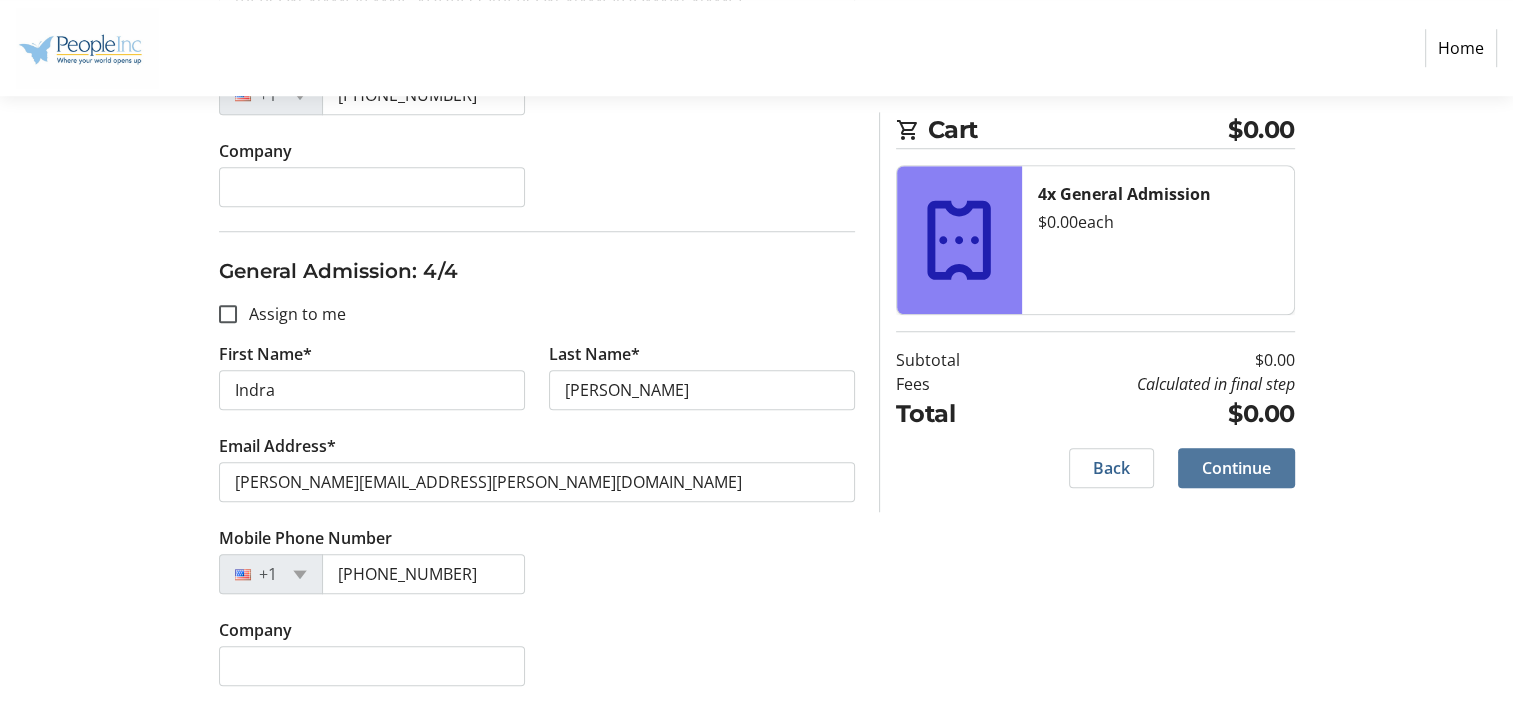 click on "Continue" 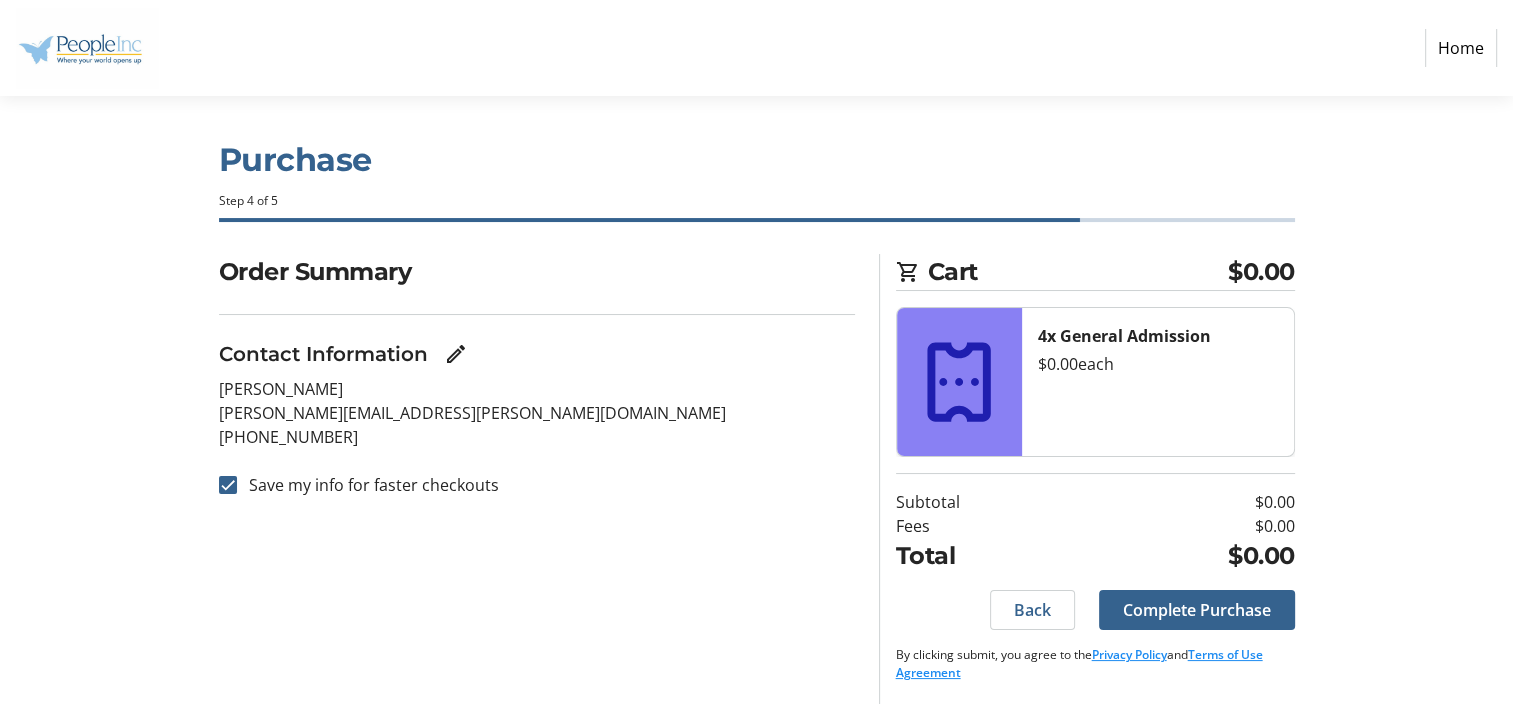 scroll, scrollTop: 0, scrollLeft: 0, axis: both 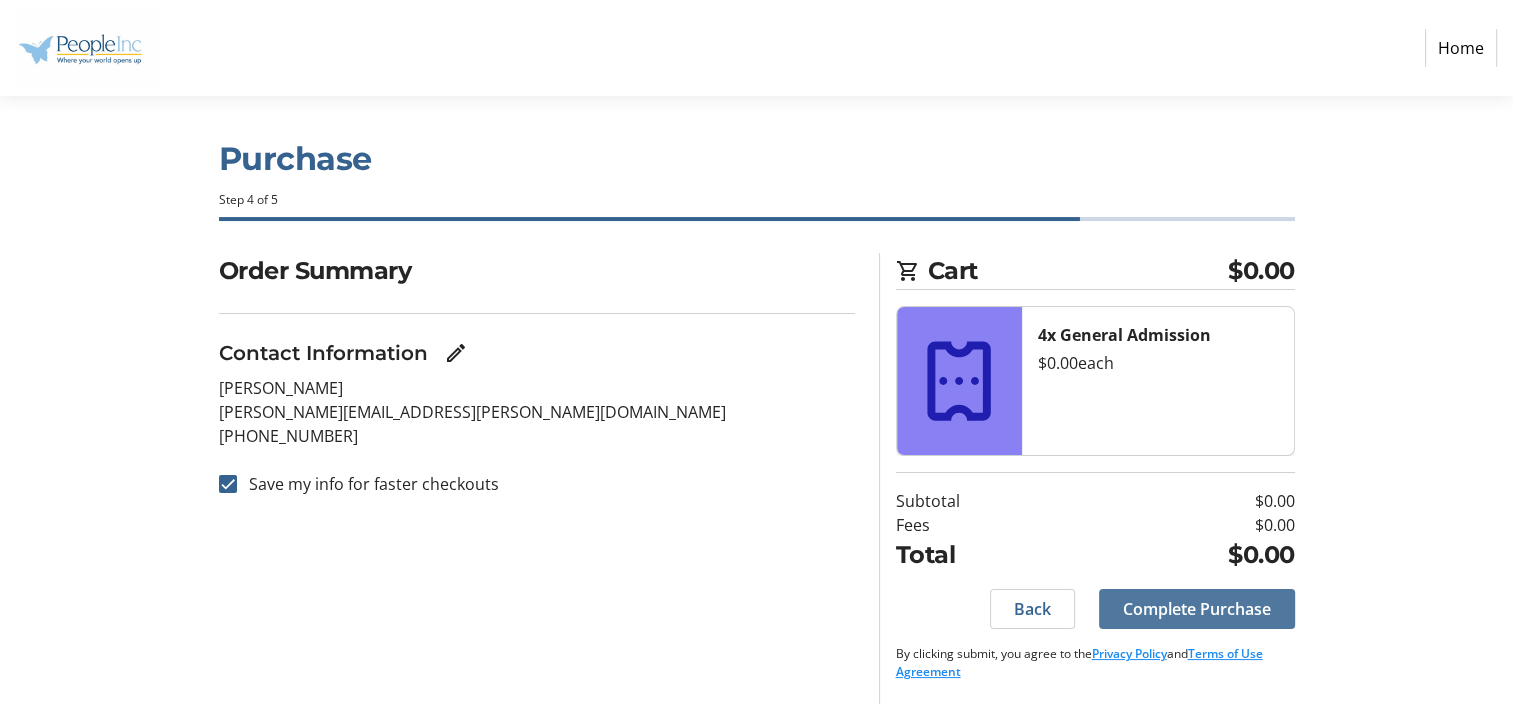 click on "Complete Purchase" 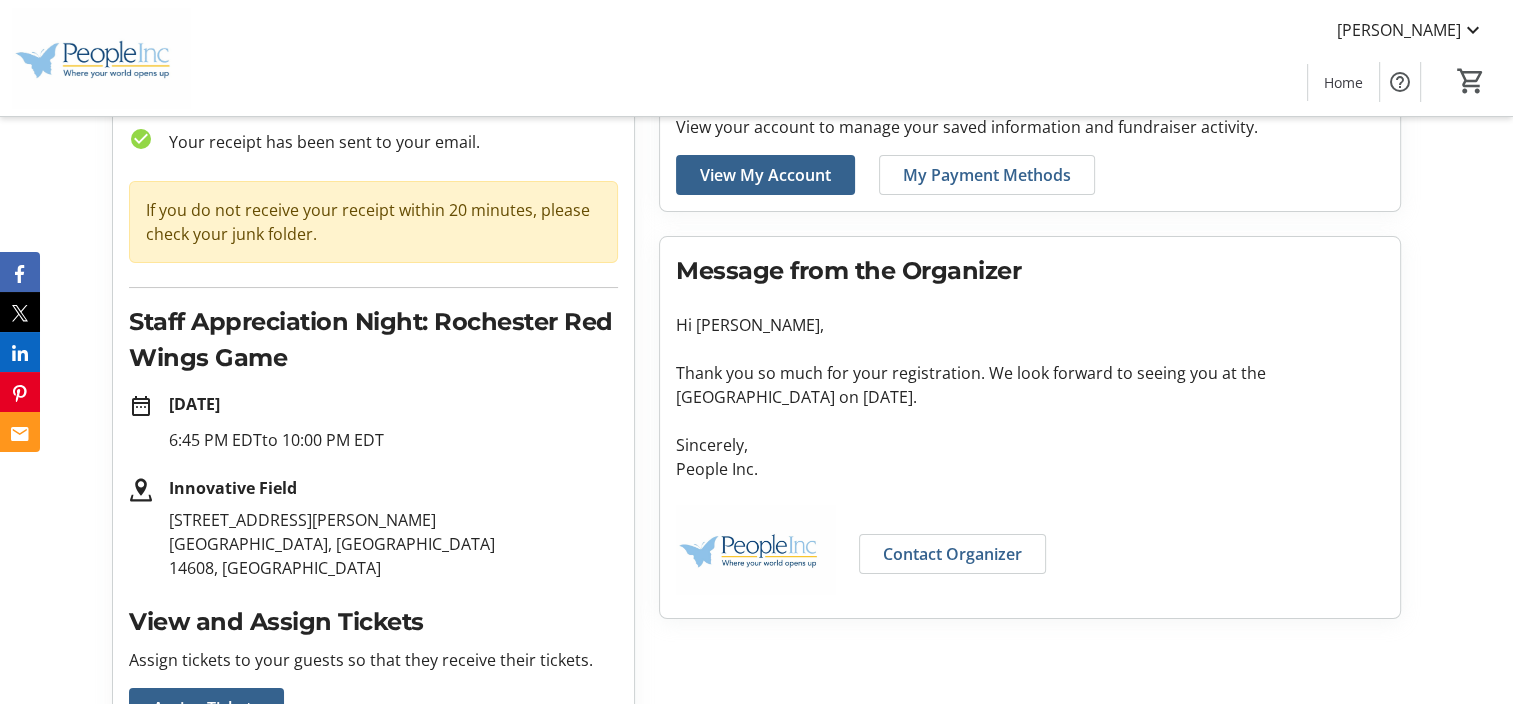 scroll, scrollTop: 146, scrollLeft: 0, axis: vertical 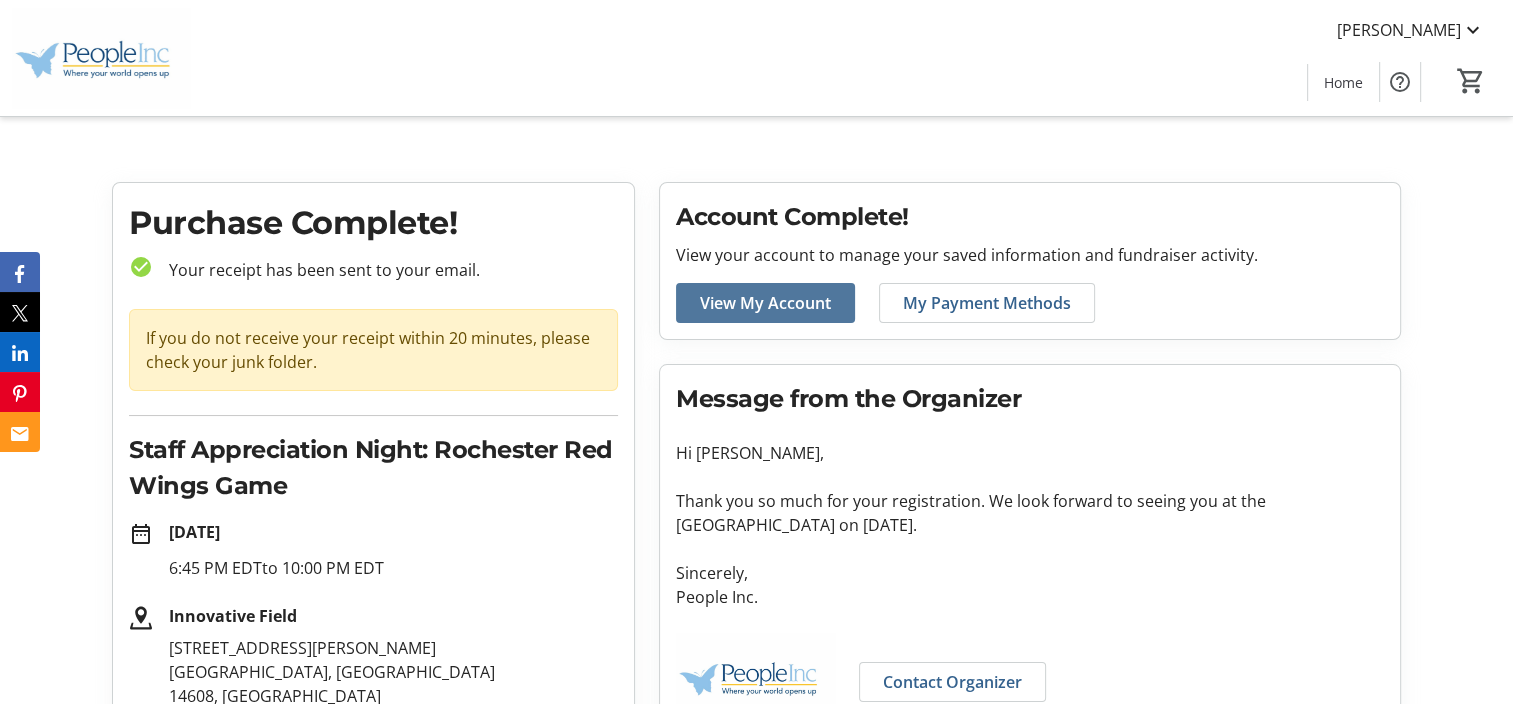 click on "View My Account" 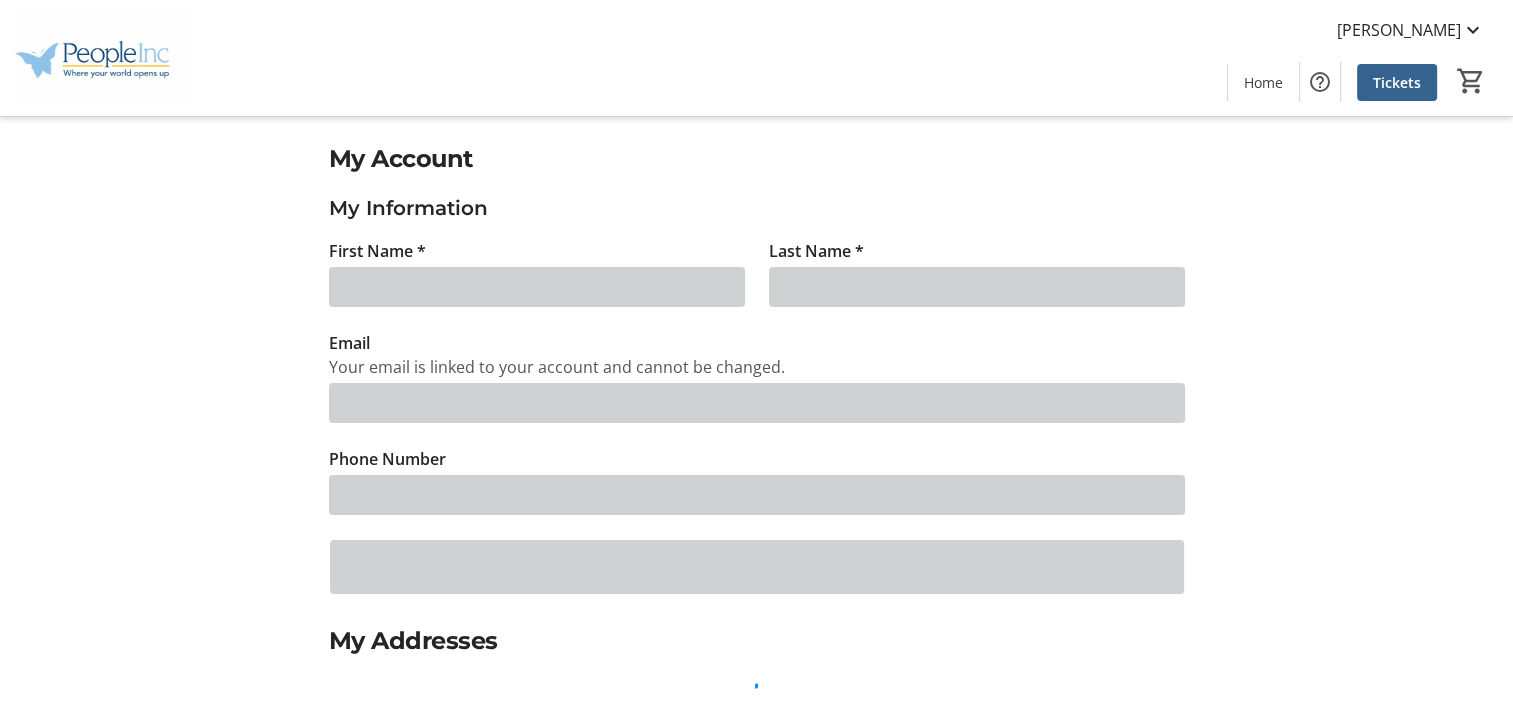 type on "[PERSON_NAME]" 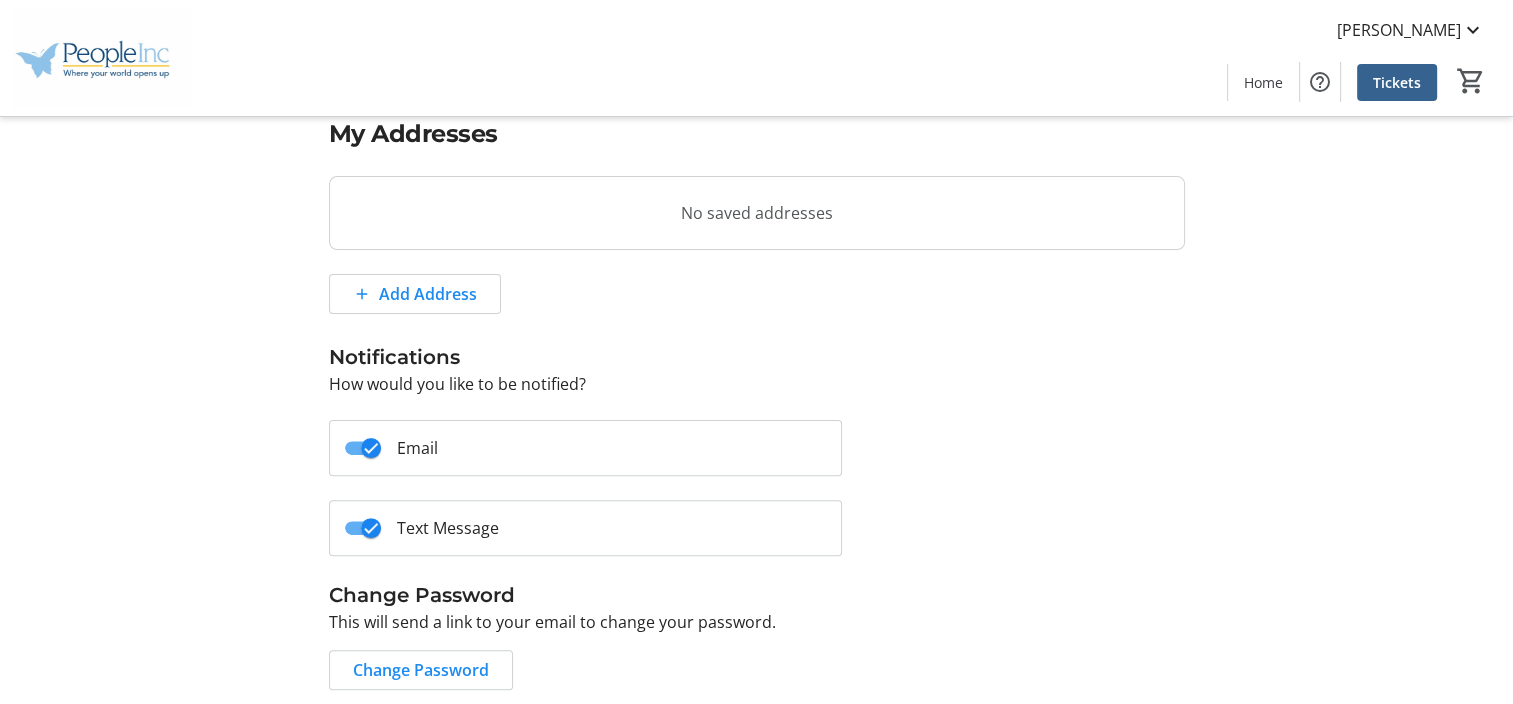 scroll, scrollTop: 533, scrollLeft: 0, axis: vertical 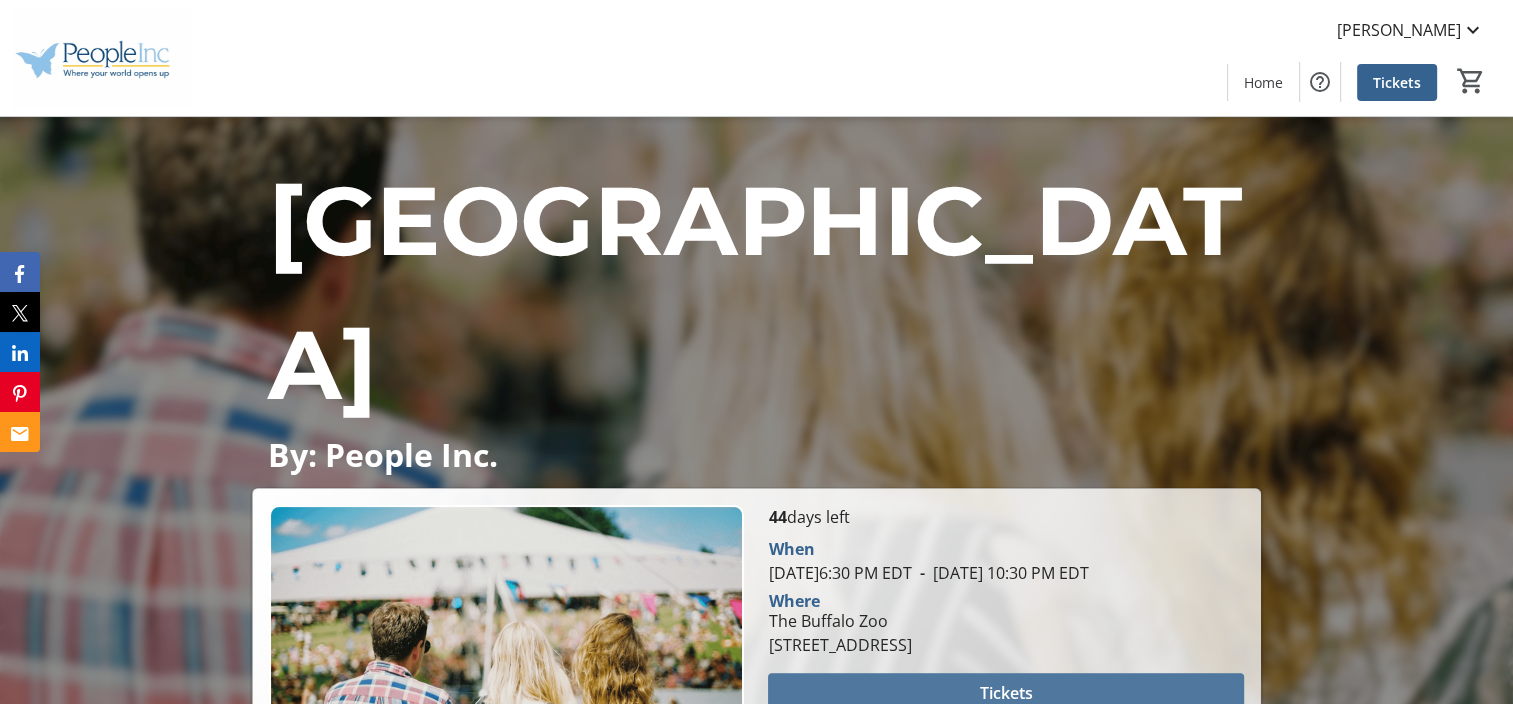 click on "Tickets" at bounding box center [1006, 693] 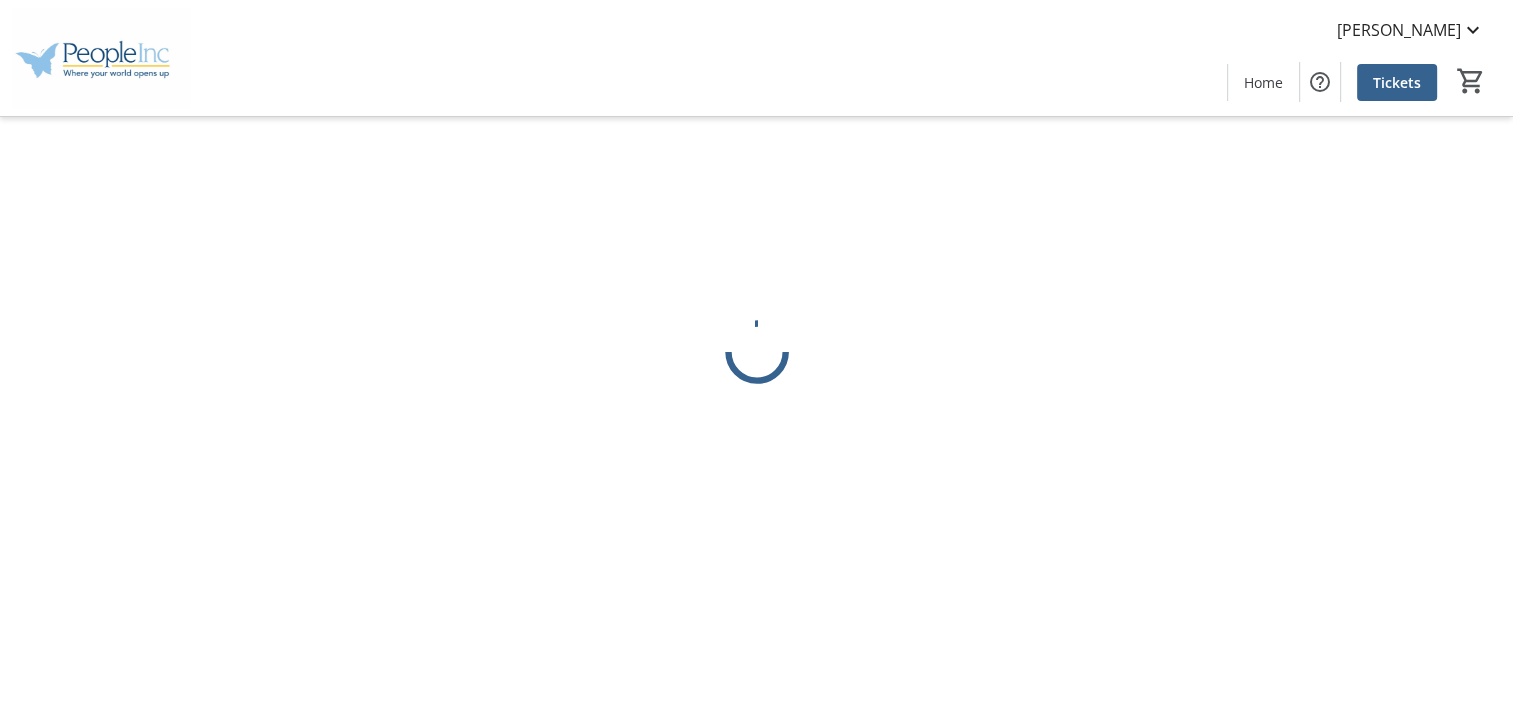 scroll, scrollTop: 0, scrollLeft: 0, axis: both 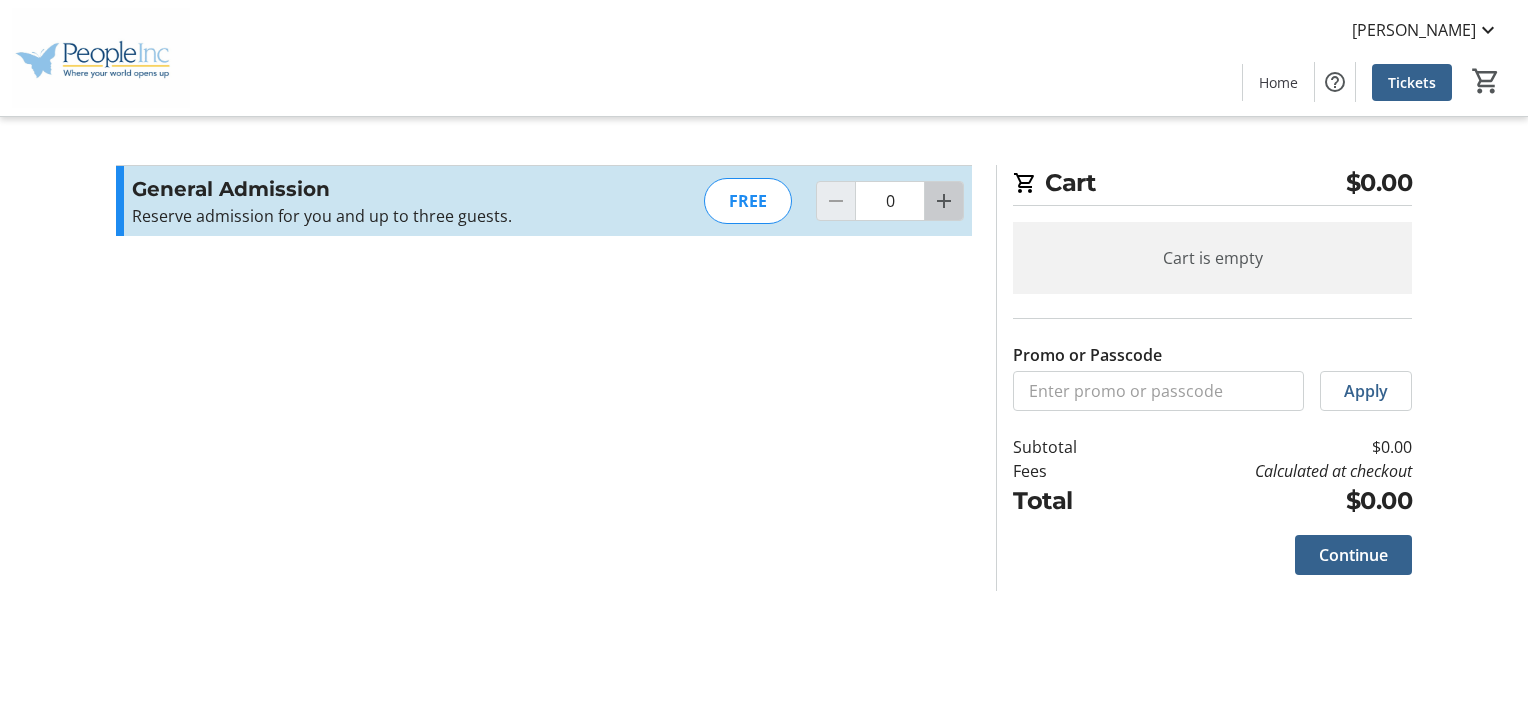 click 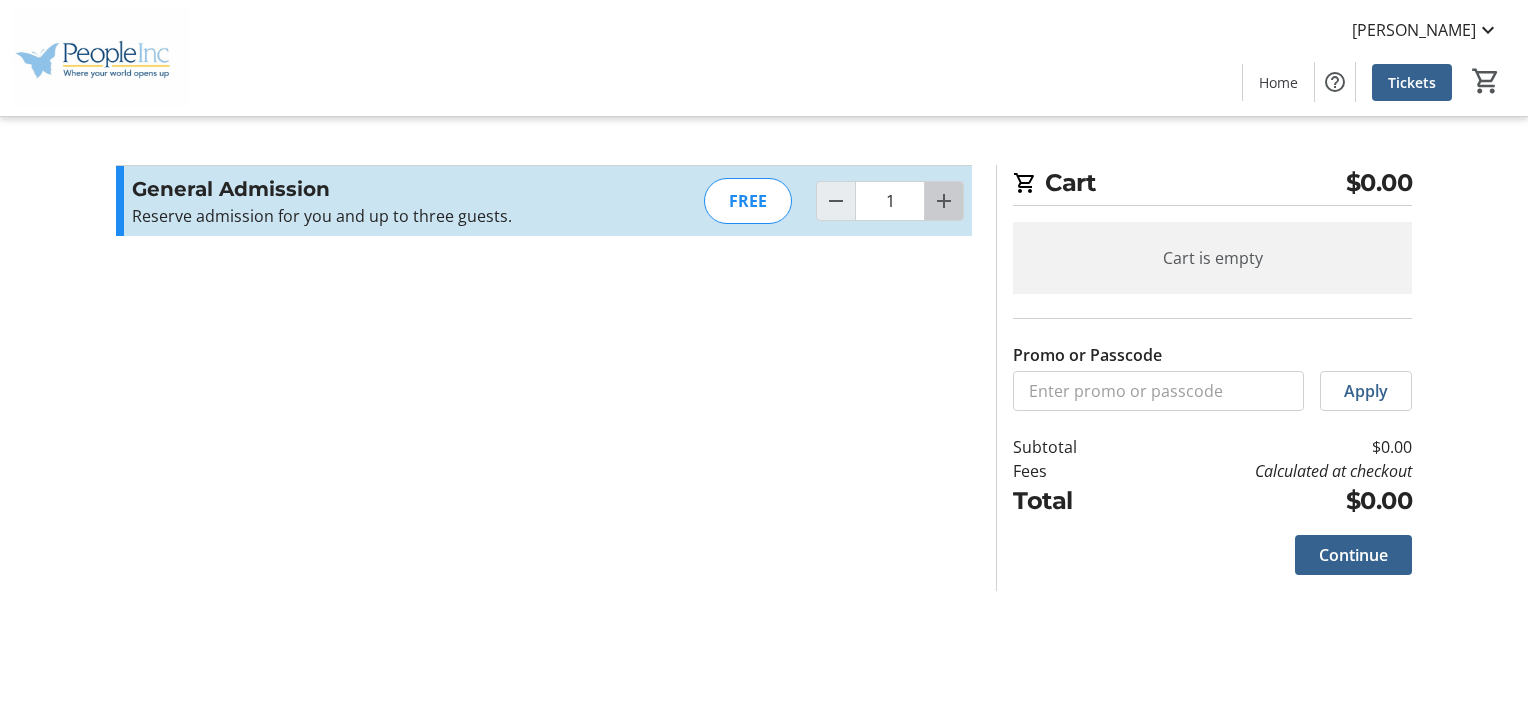 click 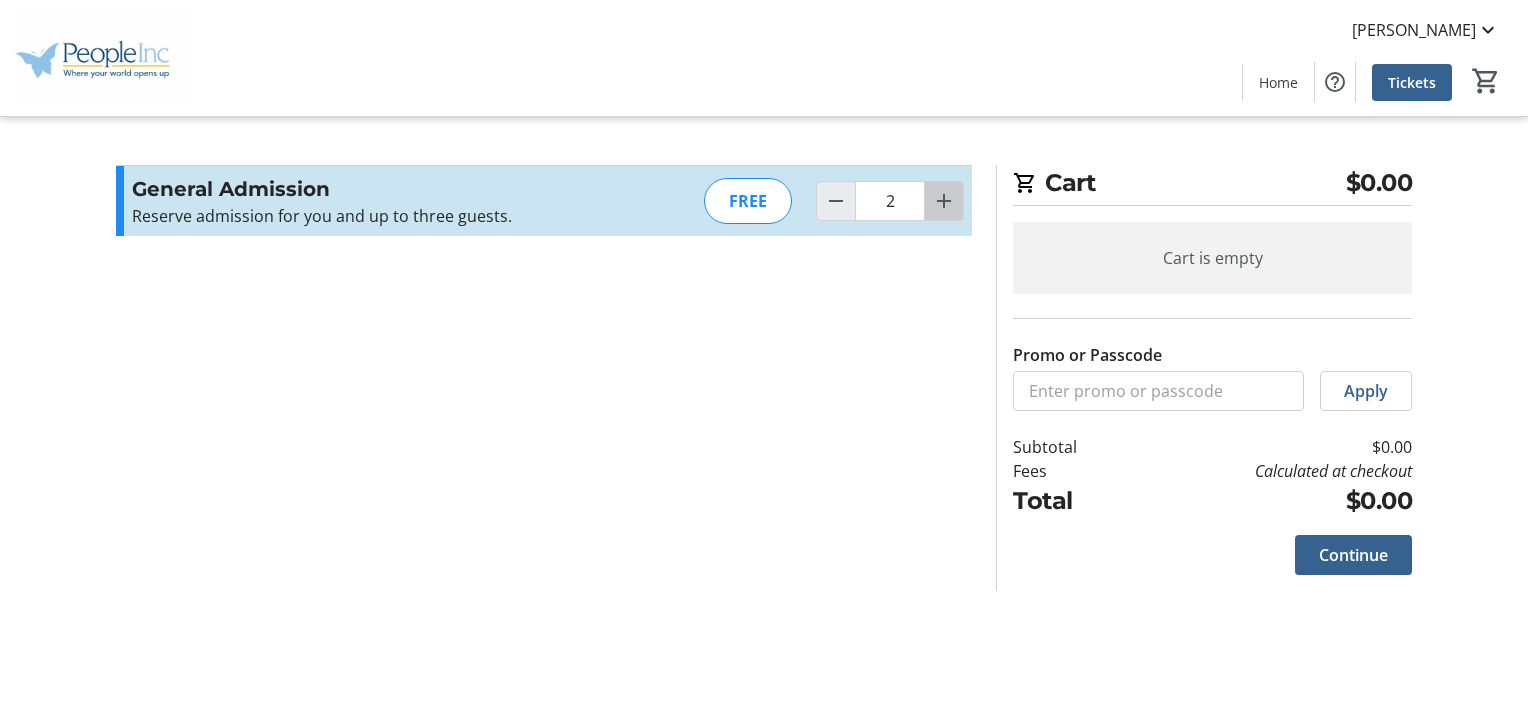 click 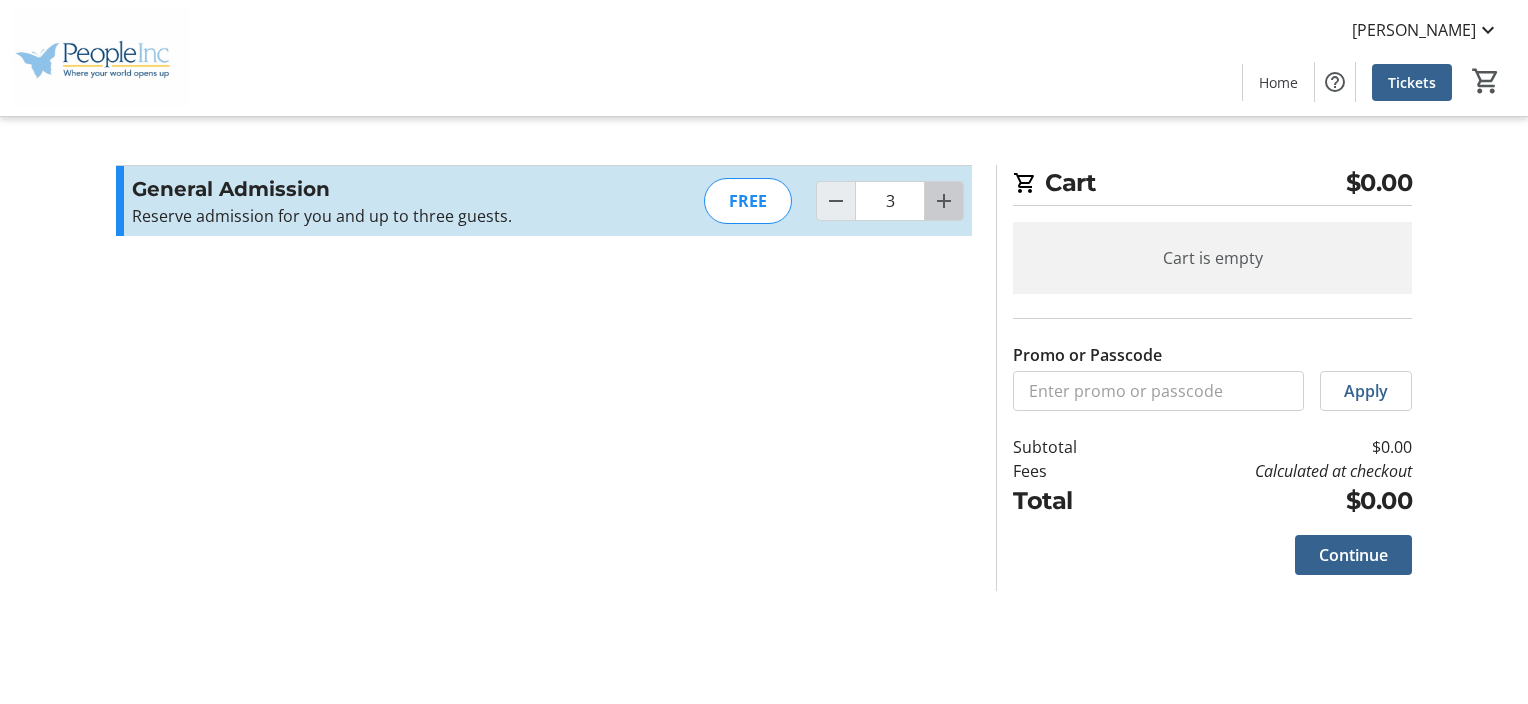 click 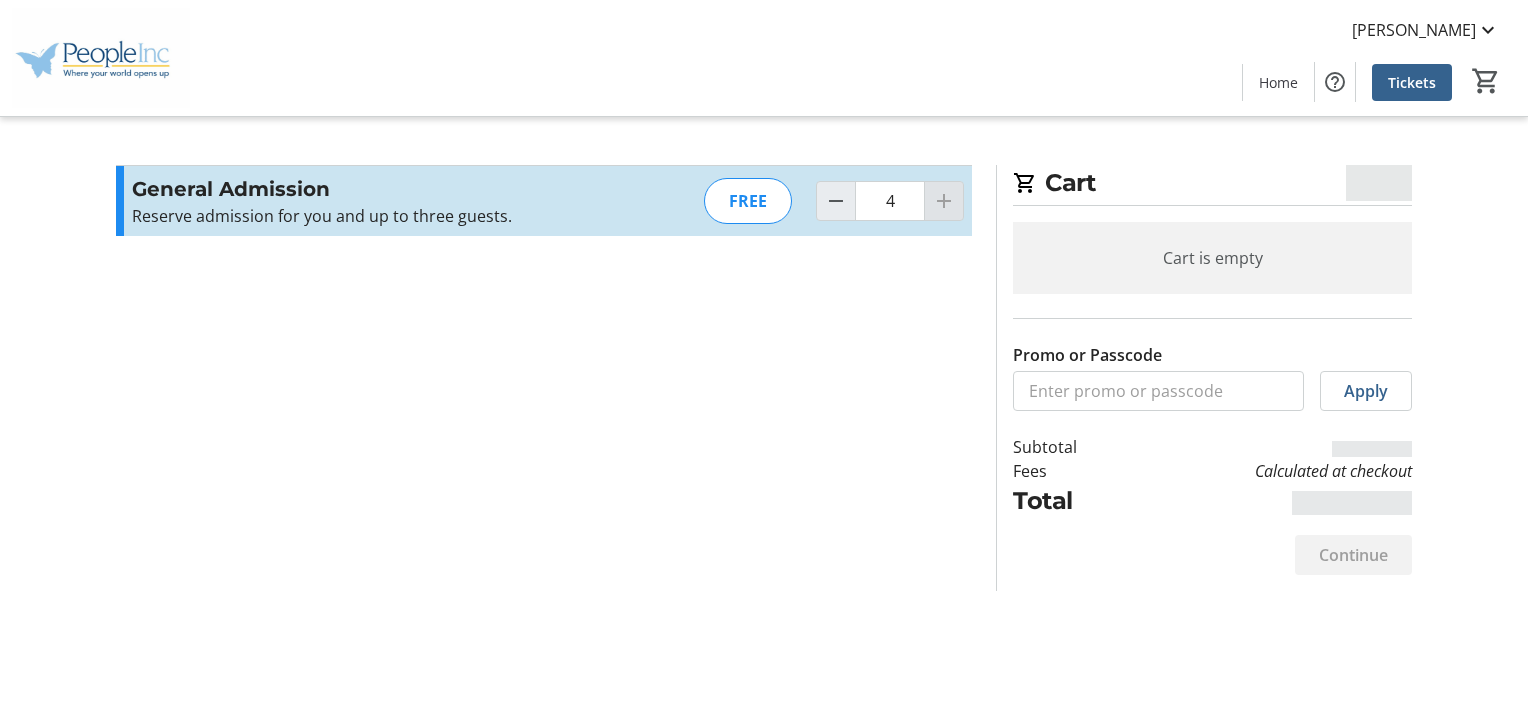 click 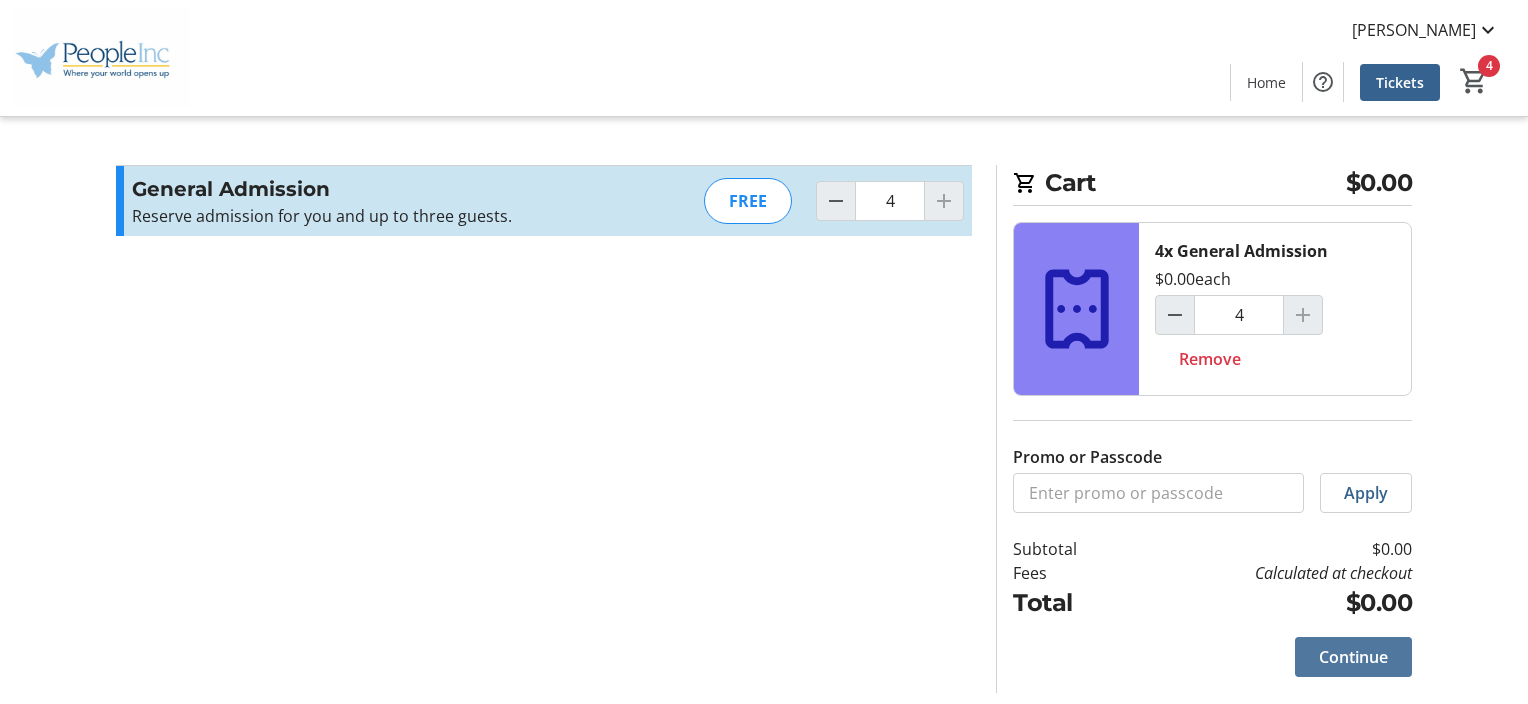 click on "Continue" 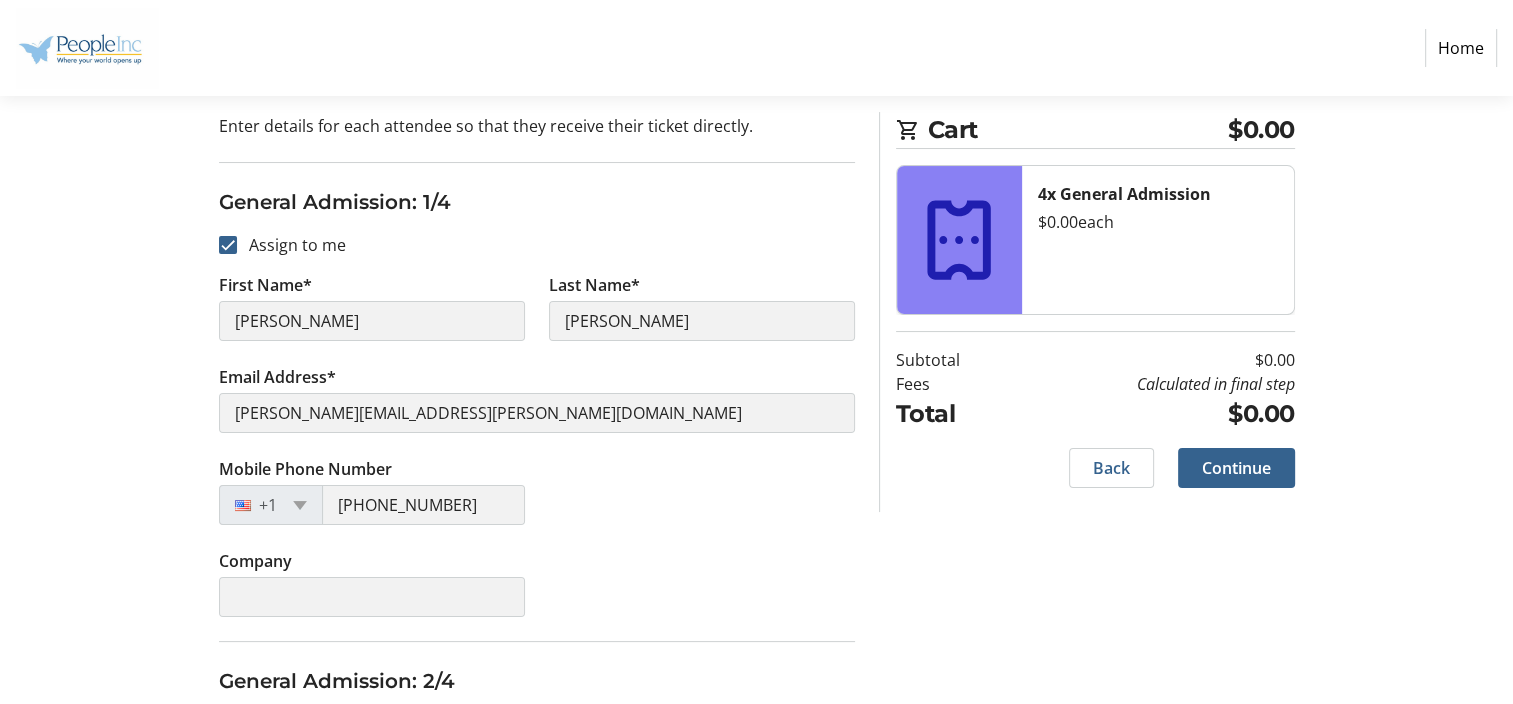 scroll, scrollTop: 373, scrollLeft: 0, axis: vertical 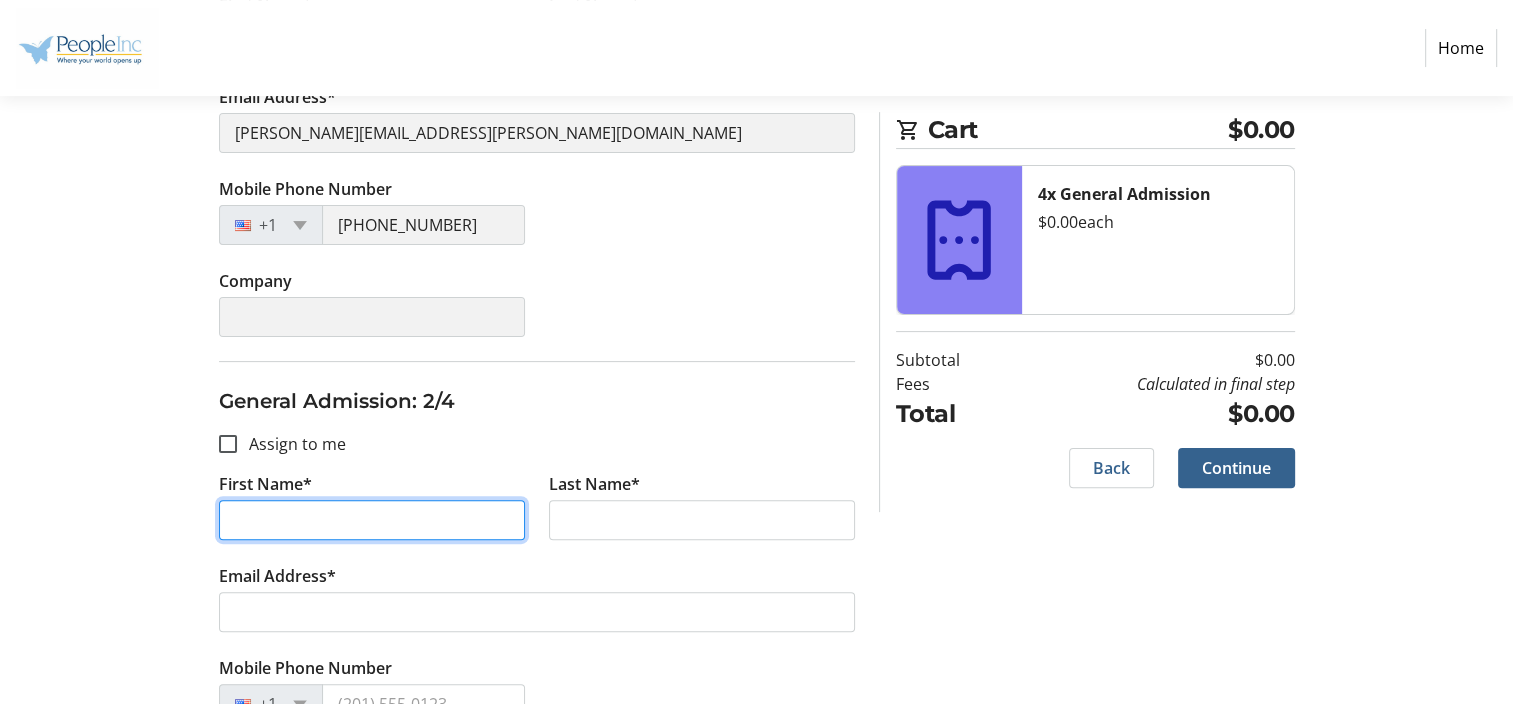 click on "First Name*" at bounding box center [372, 520] 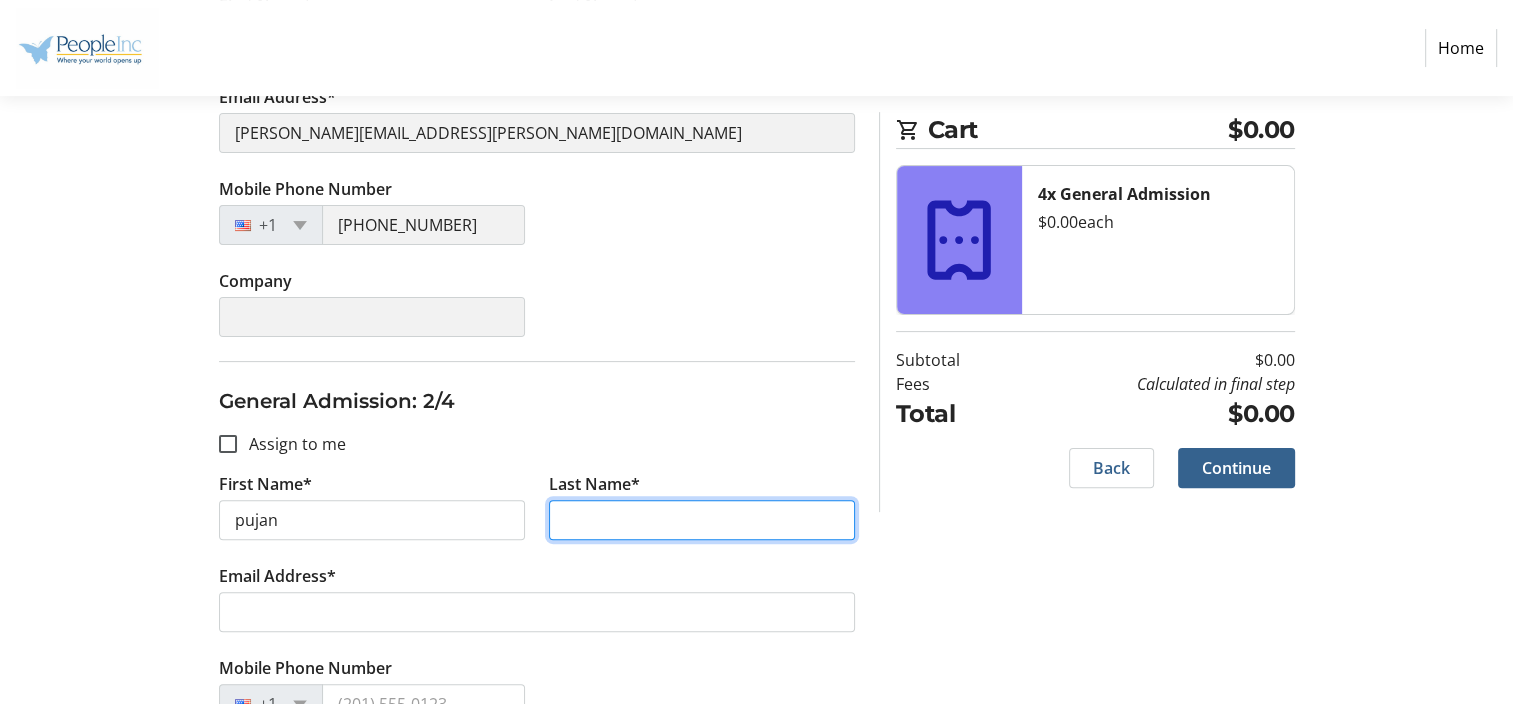 type on "[PERSON_NAME]" 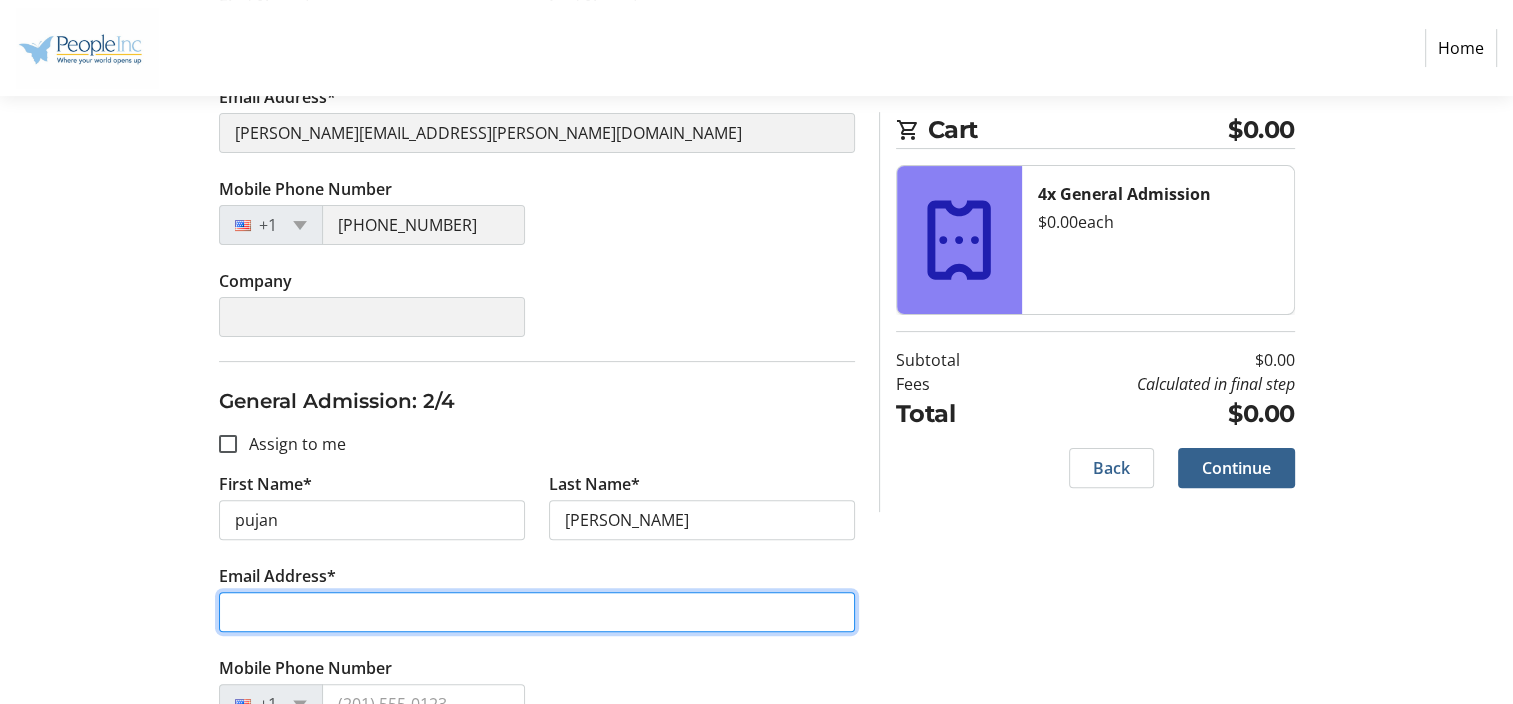 type on "[PERSON_NAME][EMAIL_ADDRESS][PERSON_NAME][DOMAIN_NAME]" 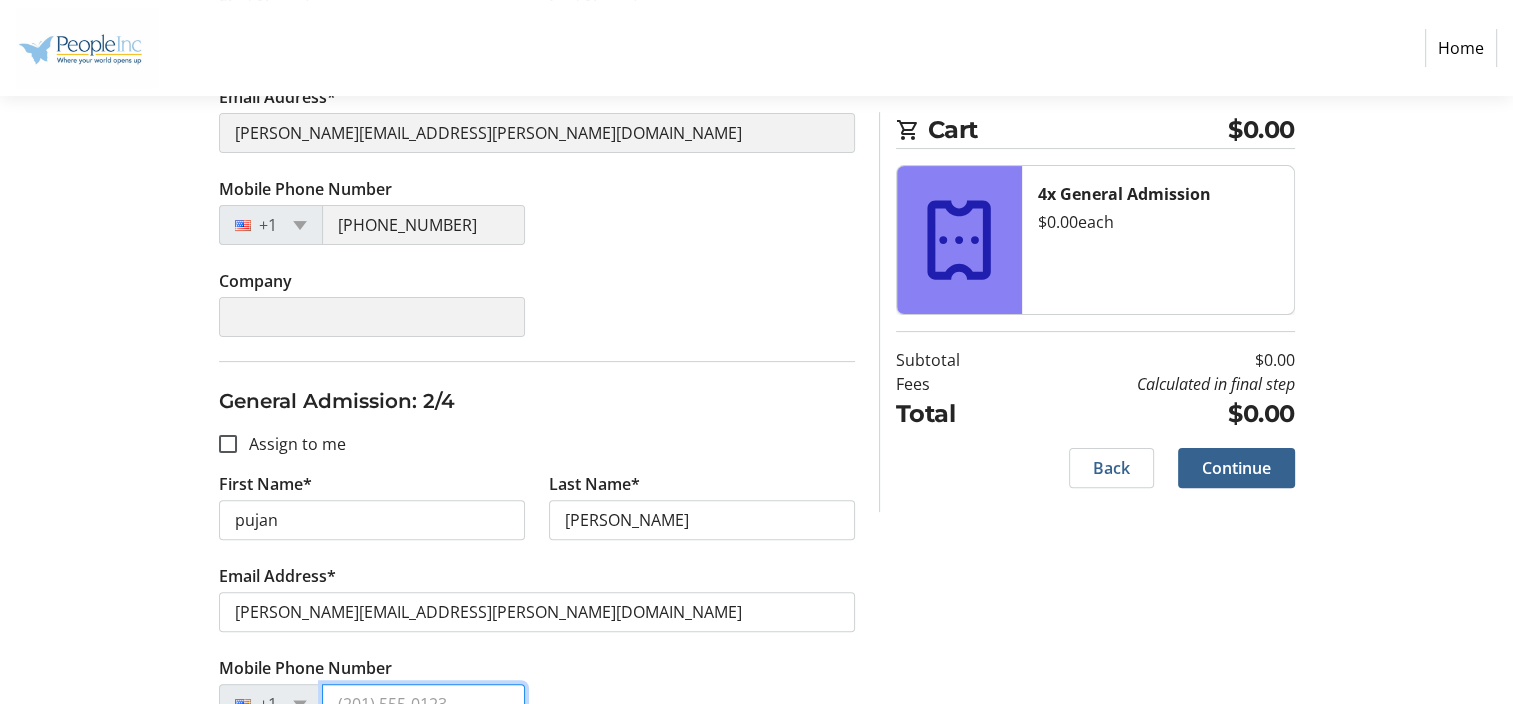 type on "[PHONE_NUMBER]" 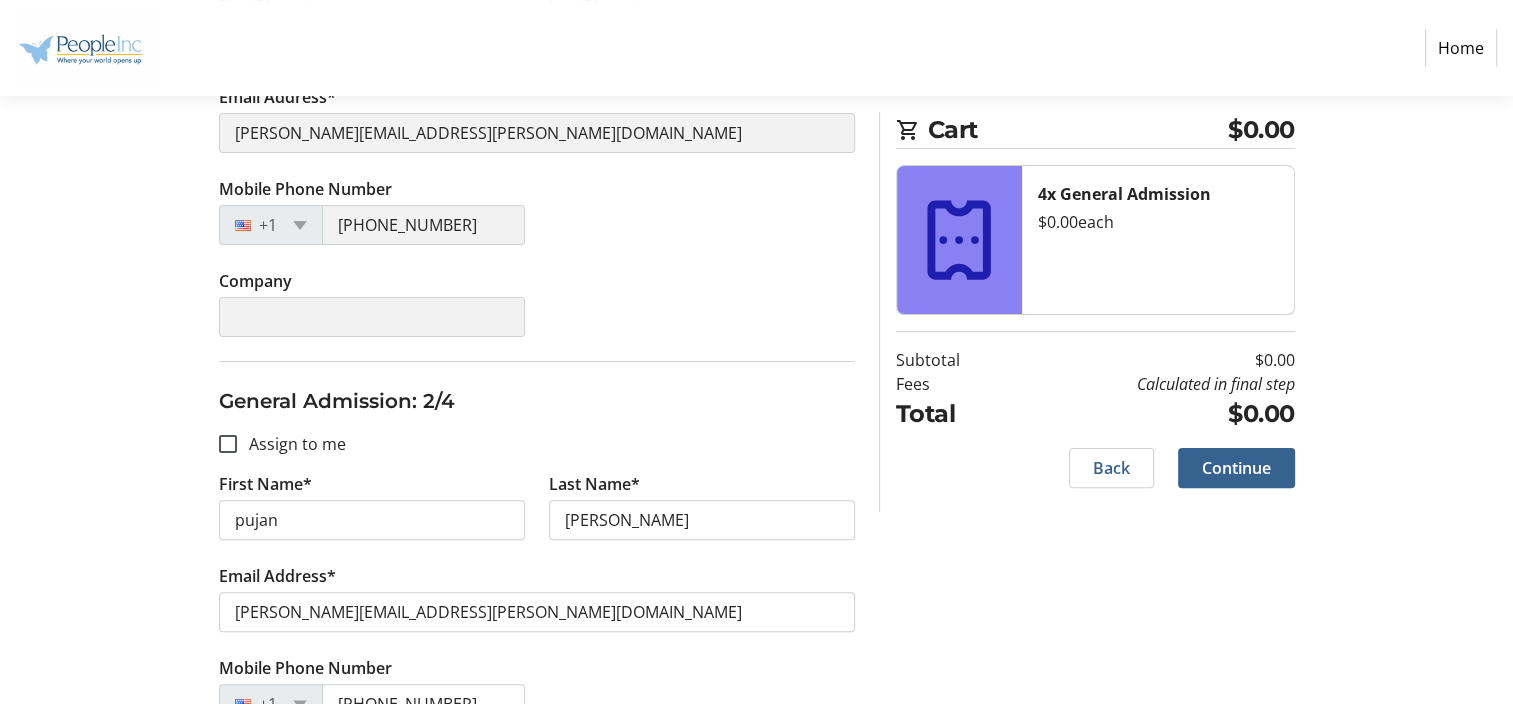 type on "puja" 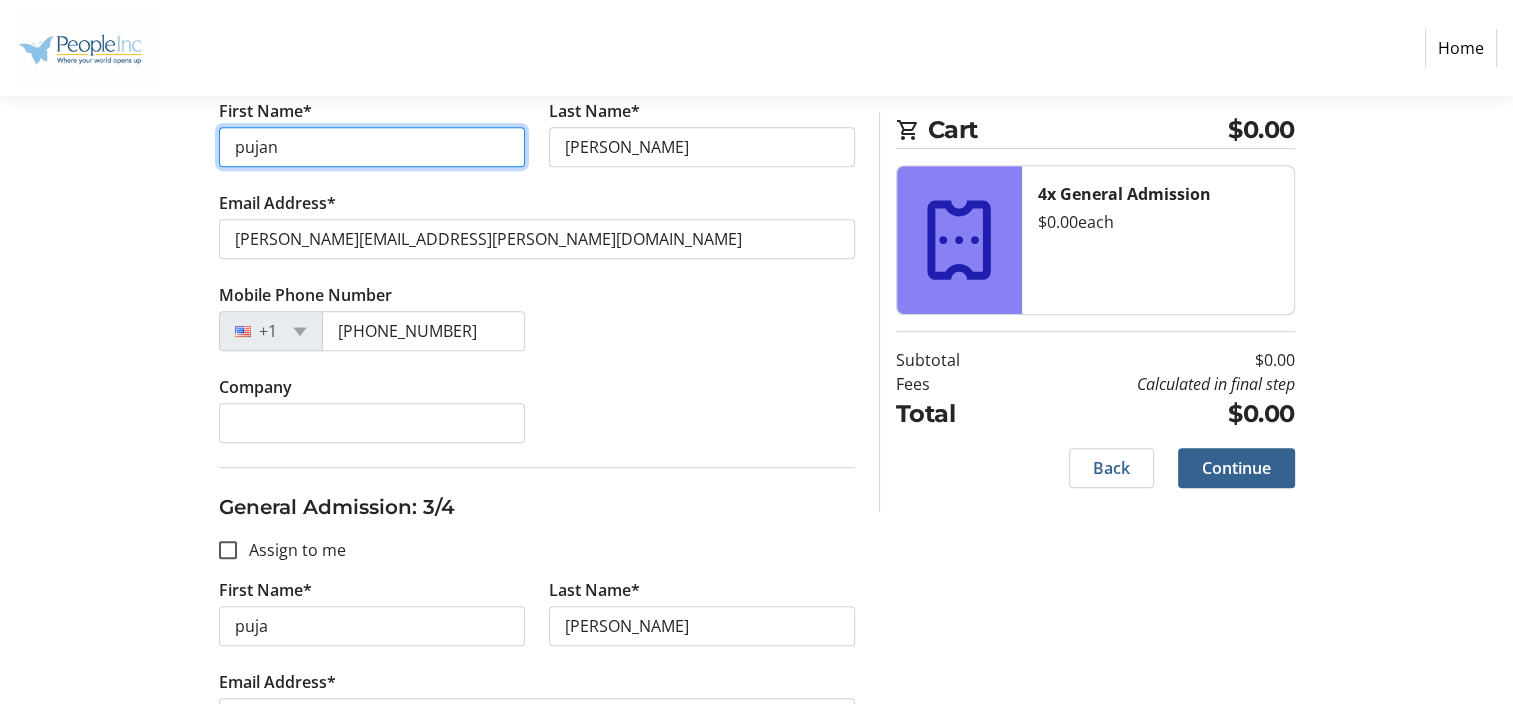 scroll, scrollTop: 933, scrollLeft: 0, axis: vertical 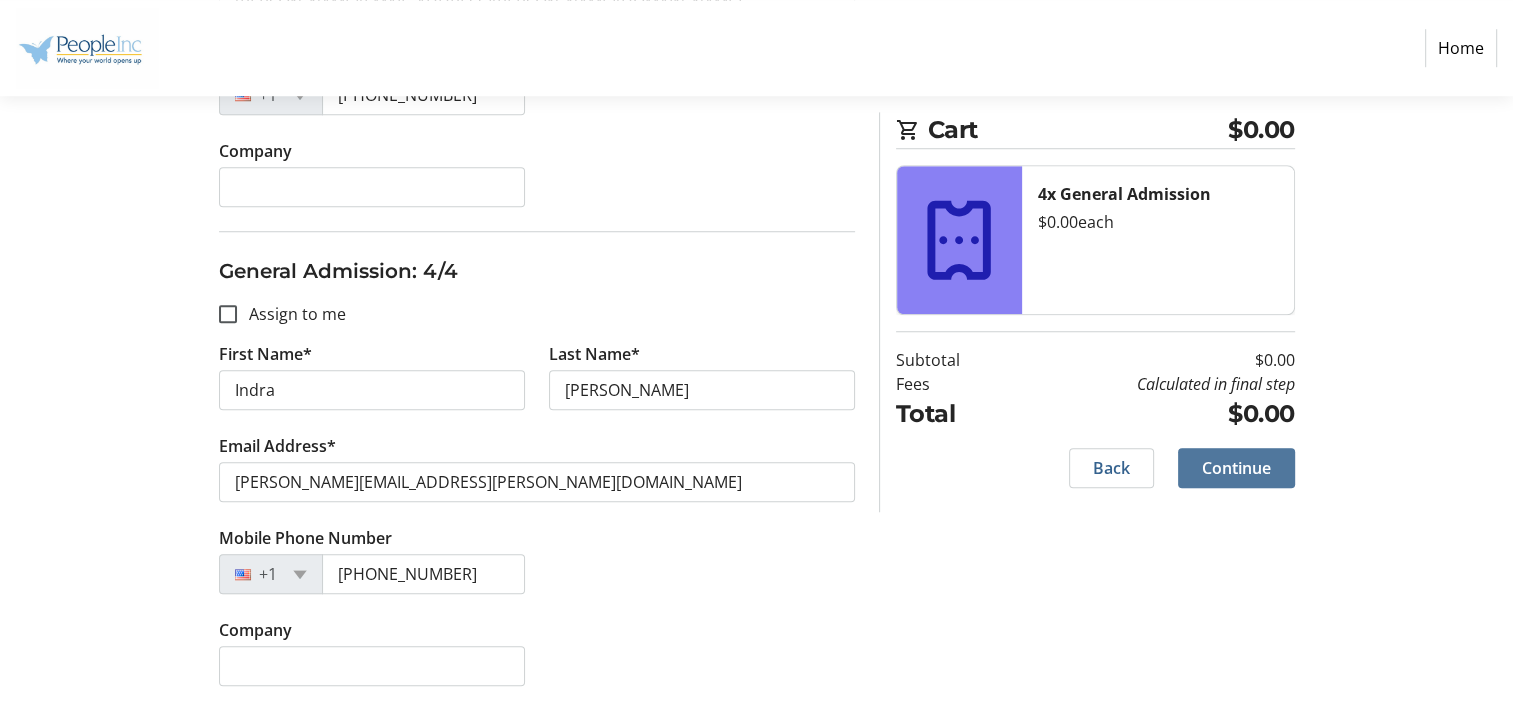 click on "Continue" 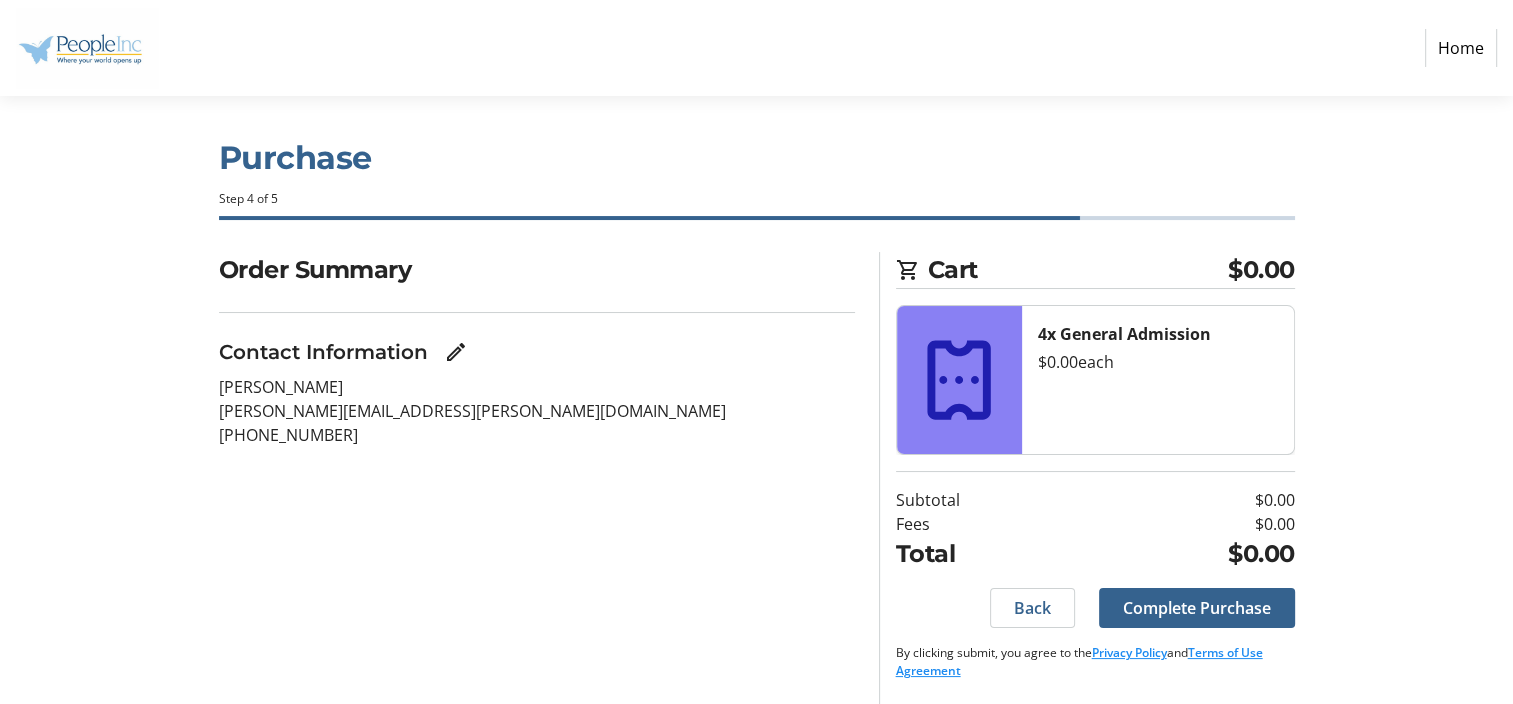 scroll, scrollTop: 0, scrollLeft: 0, axis: both 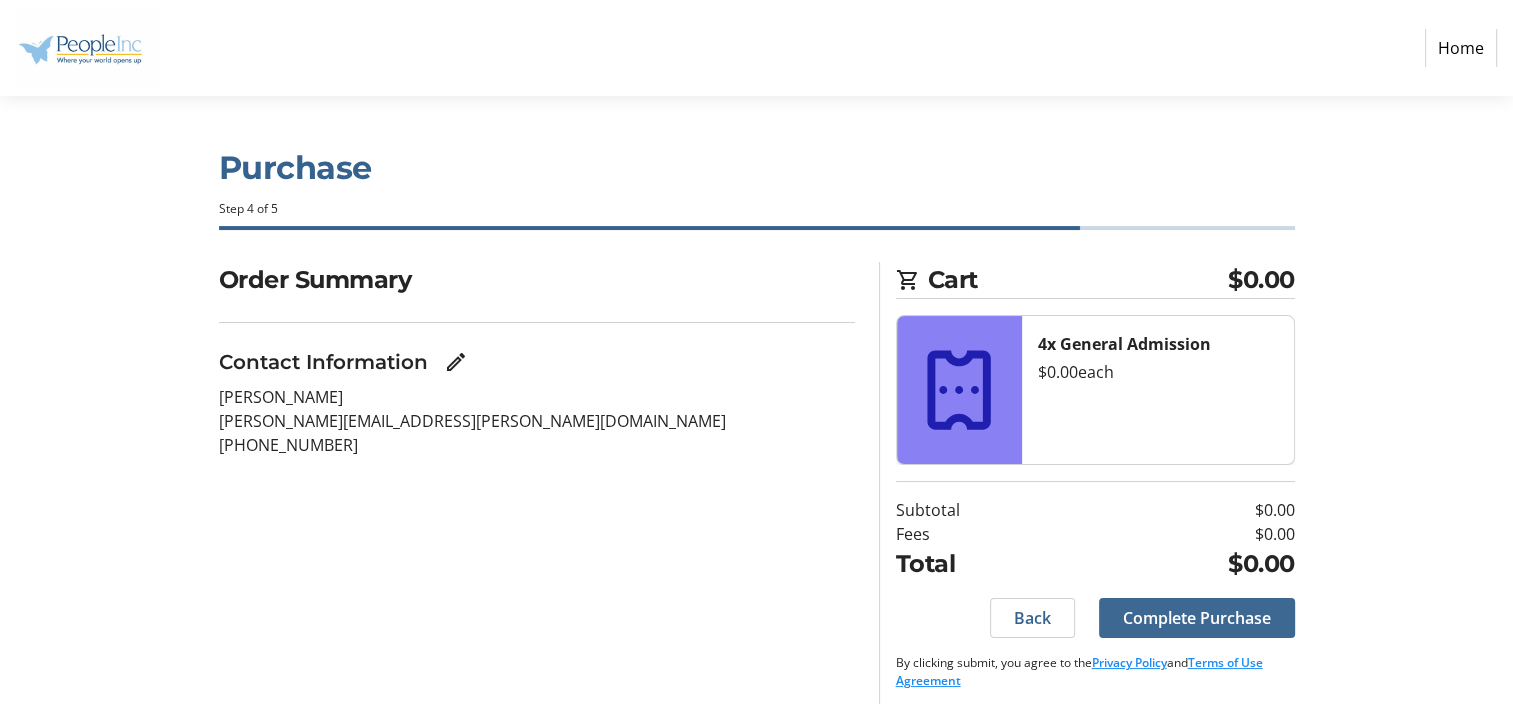 click on "Complete Purchase" 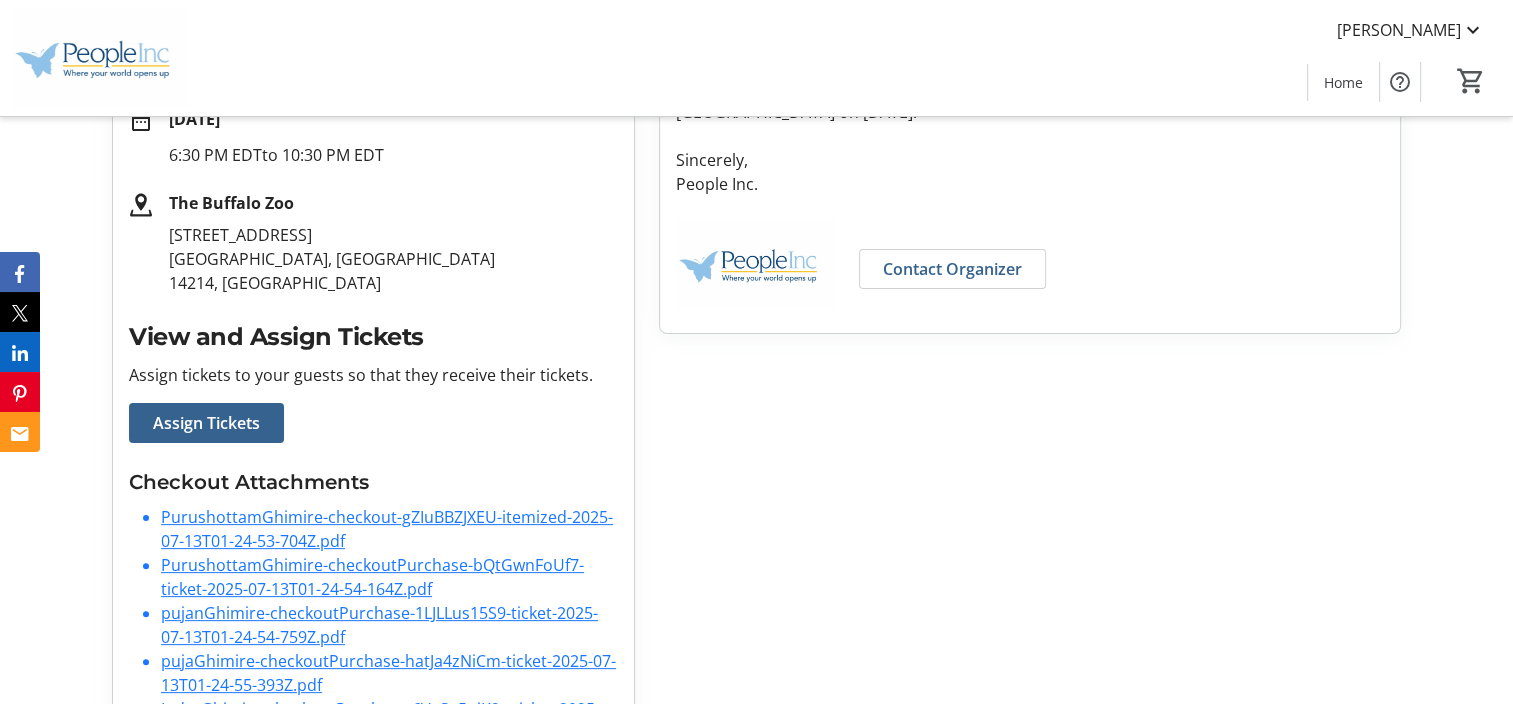 scroll, scrollTop: 502, scrollLeft: 0, axis: vertical 